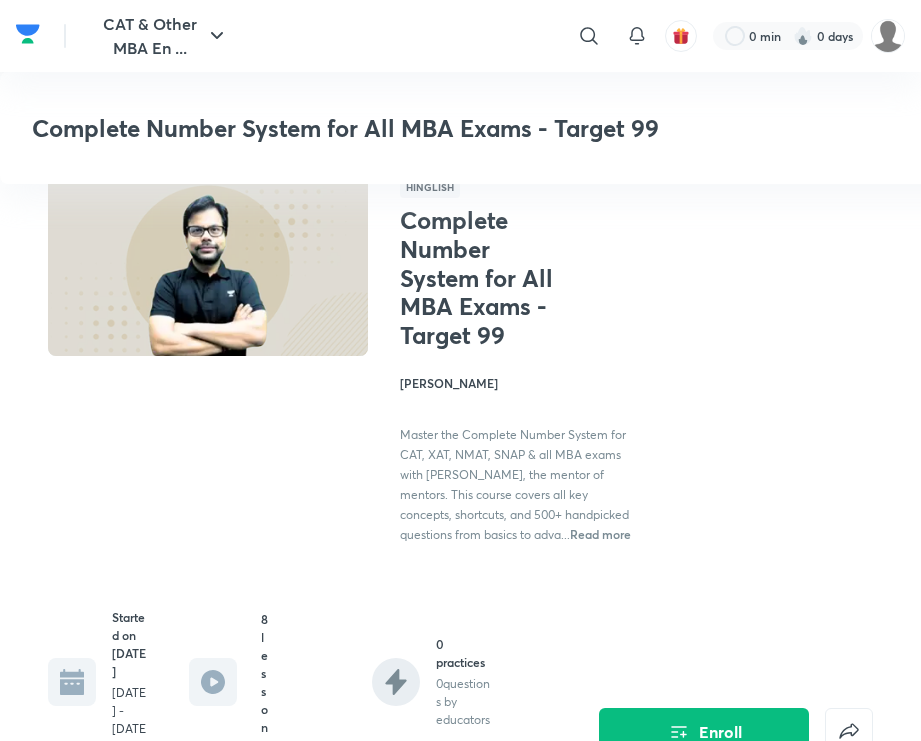 scroll, scrollTop: 1011, scrollLeft: 0, axis: vertical 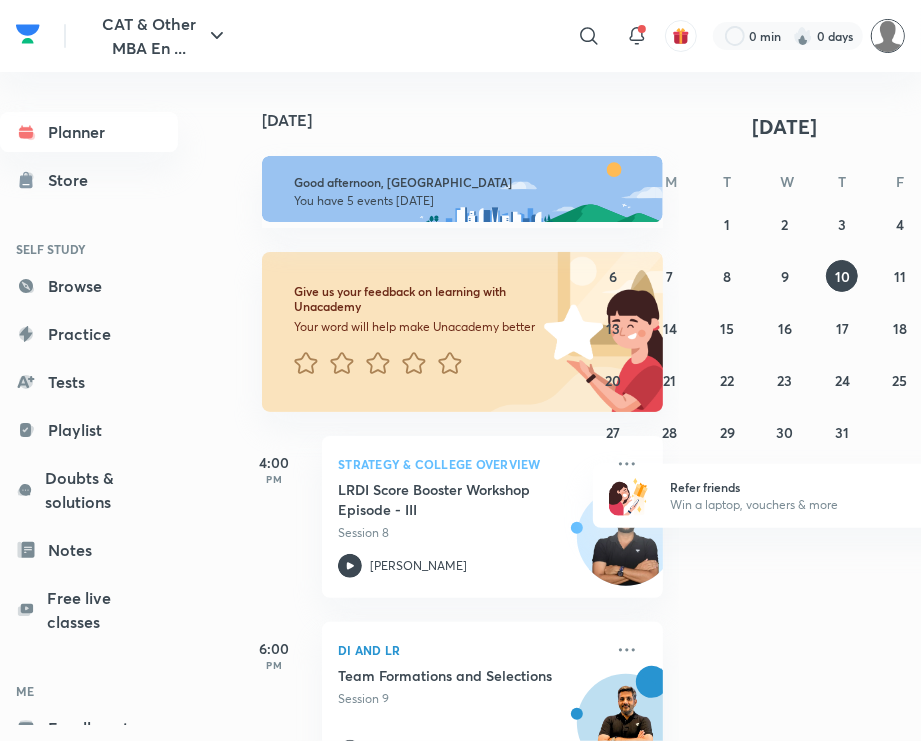 click at bounding box center (888, 36) 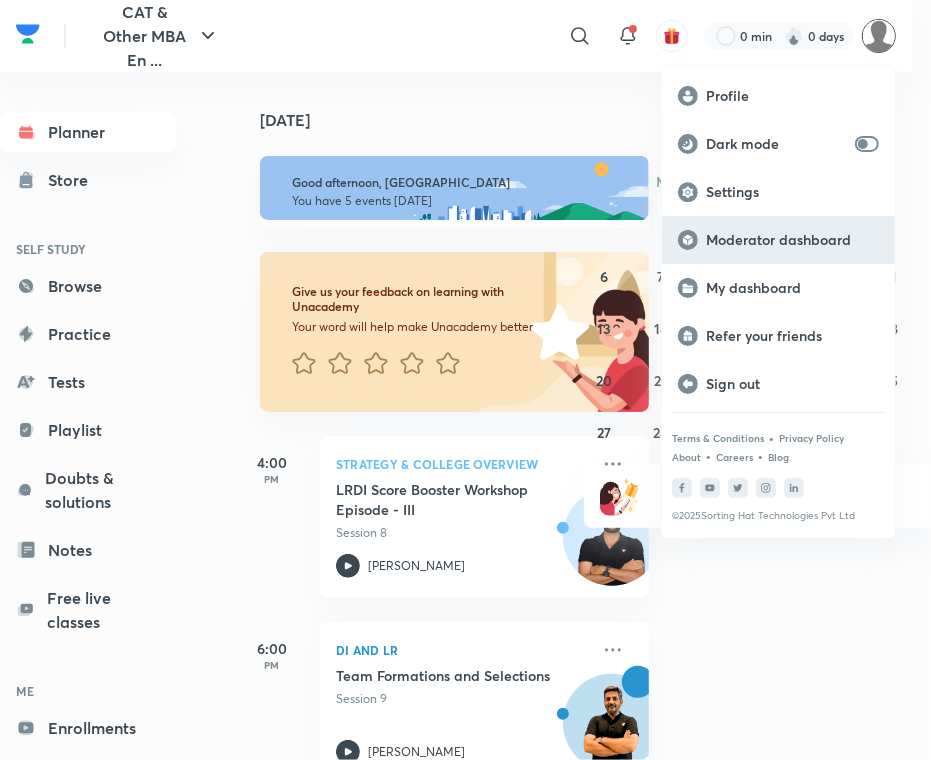 click on "Moderator dashboard" at bounding box center [792, 240] 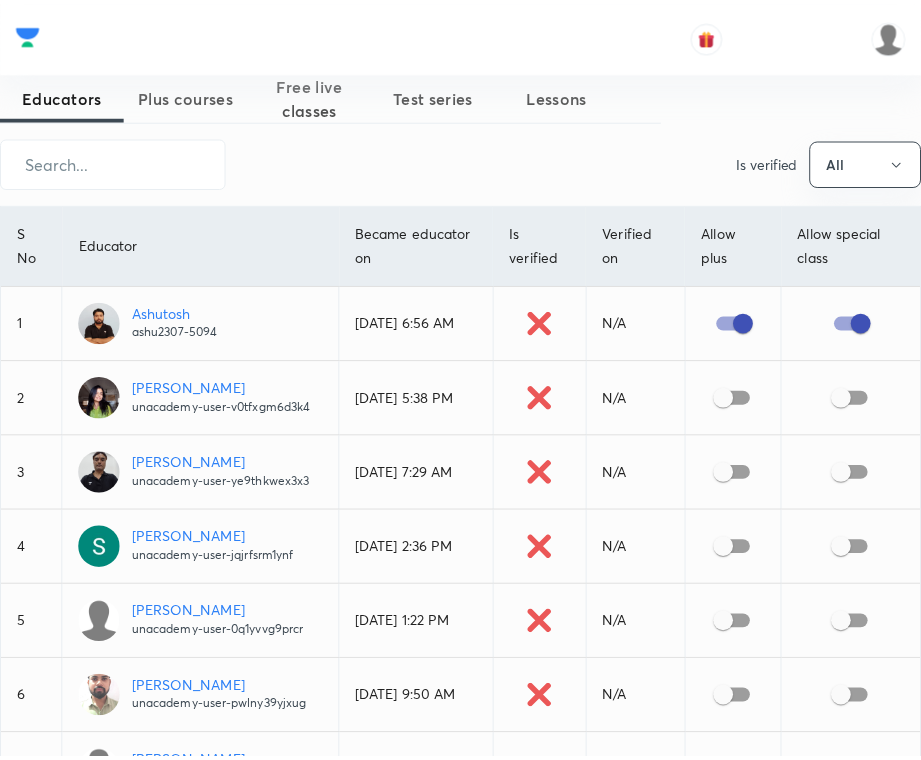 scroll, scrollTop: 0, scrollLeft: 0, axis: both 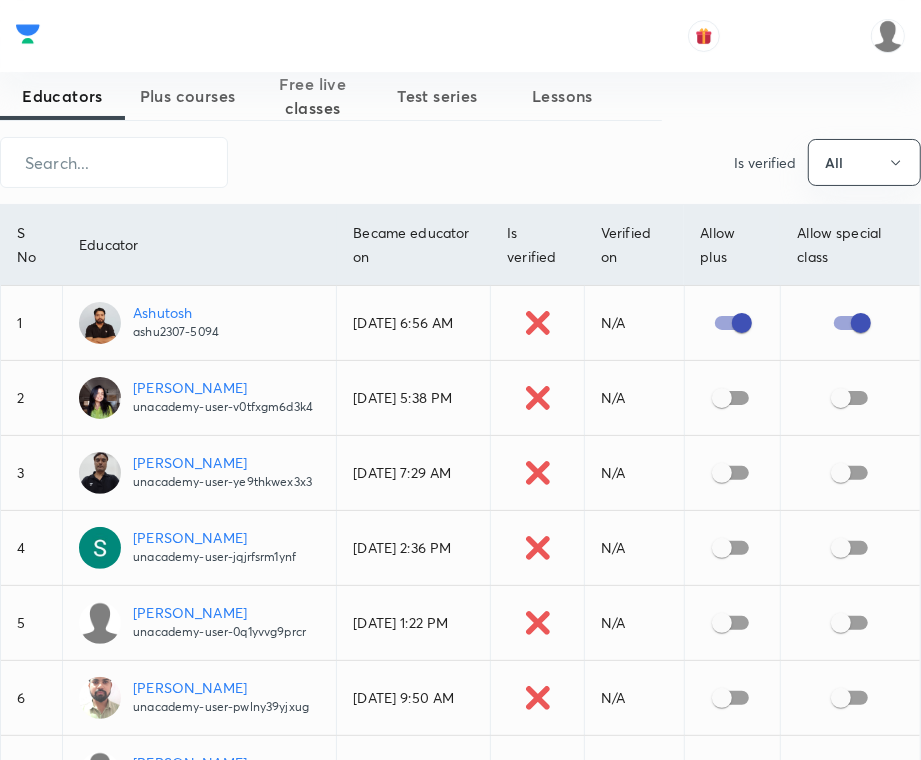click on "Plus courses" at bounding box center (187, 96) 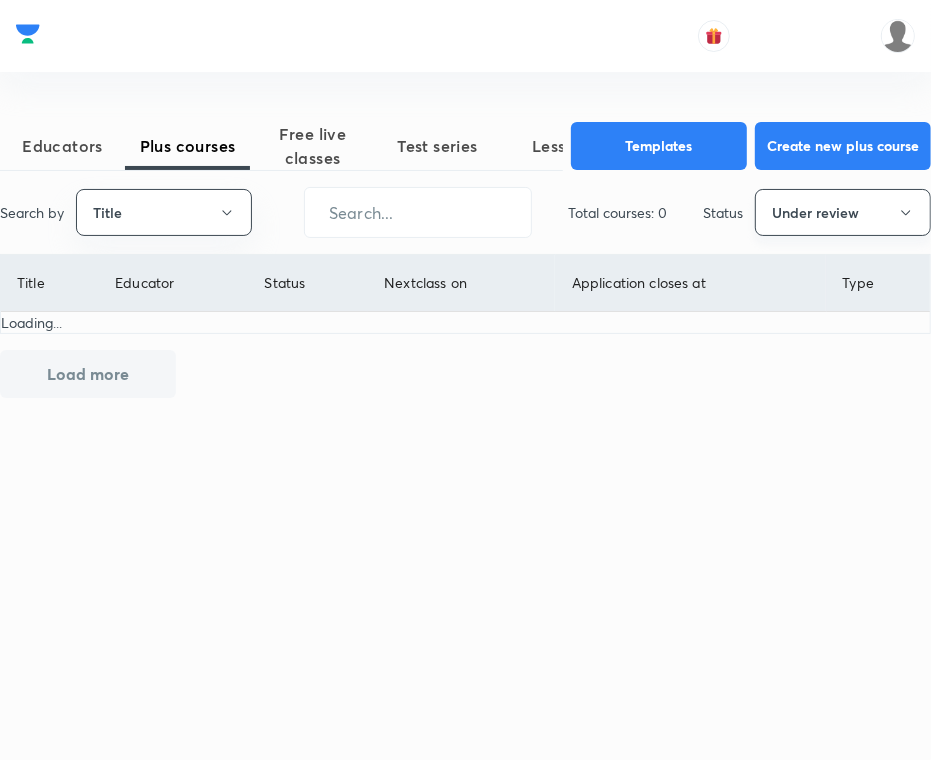 click on "Under review" at bounding box center [843, 212] 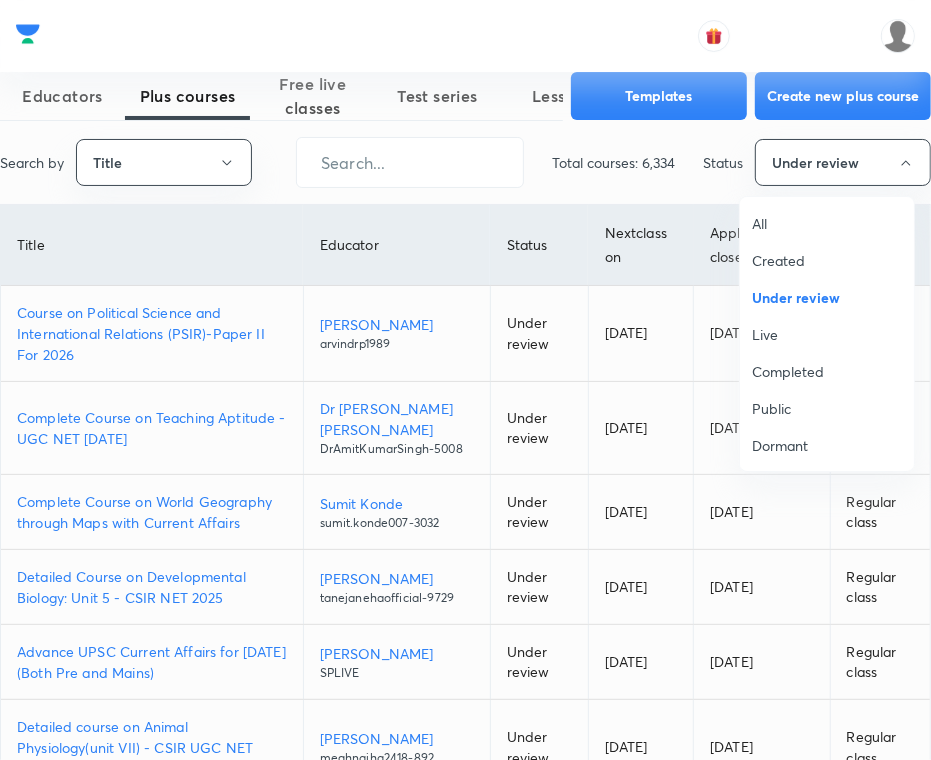 click on "Live" at bounding box center [827, 334] 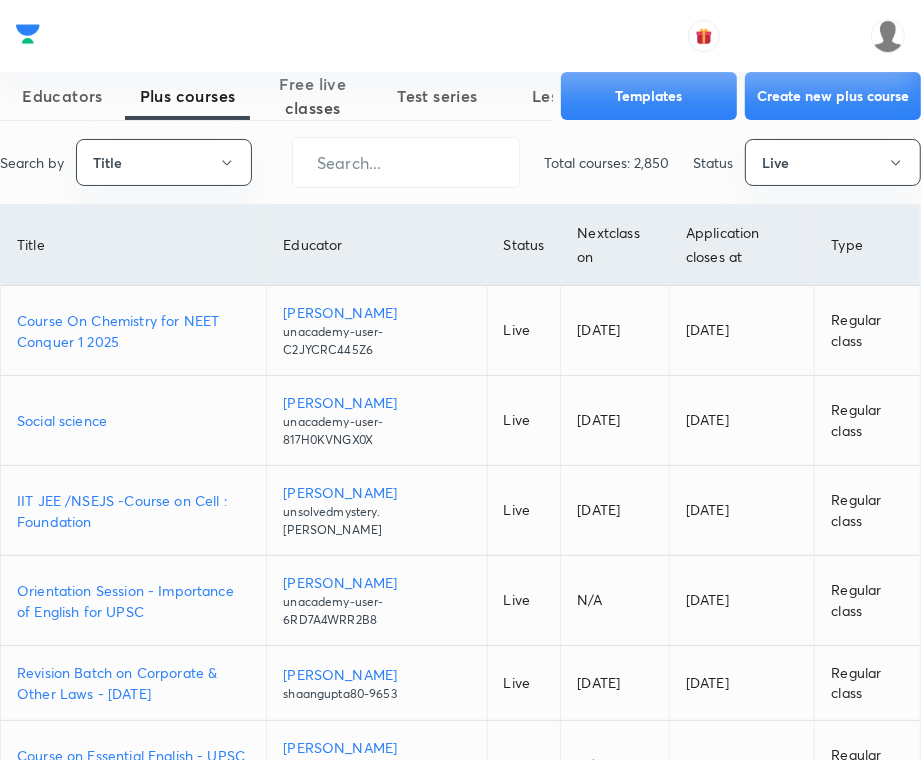 click on "Course On Chemistry for NEET Conquer 1 2025" at bounding box center (133, 331) 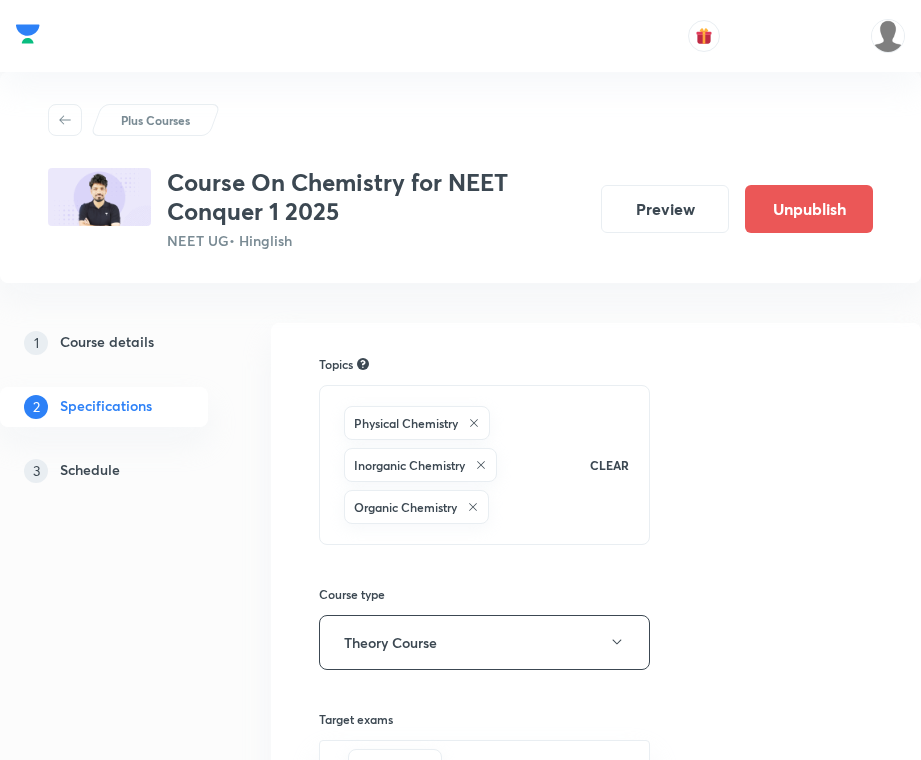 scroll, scrollTop: 0, scrollLeft: 0, axis: both 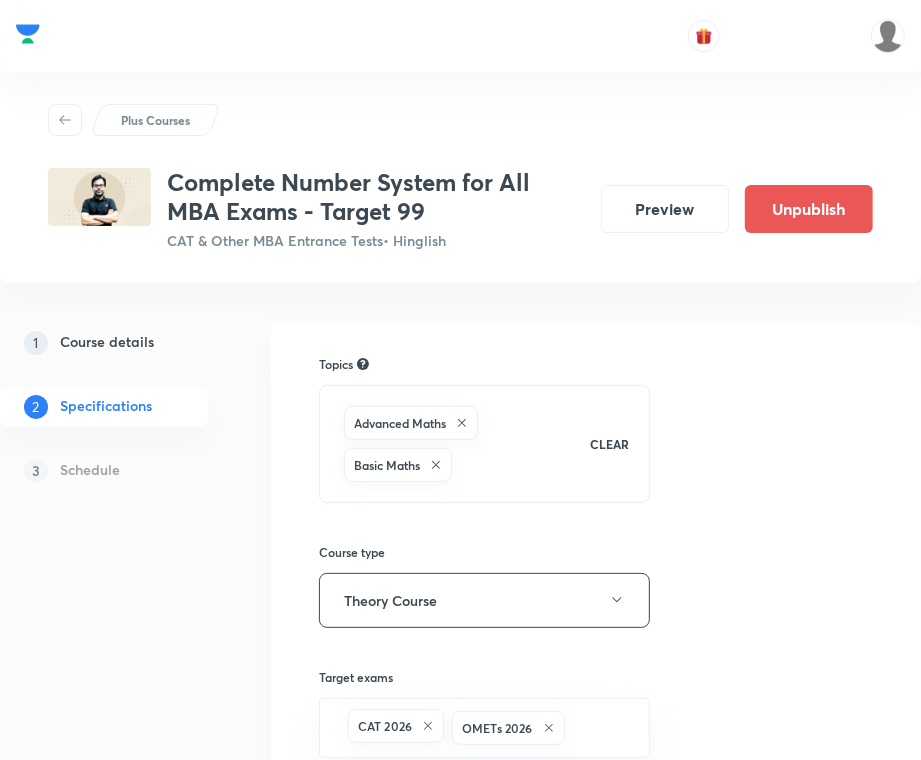 click on "Course details" at bounding box center (107, 343) 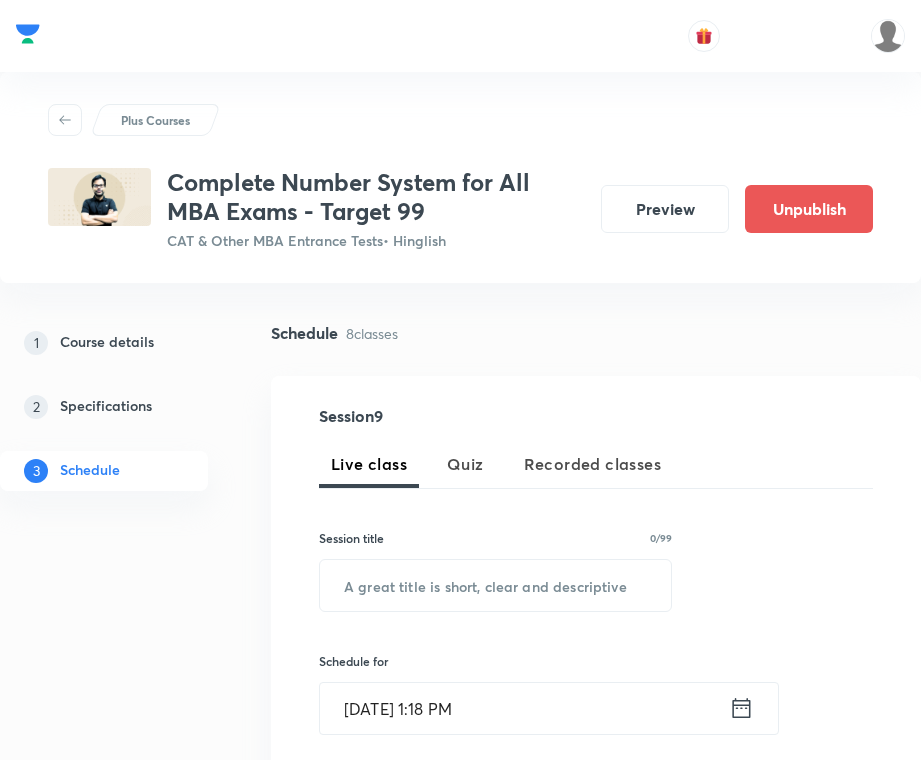 scroll, scrollTop: 0, scrollLeft: 0, axis: both 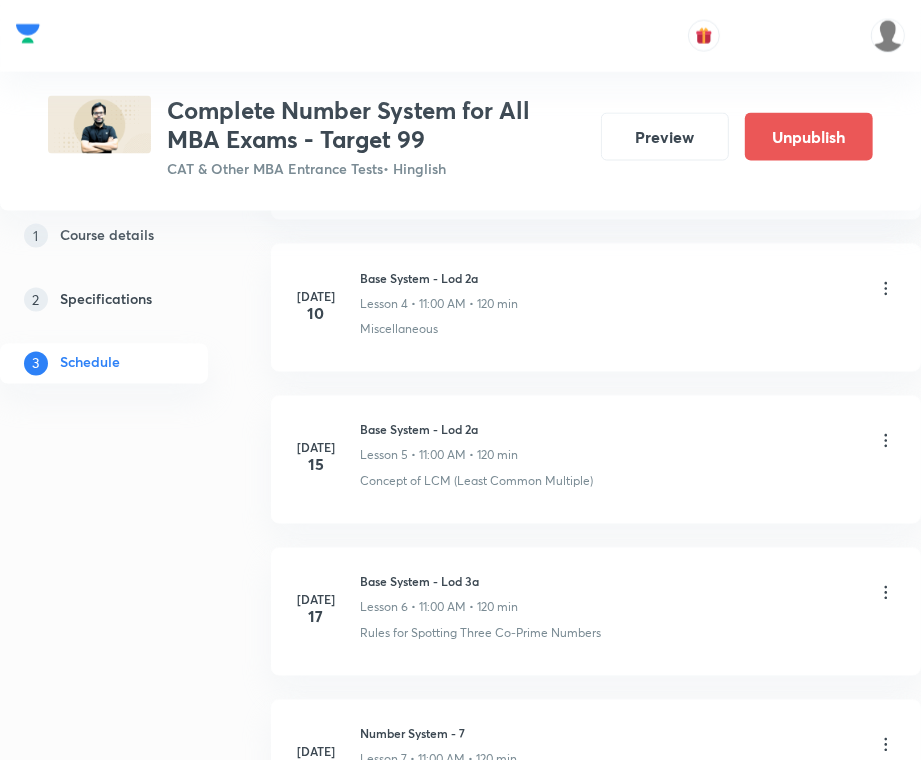 click 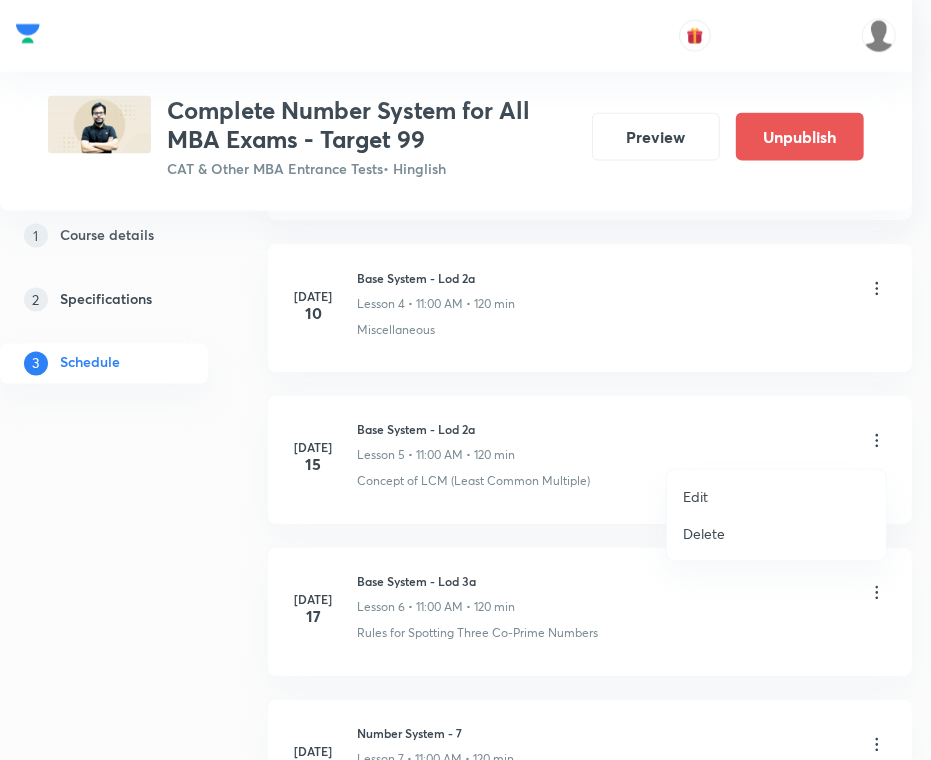 click on "Delete" at bounding box center [776, 533] 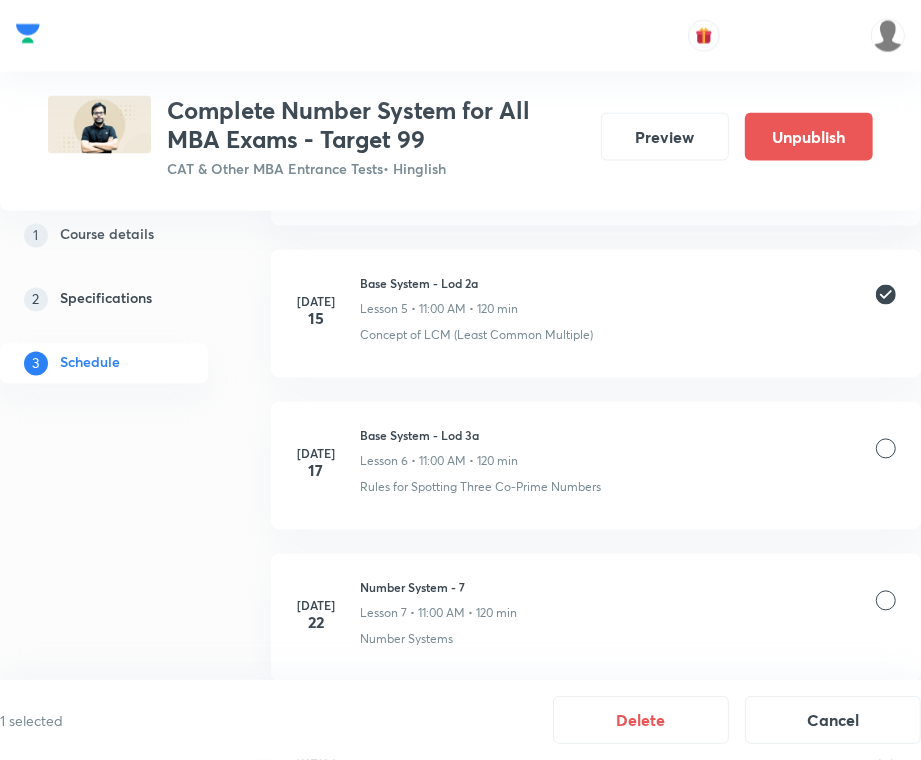 scroll, scrollTop: 1658, scrollLeft: 0, axis: vertical 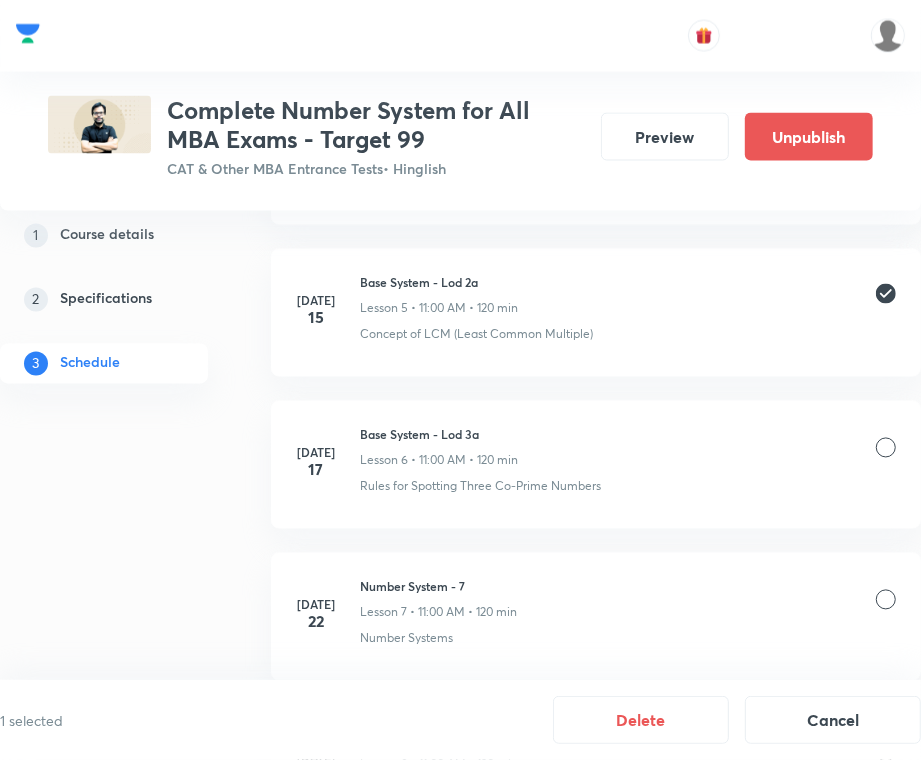 click at bounding box center [886, 448] 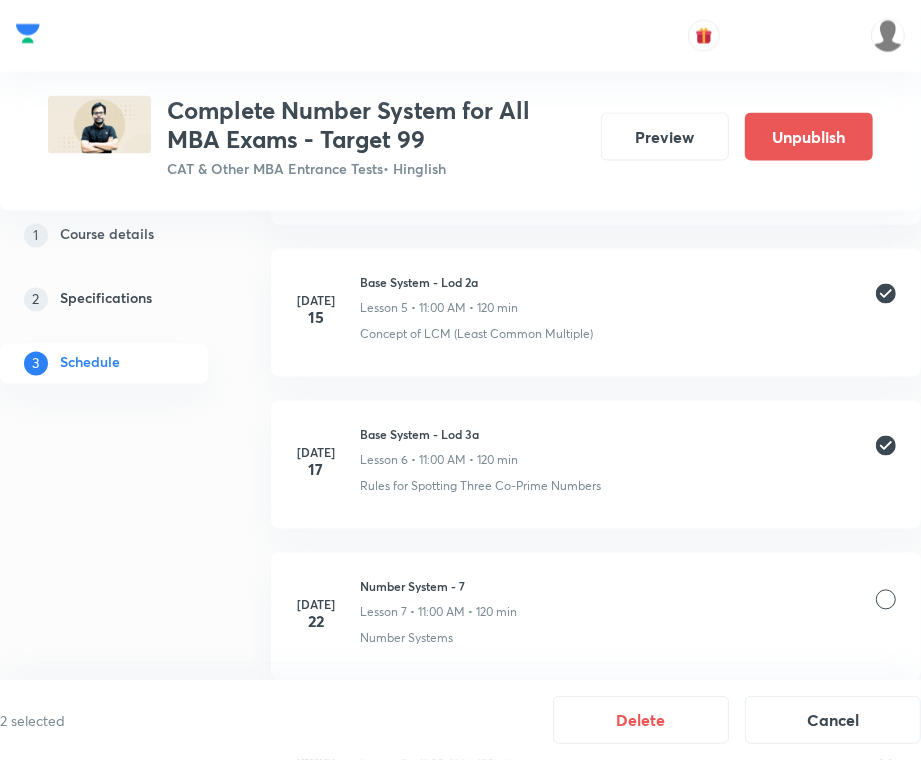 click at bounding box center [886, 600] 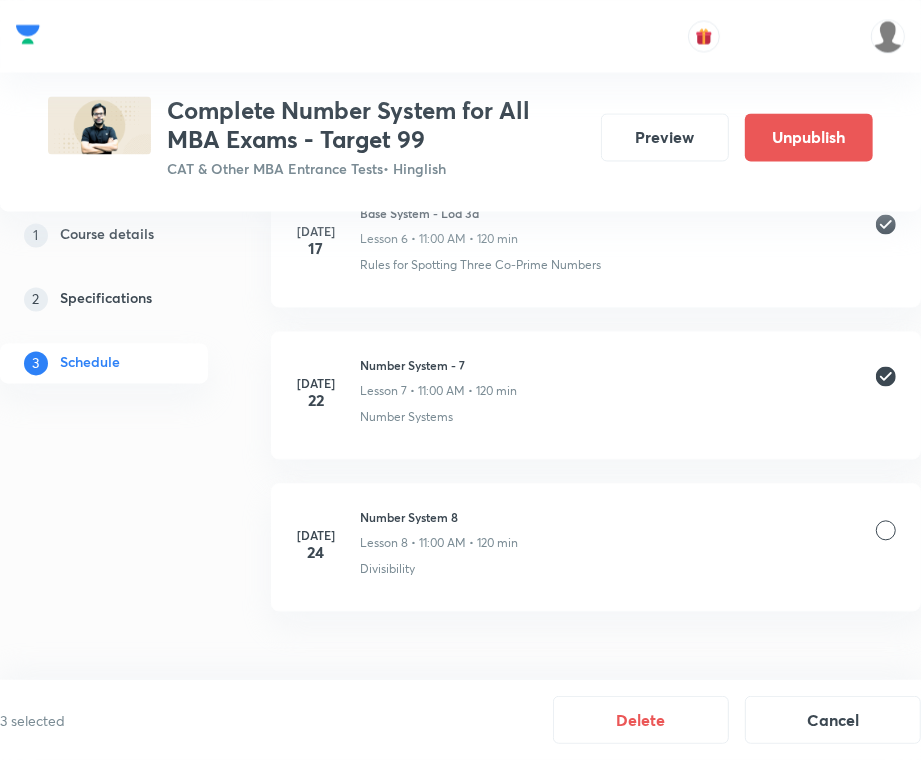 scroll, scrollTop: 1881, scrollLeft: 0, axis: vertical 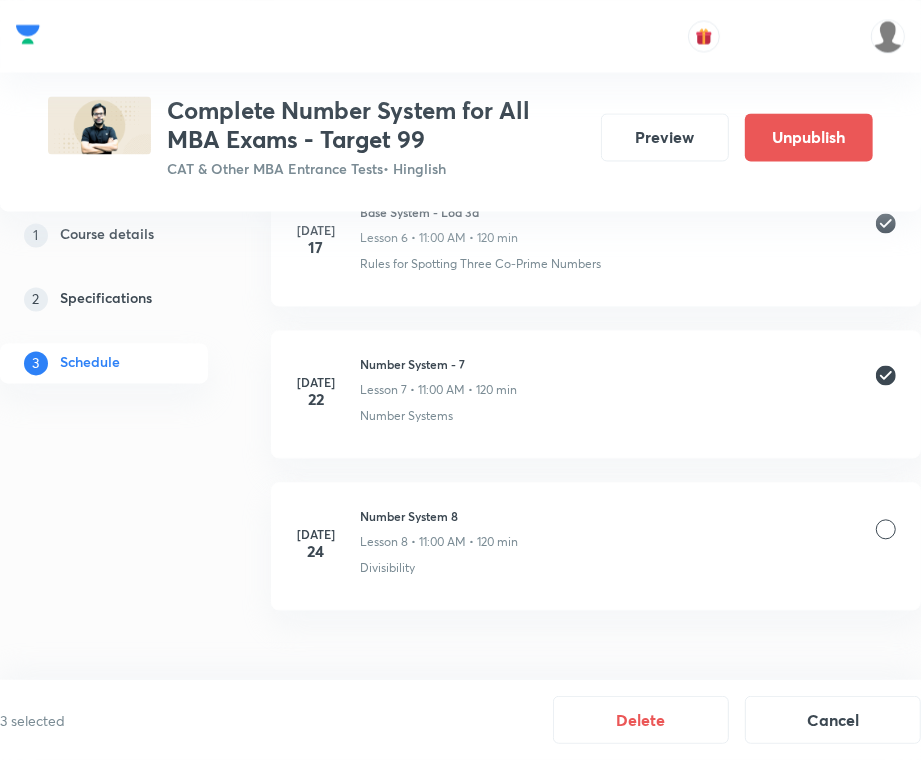 click at bounding box center (886, 529) 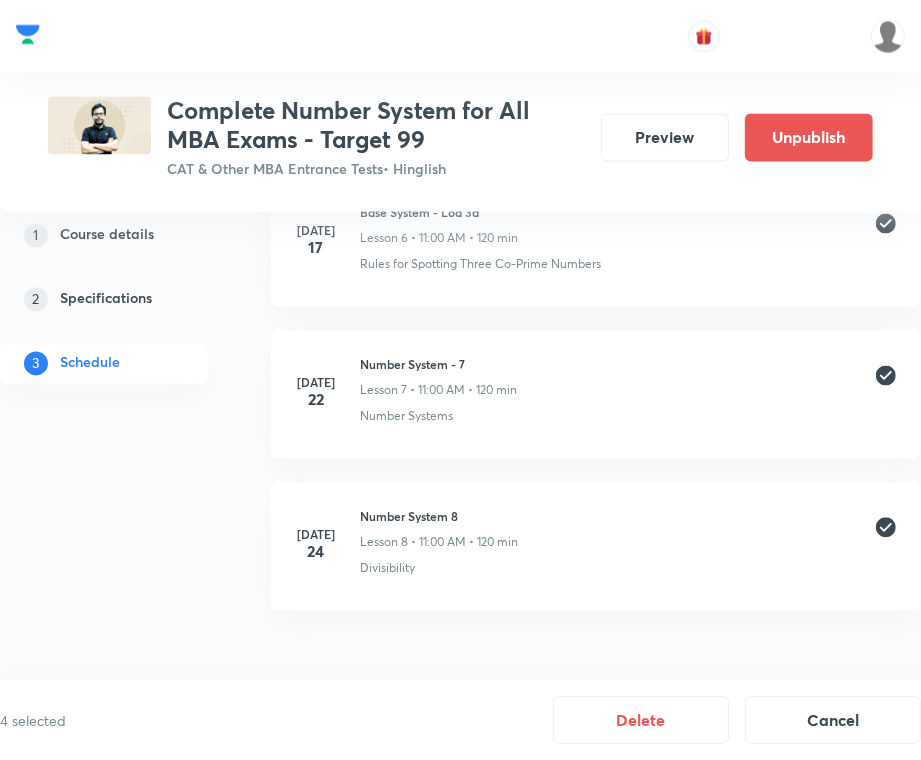 scroll, scrollTop: 1925, scrollLeft: 0, axis: vertical 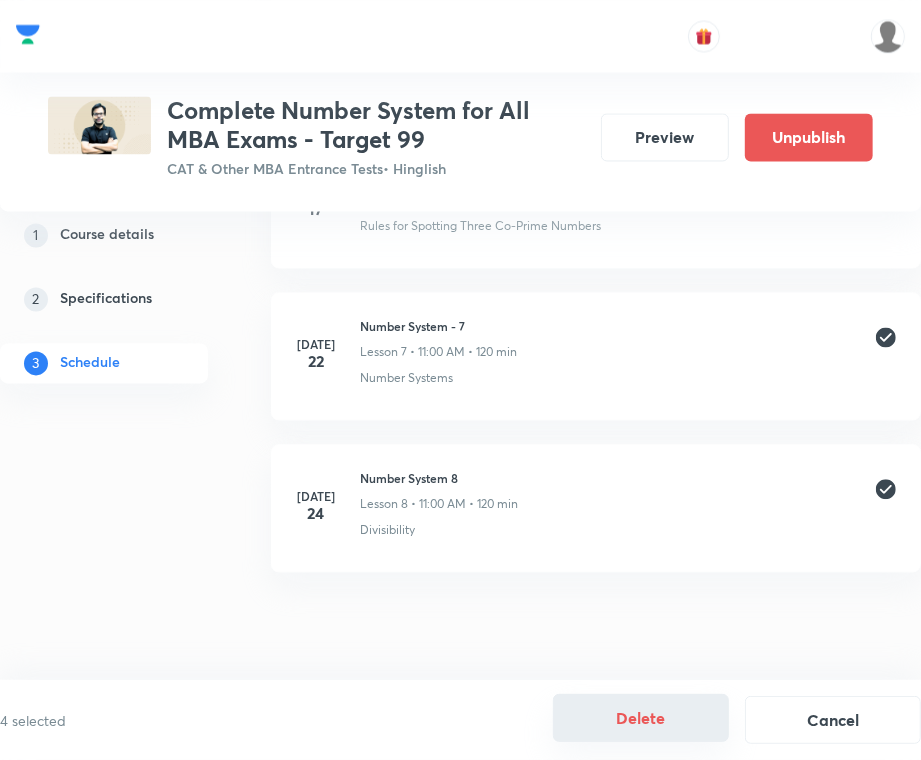 click on "Delete" at bounding box center (641, 718) 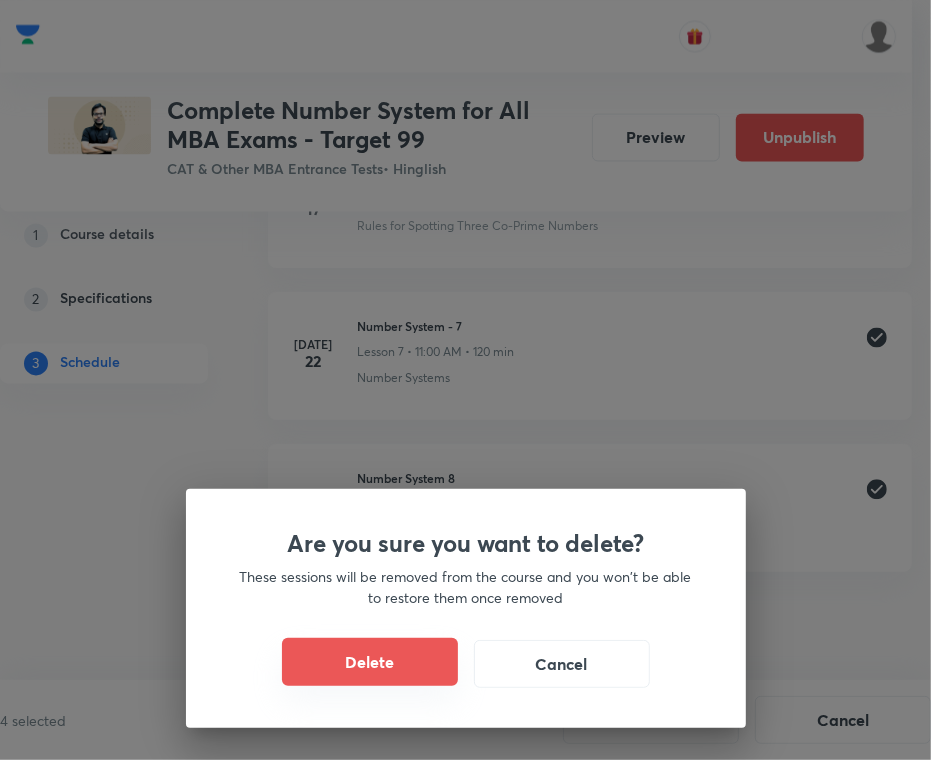 click on "Delete" at bounding box center (370, 662) 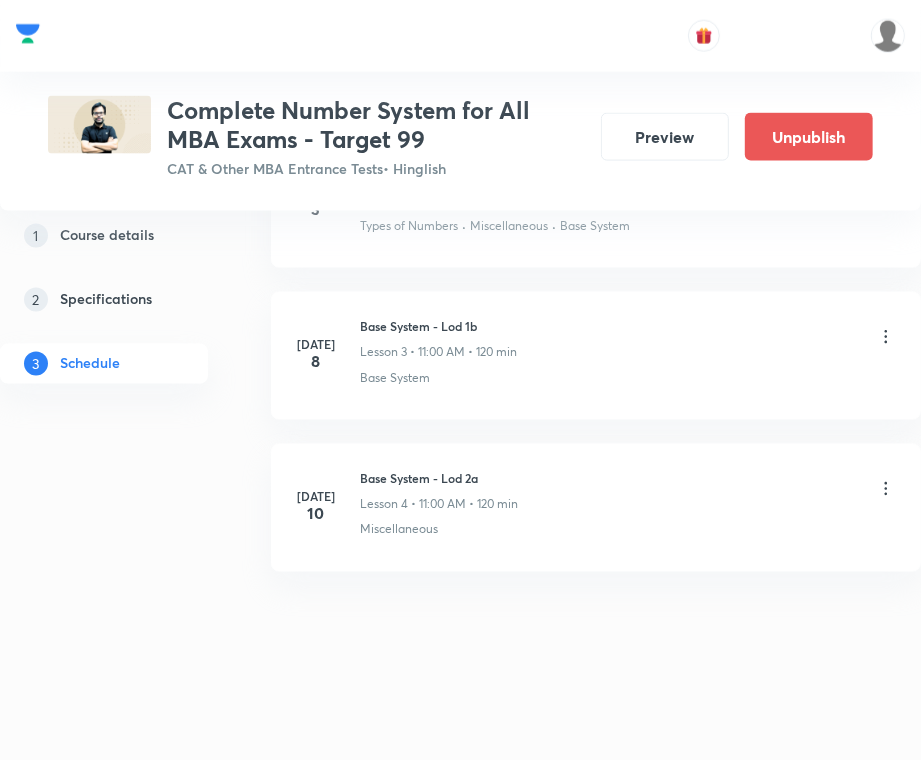 scroll, scrollTop: 1293, scrollLeft: 0, axis: vertical 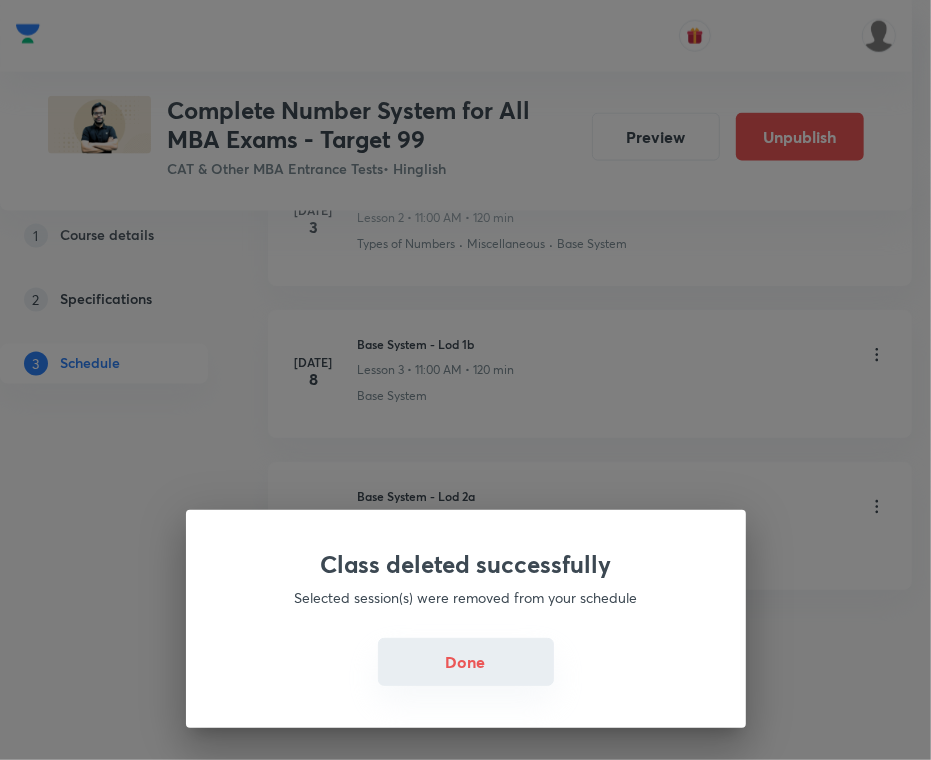 click on "Done" at bounding box center (466, 662) 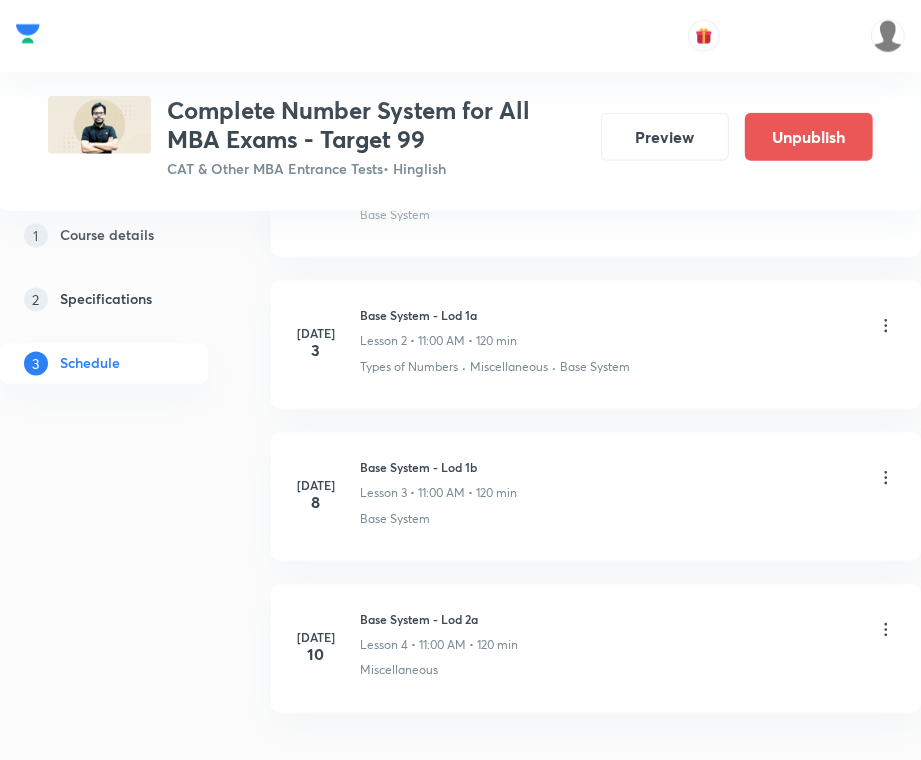 scroll, scrollTop: 1168, scrollLeft: 0, axis: vertical 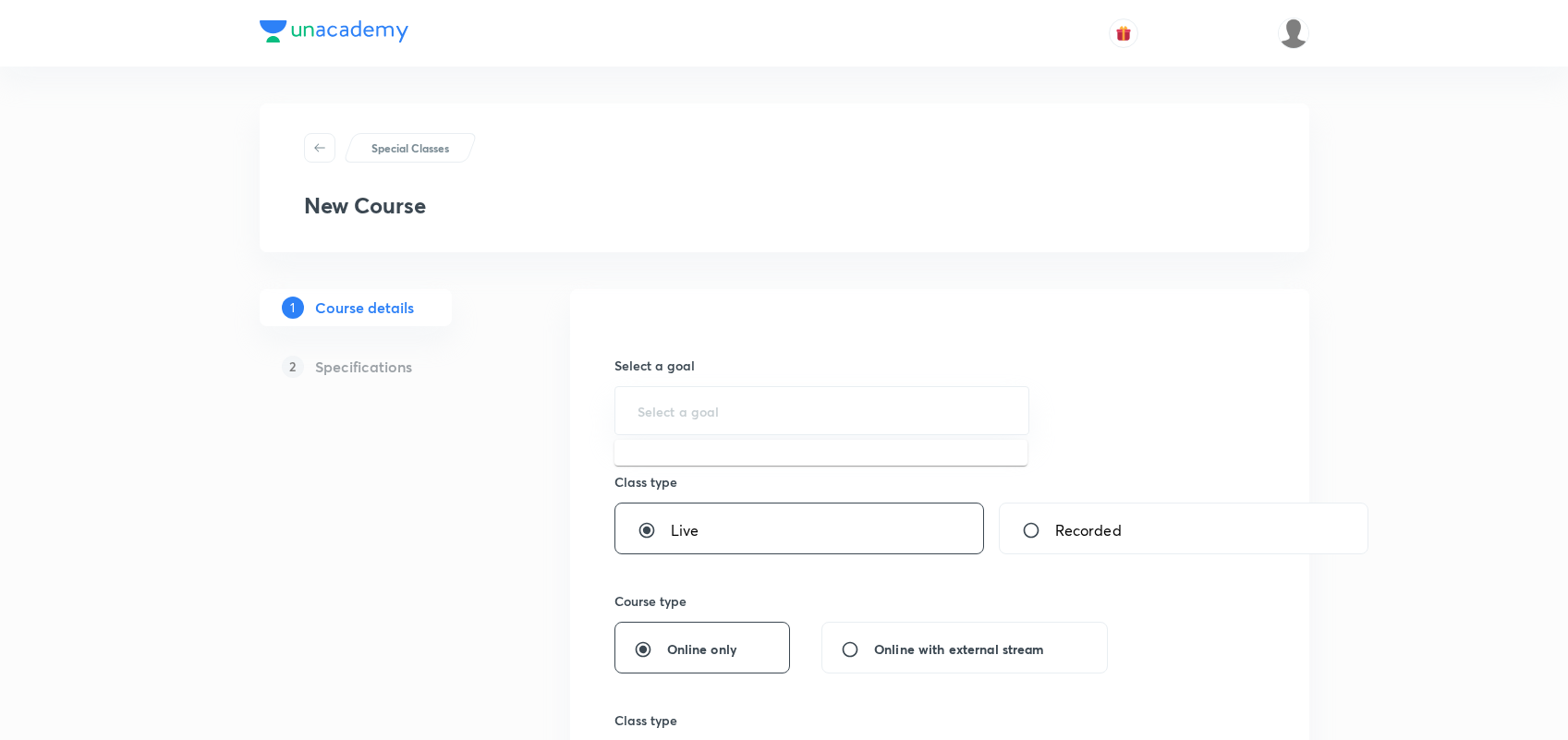 click at bounding box center [822, 410] 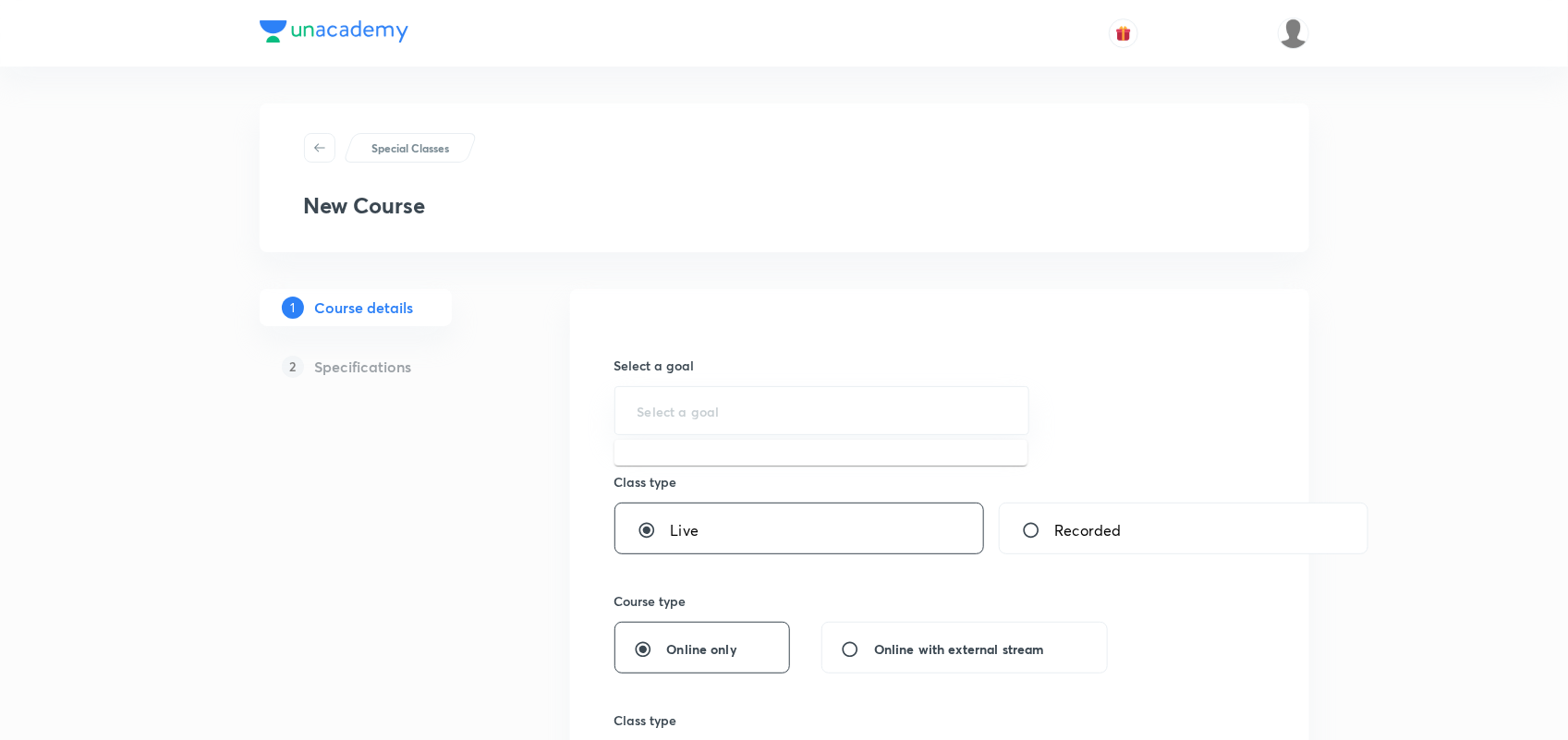 scroll, scrollTop: 0, scrollLeft: 0, axis: both 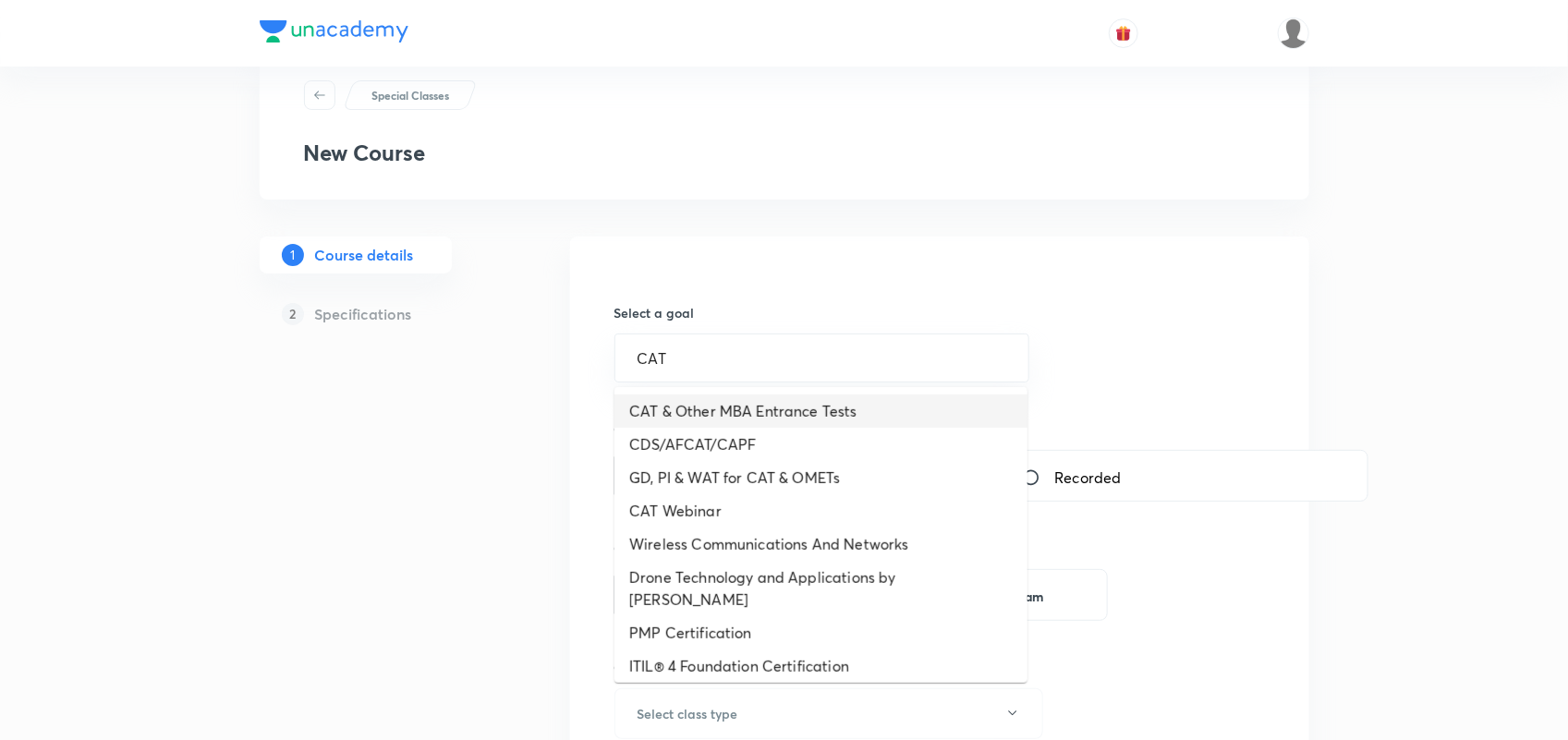 click on "CAT & Other MBA Entrance Tests" at bounding box center [820, 411] 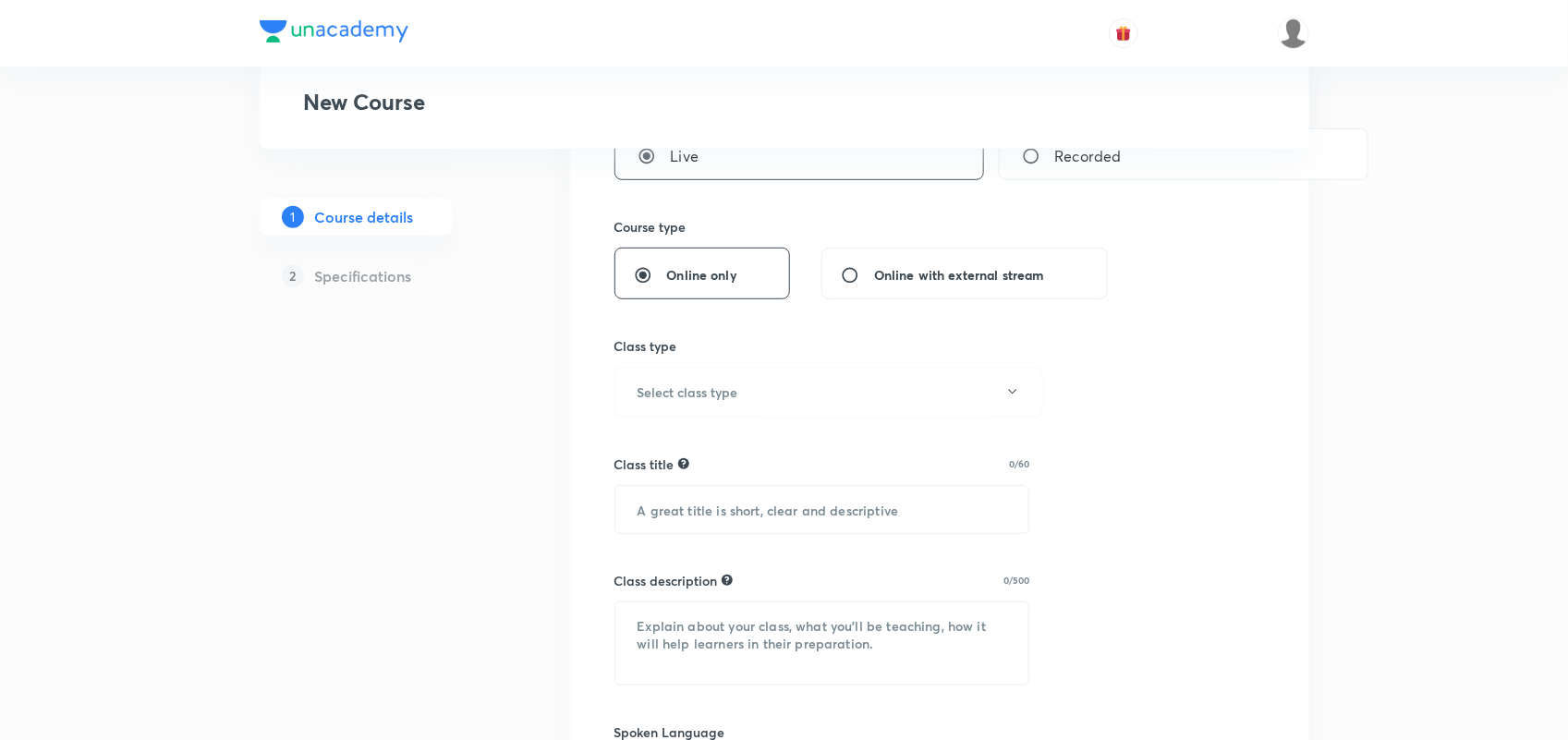 scroll, scrollTop: 391, scrollLeft: 0, axis: vertical 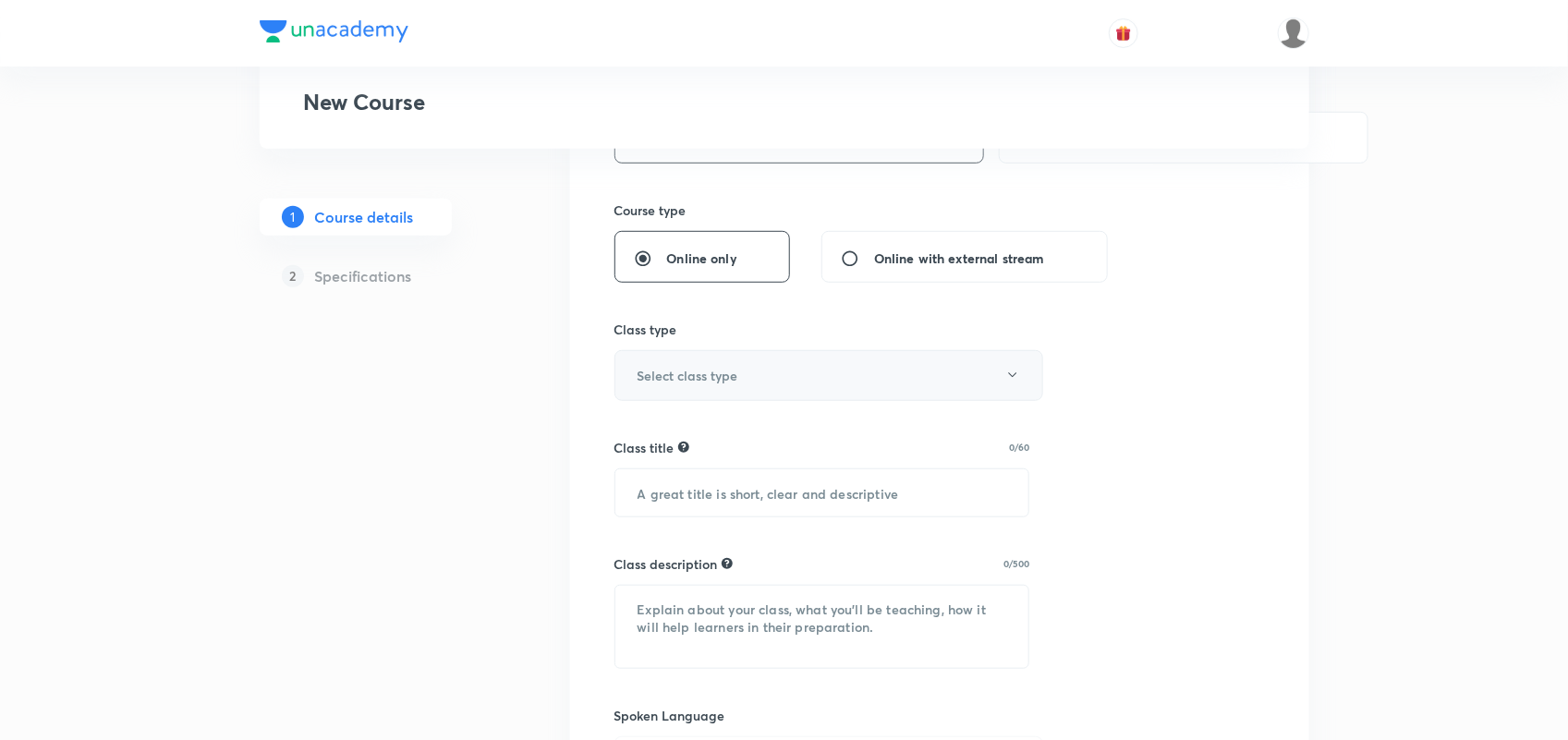 click on "Select class type" at bounding box center [829, 375] 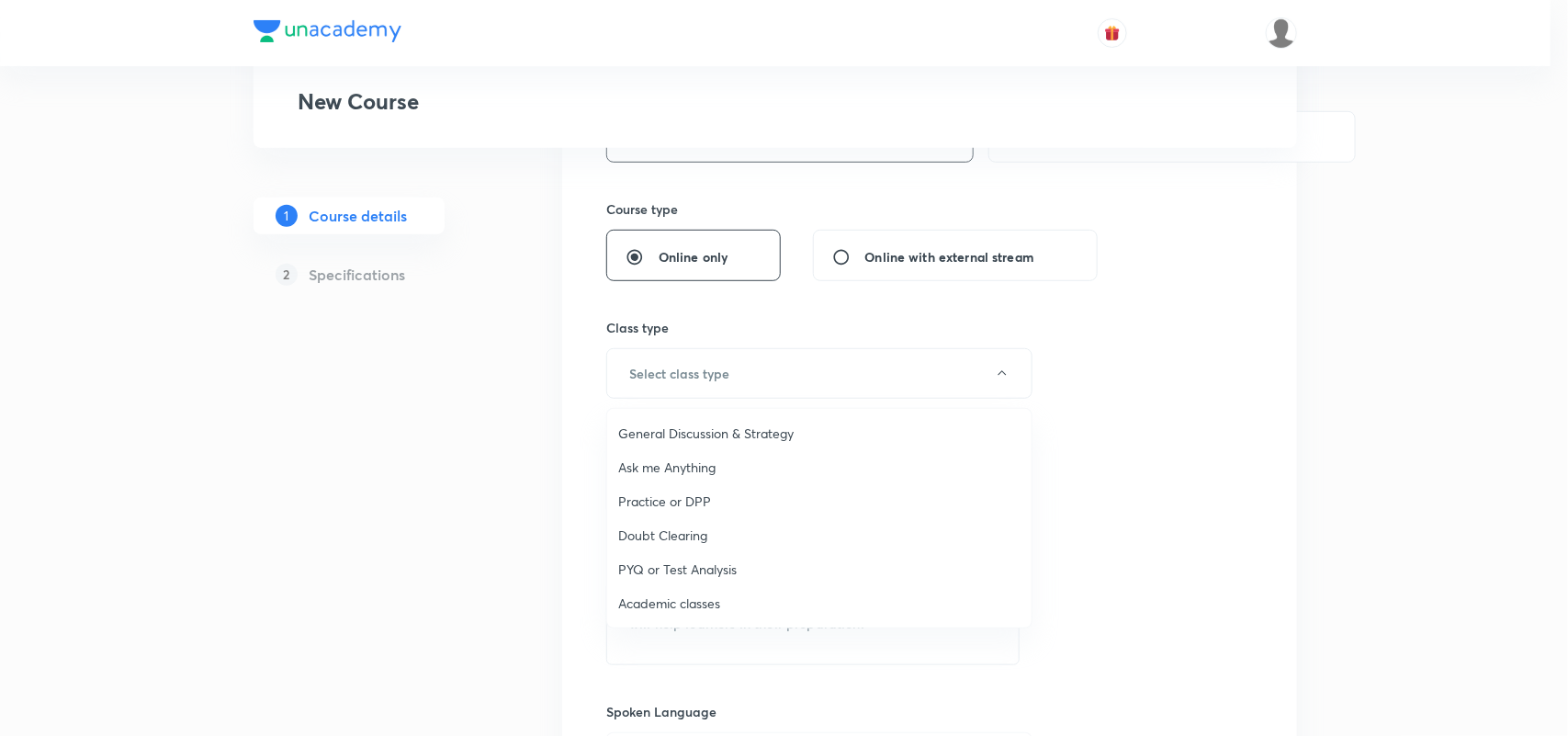 click on "General Discussion & Strategy" at bounding box center [819, 433] 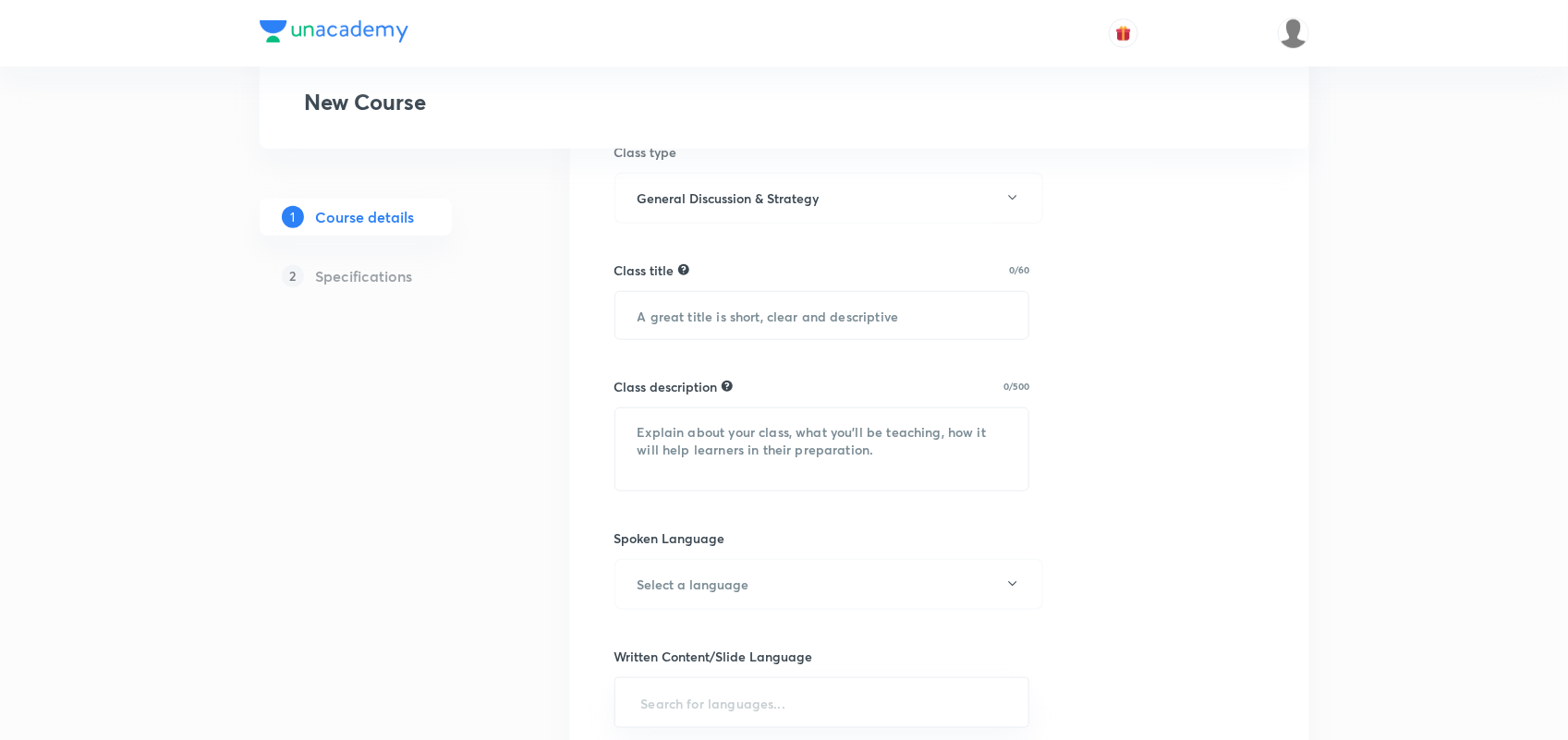 scroll, scrollTop: 592, scrollLeft: 0, axis: vertical 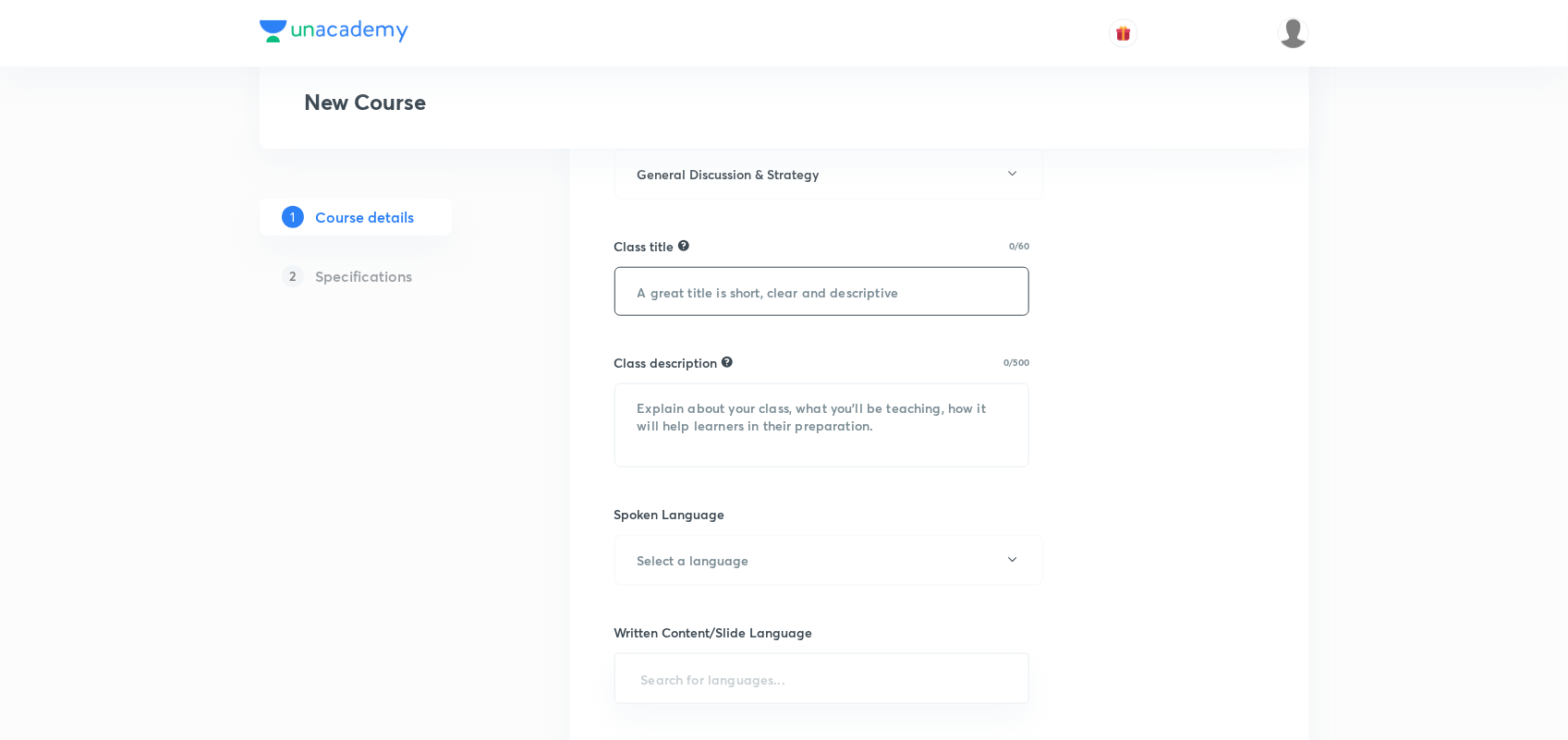 click at bounding box center [822, 291] 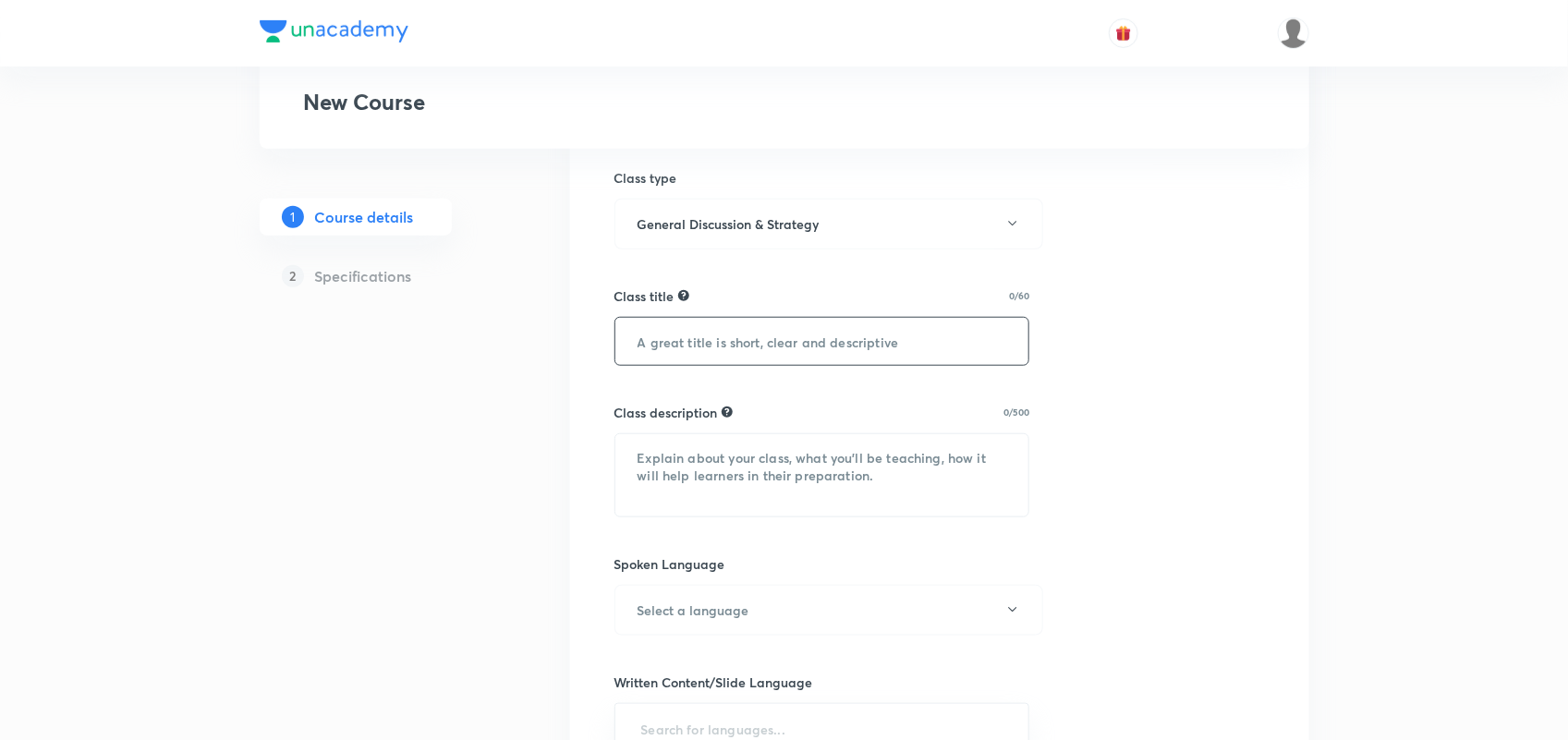 scroll, scrollTop: 545, scrollLeft: 0, axis: vertical 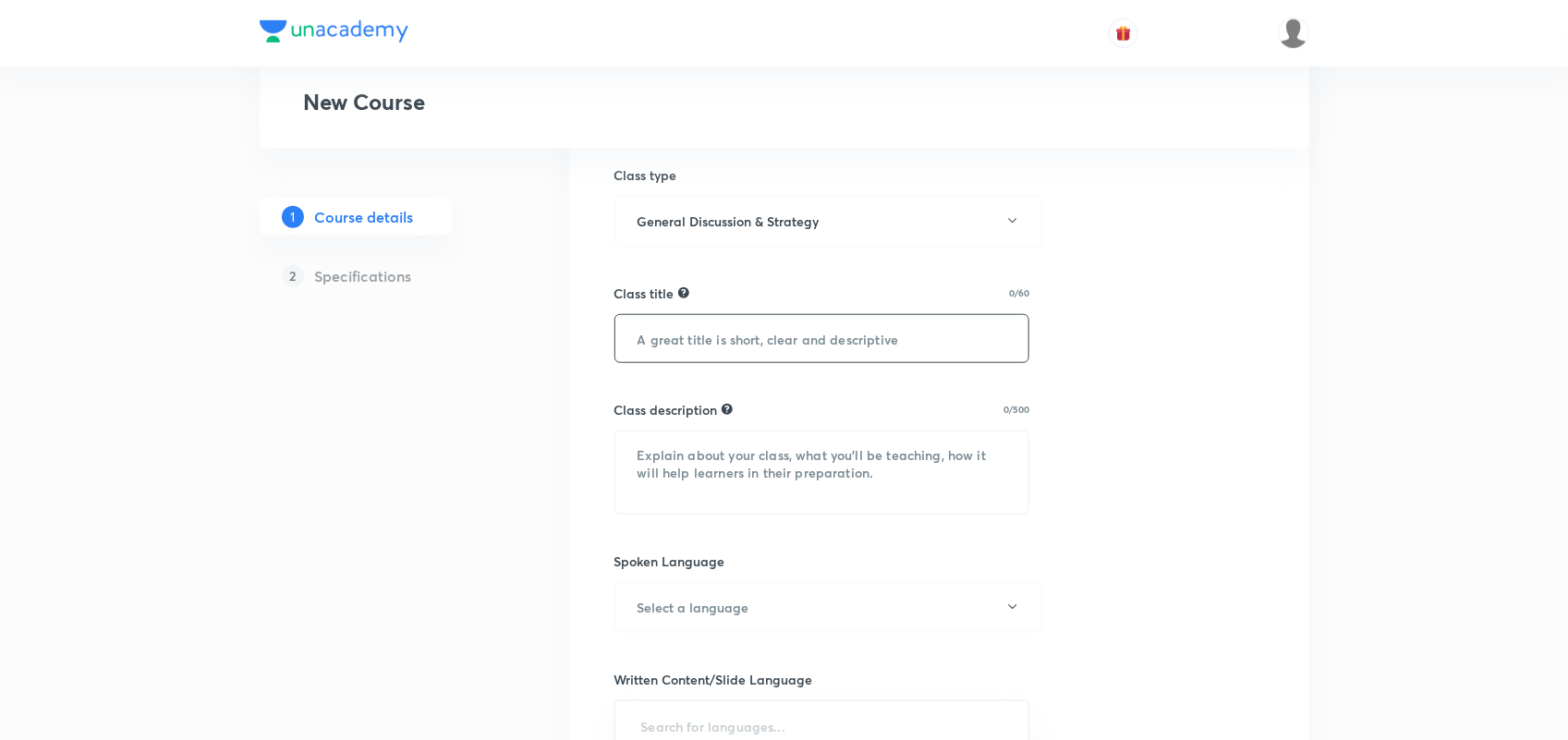 click at bounding box center (822, 338) 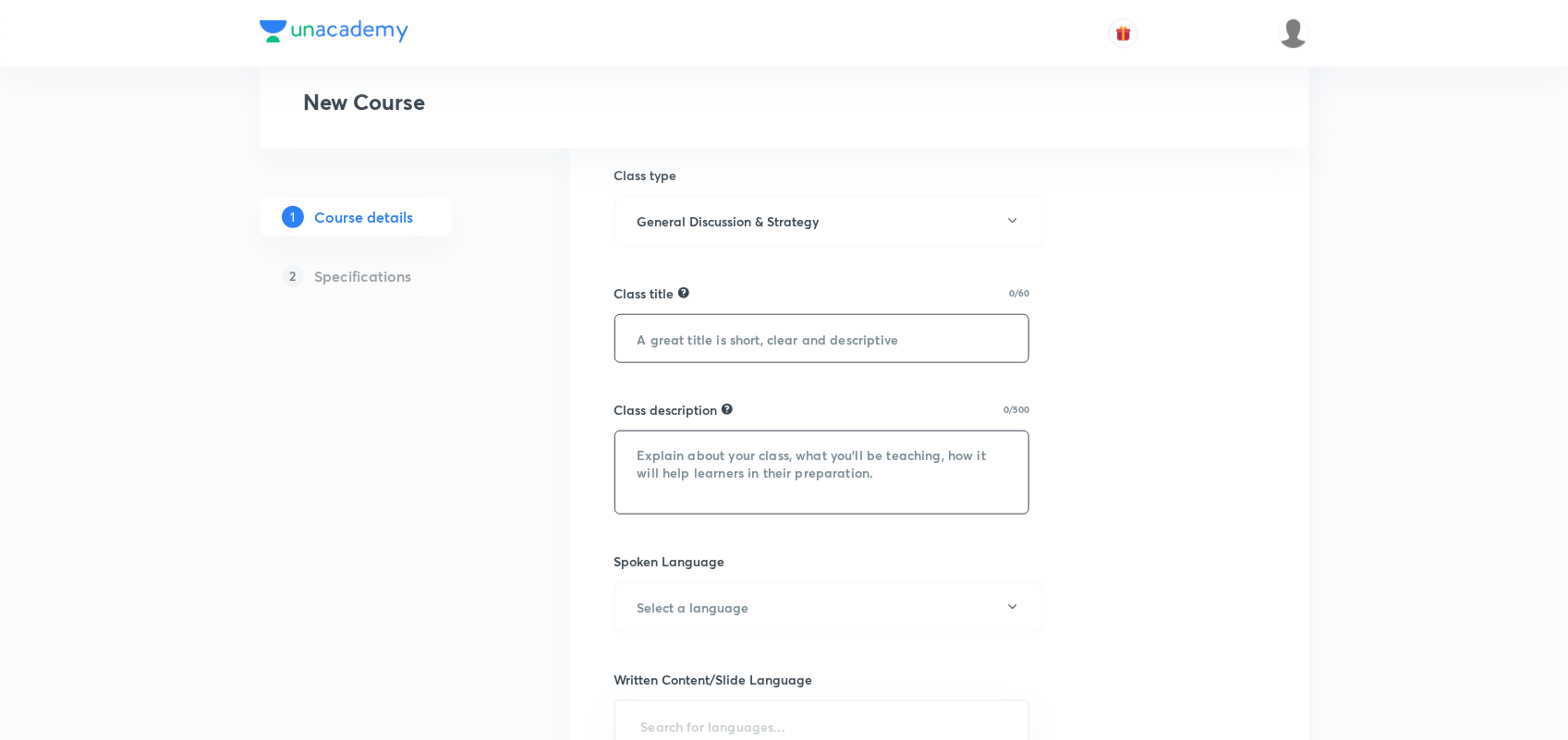 click at bounding box center (822, 472) 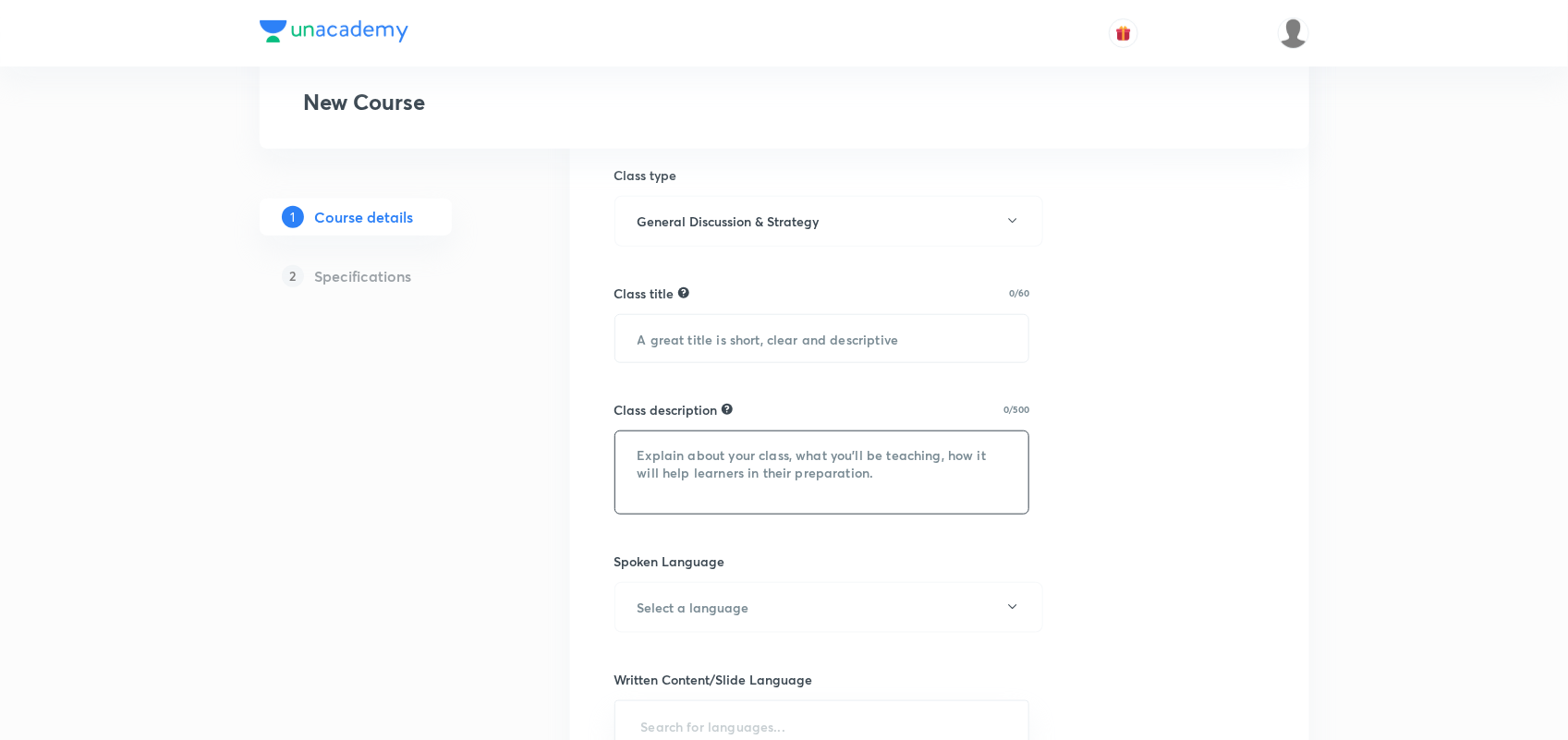 paste on "From Naukri to Nation-Building: My Story of Betting on India  - An honest, inspiring walk-through of his journey and the India he believes in." 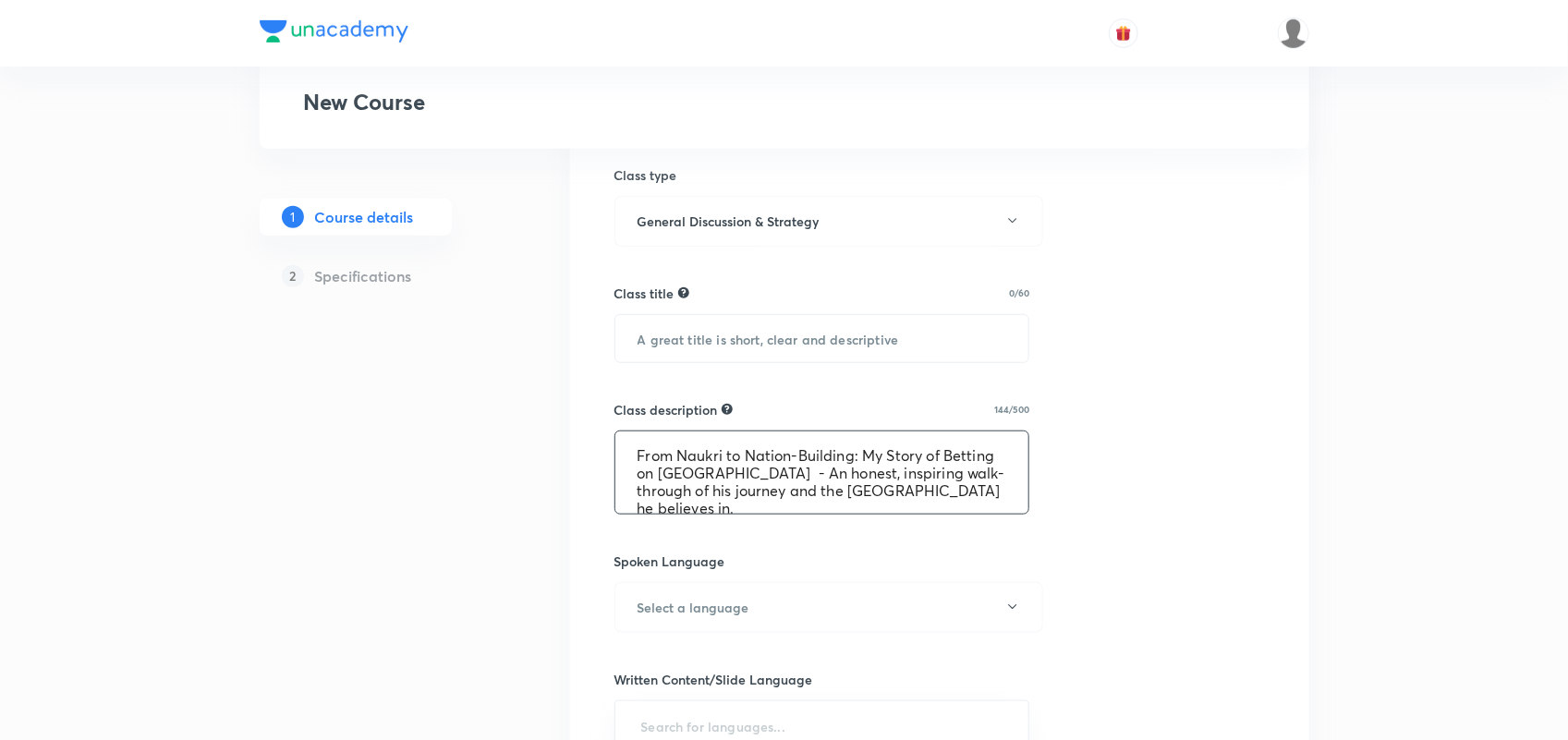drag, startPoint x: 635, startPoint y: 451, endPoint x: 859, endPoint y: 457, distance: 224.0803 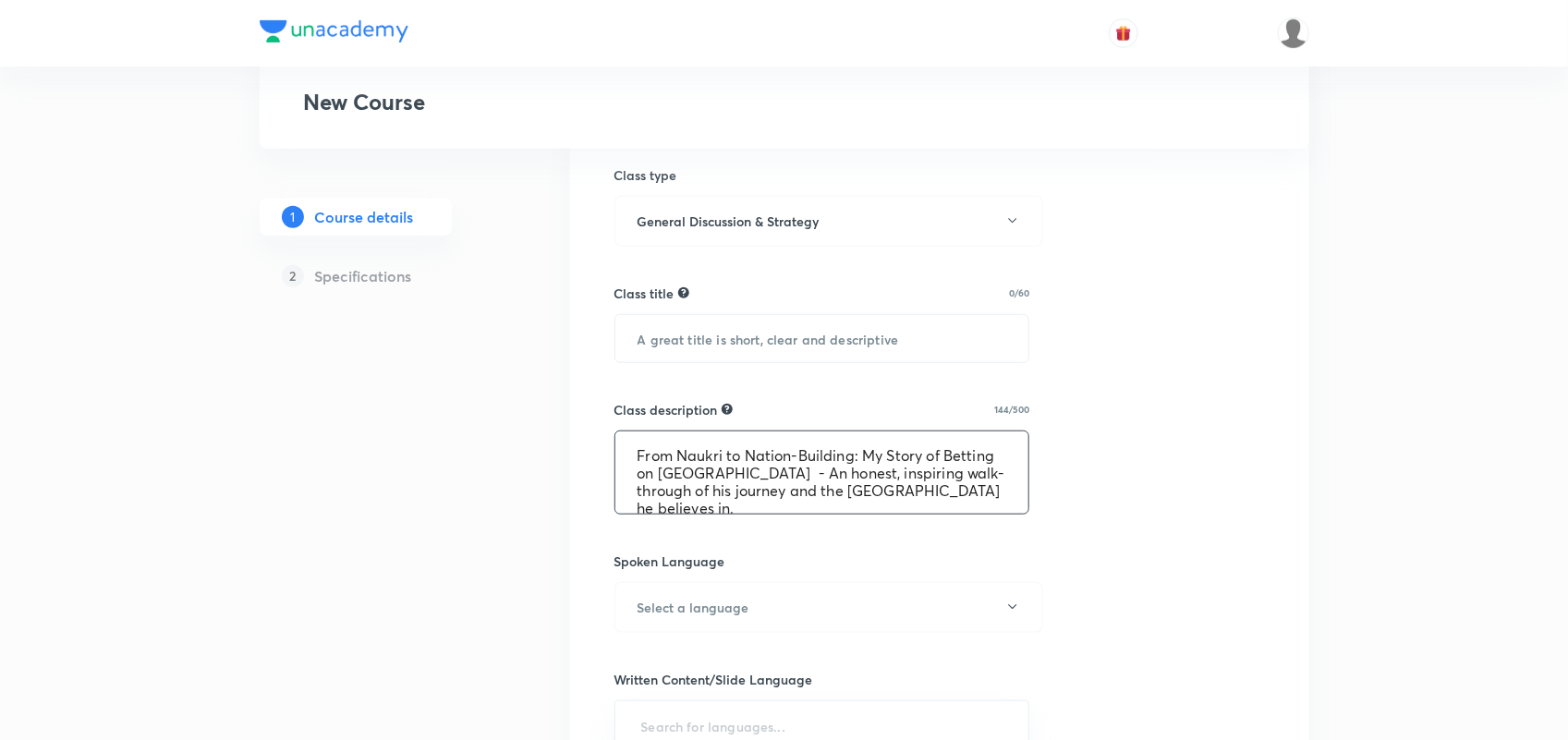 click on "From Naukri to Nation-Building: My Story of Betting on India  - An honest, inspiring walk-through of his journey and the India he believes in." at bounding box center [822, 472] 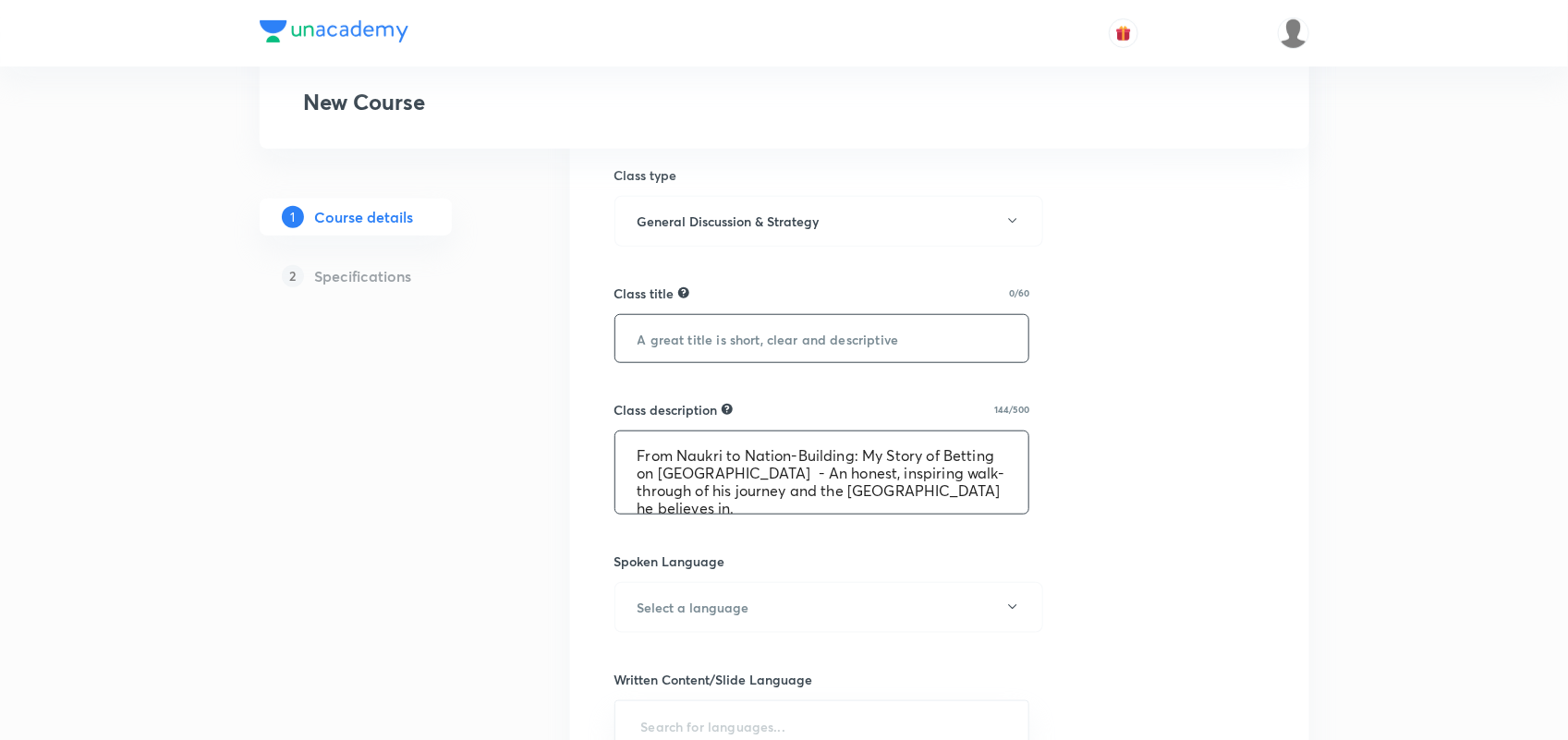 type on "From Naukri to Nation-Building: My Story of Betting on India  - An honest, inspiring walk-through of his journey and the India he believes in." 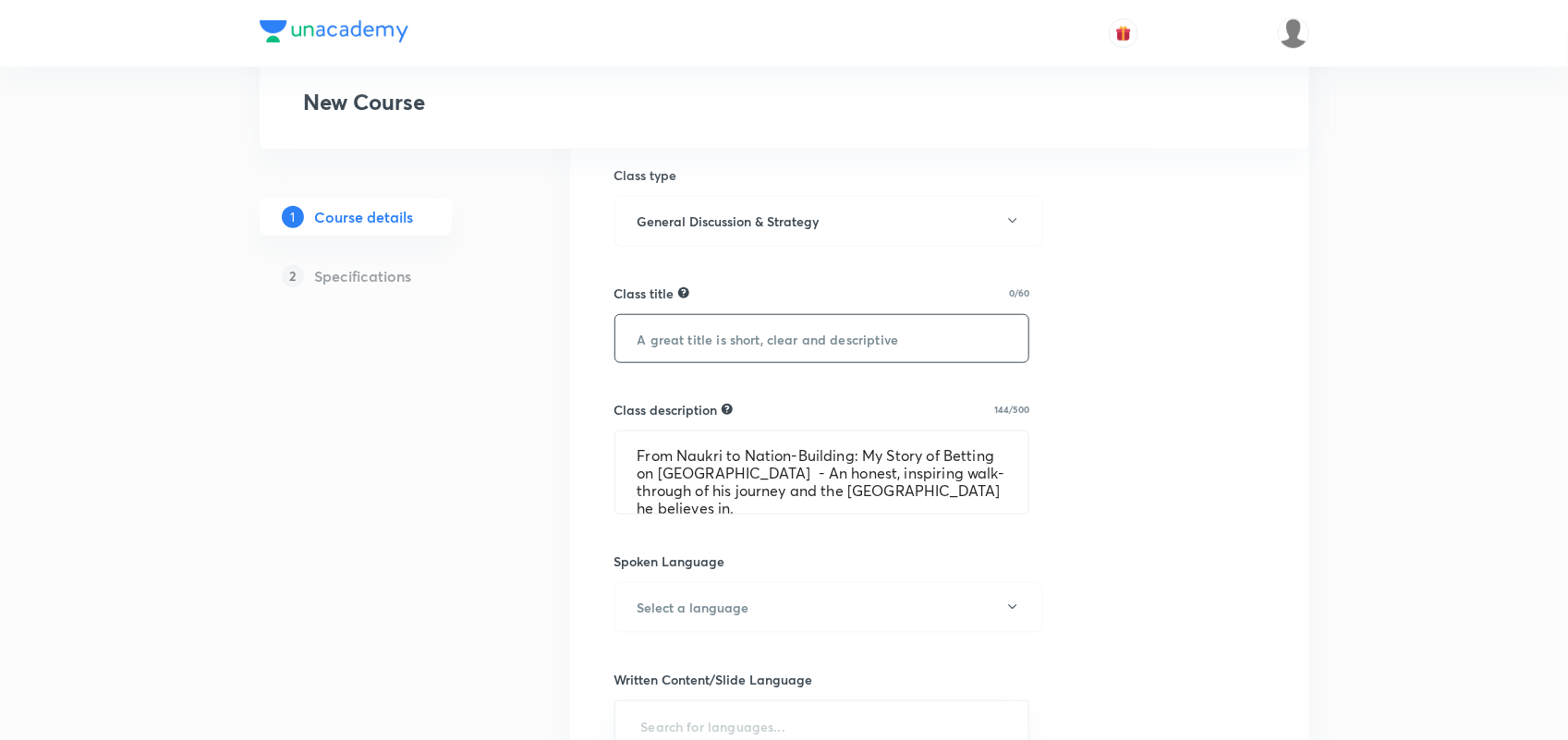 paste 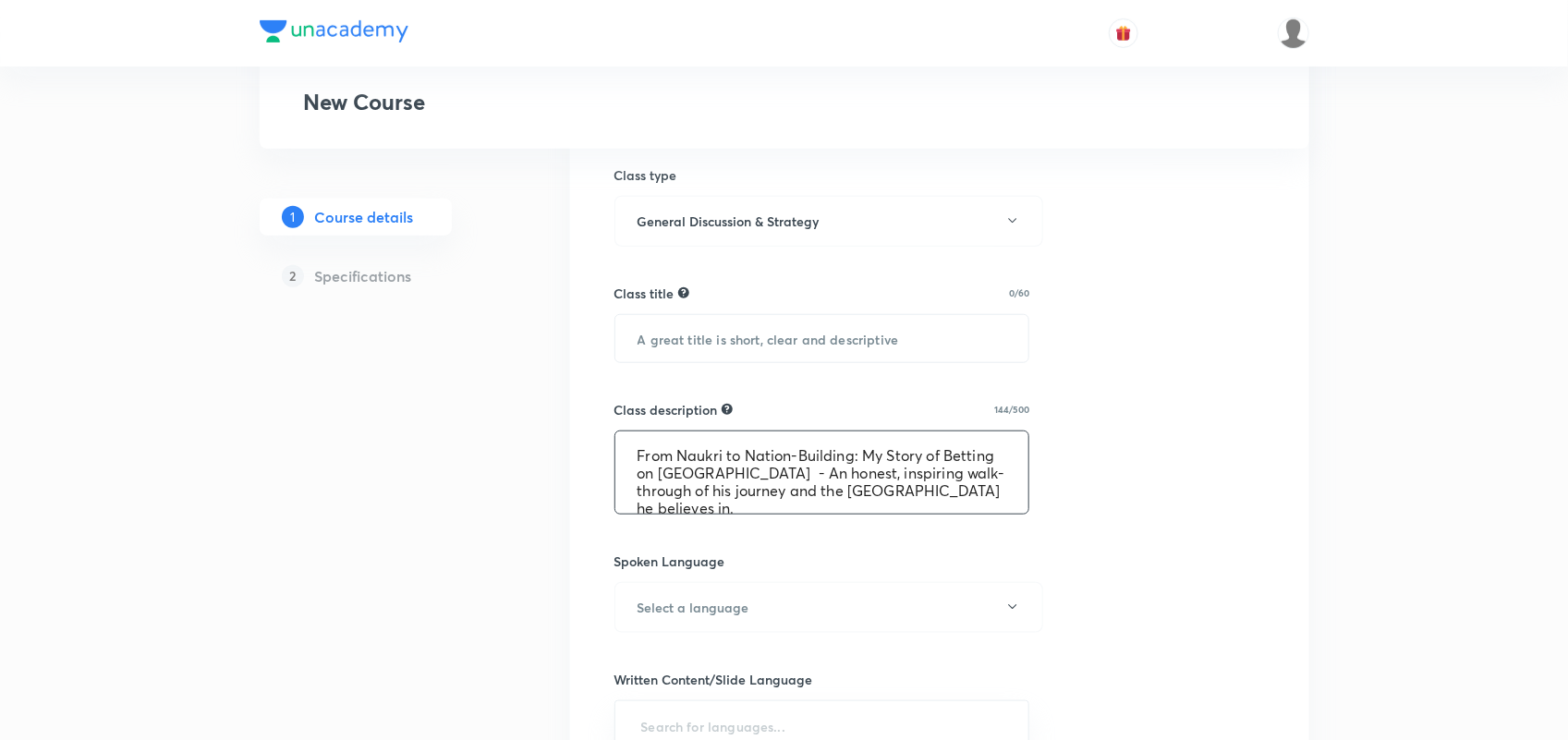 click on "From Naukri to Nation-Building: My Story of Betting on India  - An honest, inspiring walk-through of his journey and the India he believes in." at bounding box center (822, 472) 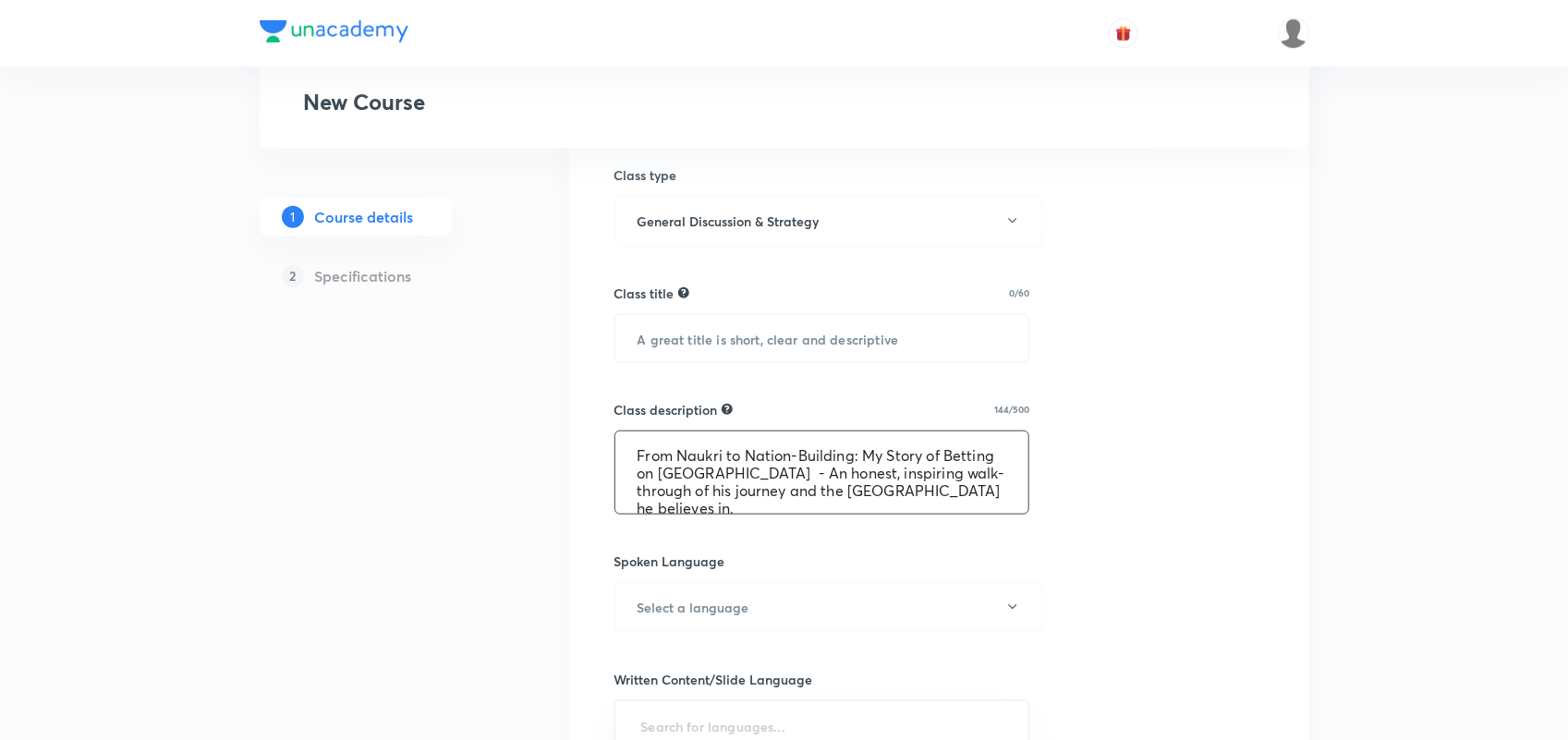 drag, startPoint x: 636, startPoint y: 455, endPoint x: 851, endPoint y: 455, distance: 215 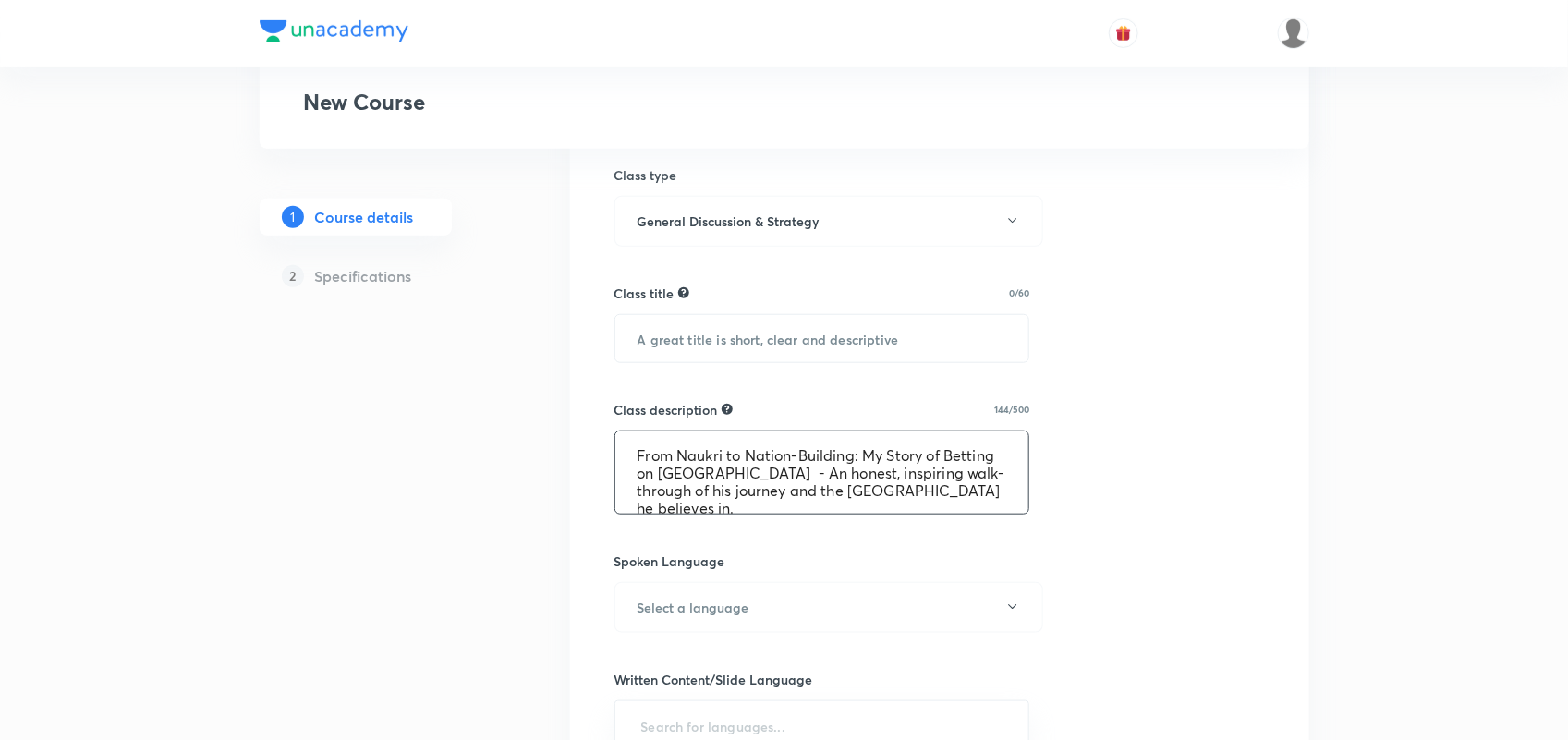 click on "From Naukri to Nation-Building: My Story of Betting on India  - An honest, inspiring walk-through of his journey and the India he believes in." at bounding box center (822, 472) 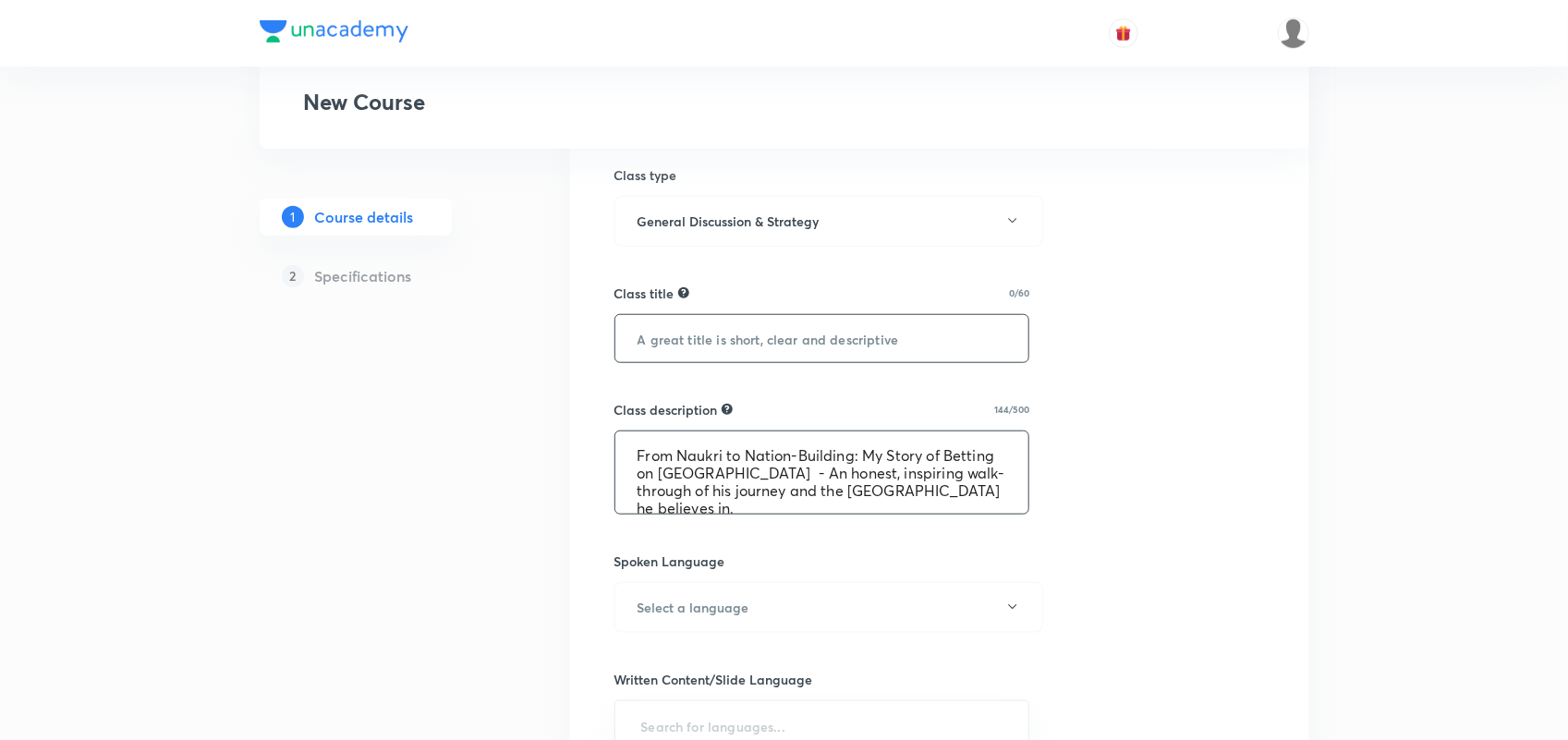 click at bounding box center [822, 338] 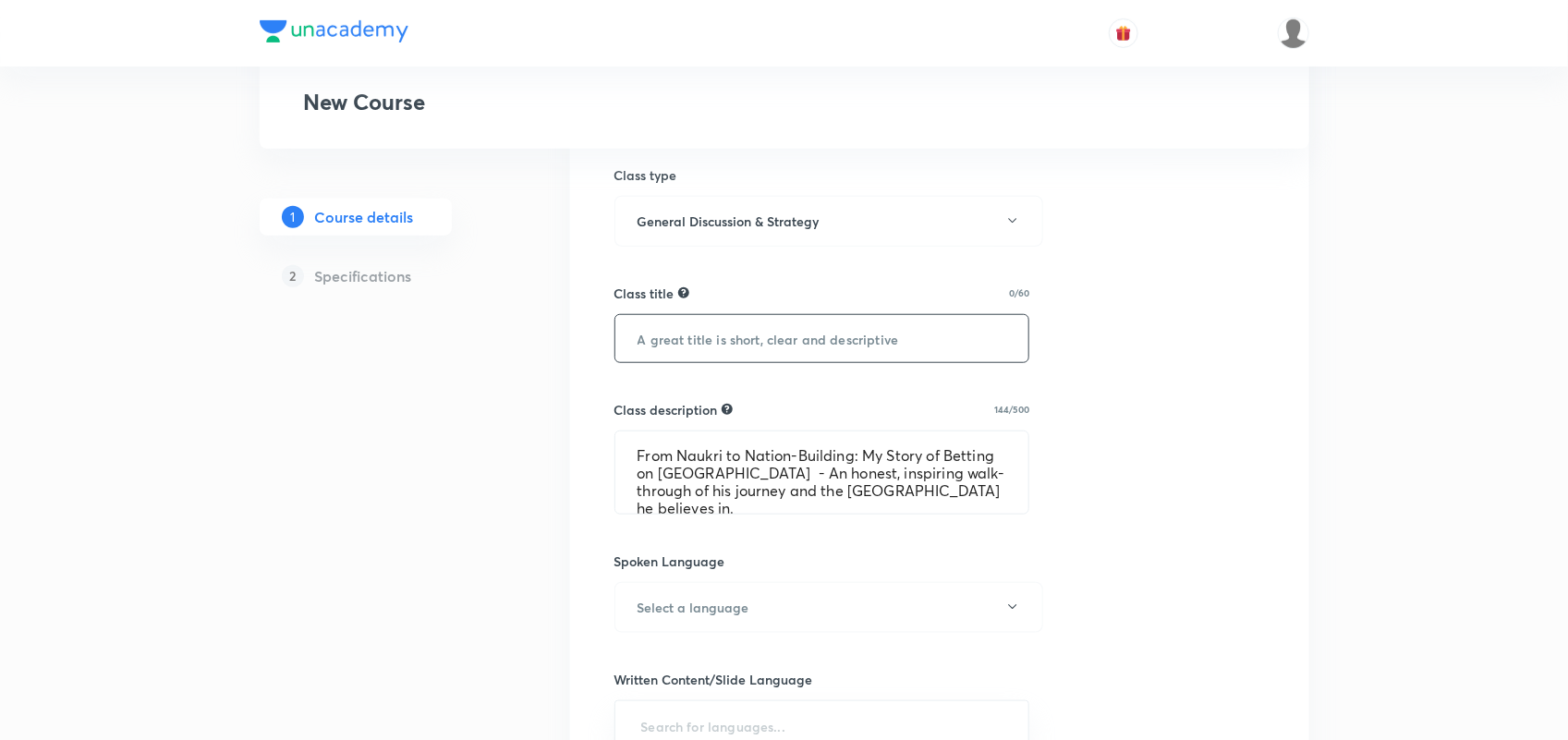 paste on "From Naukri to Nation-Building" 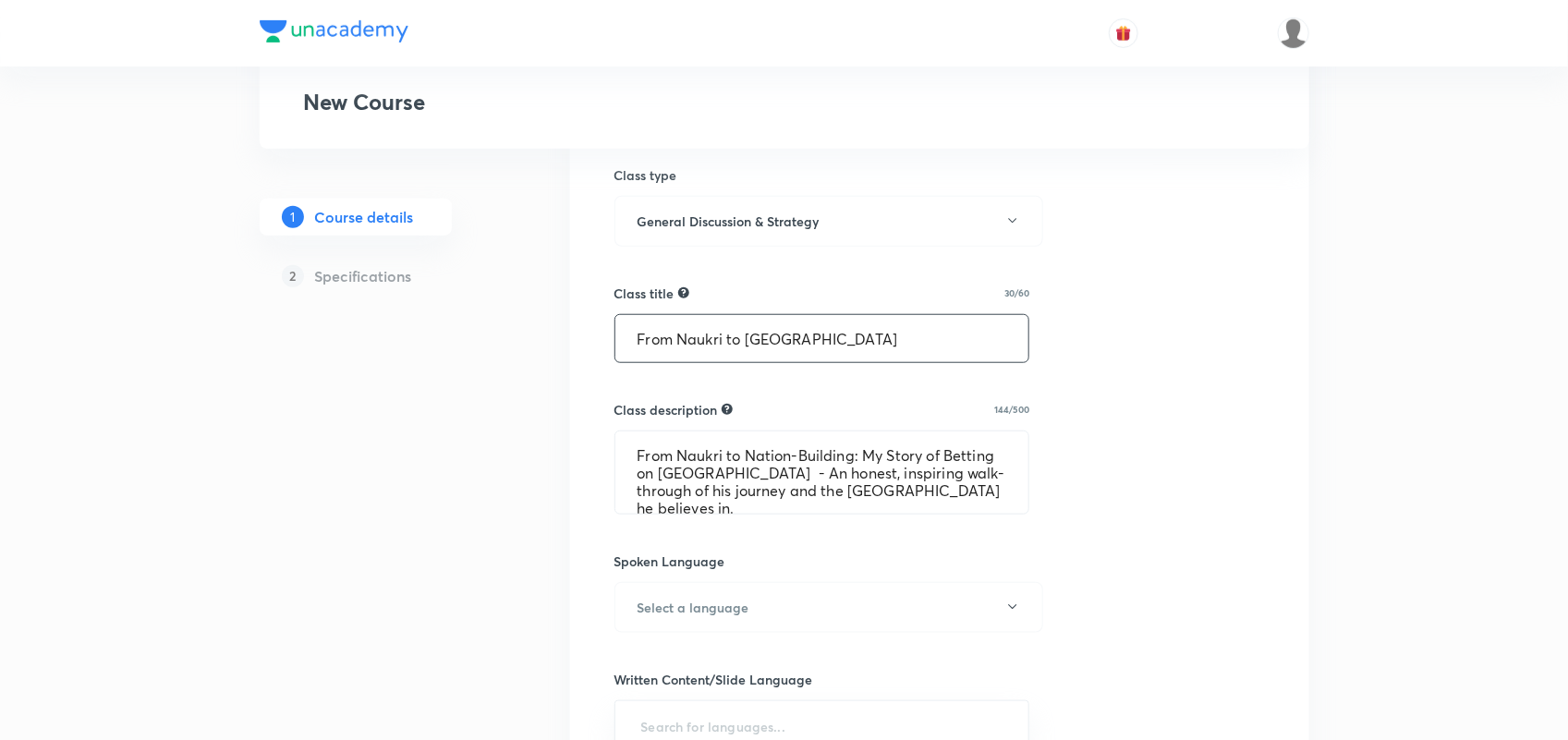 click on "From Naukri to Nation-Building" at bounding box center [822, 338] 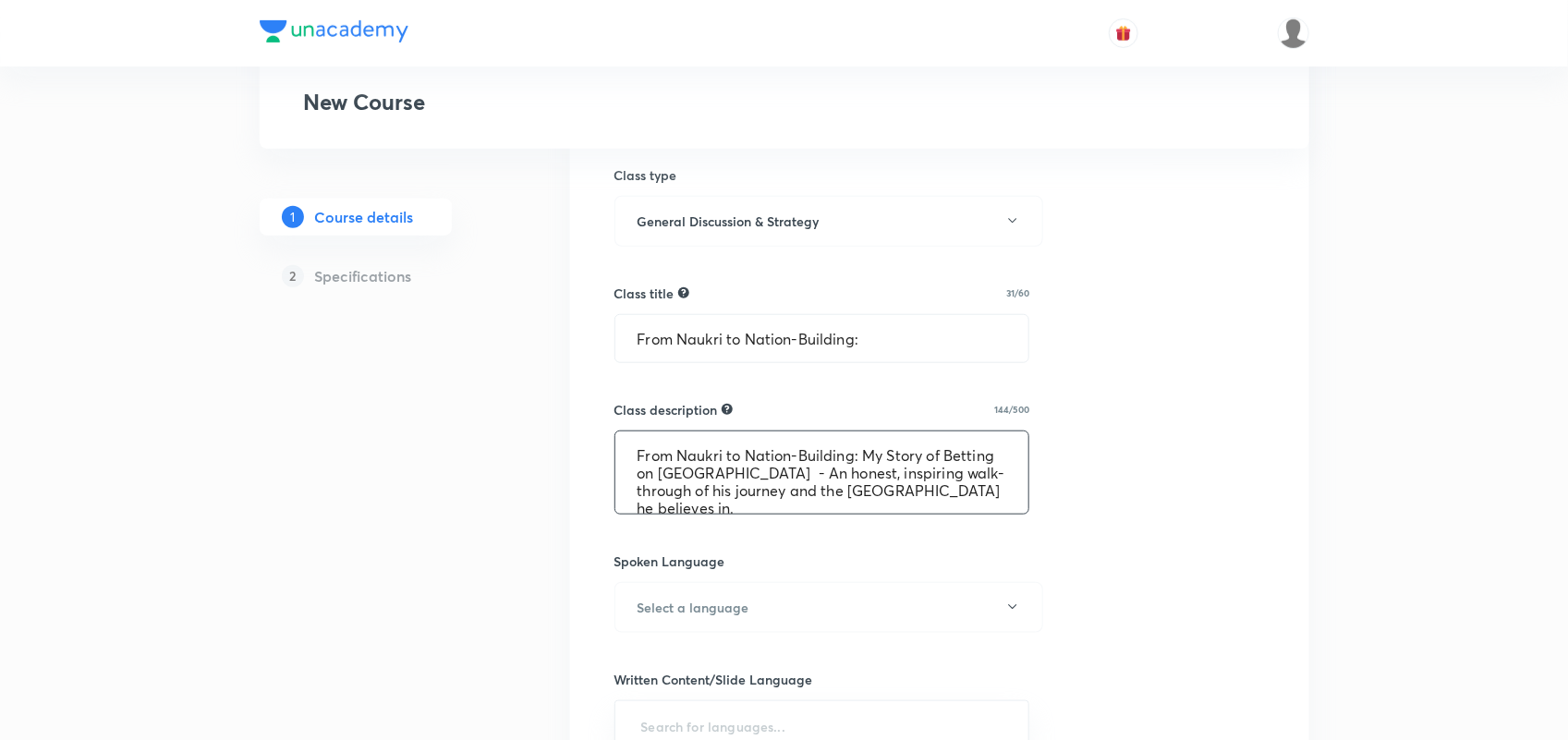 drag, startPoint x: 888, startPoint y: 454, endPoint x: 939, endPoint y: 473, distance: 54.424259 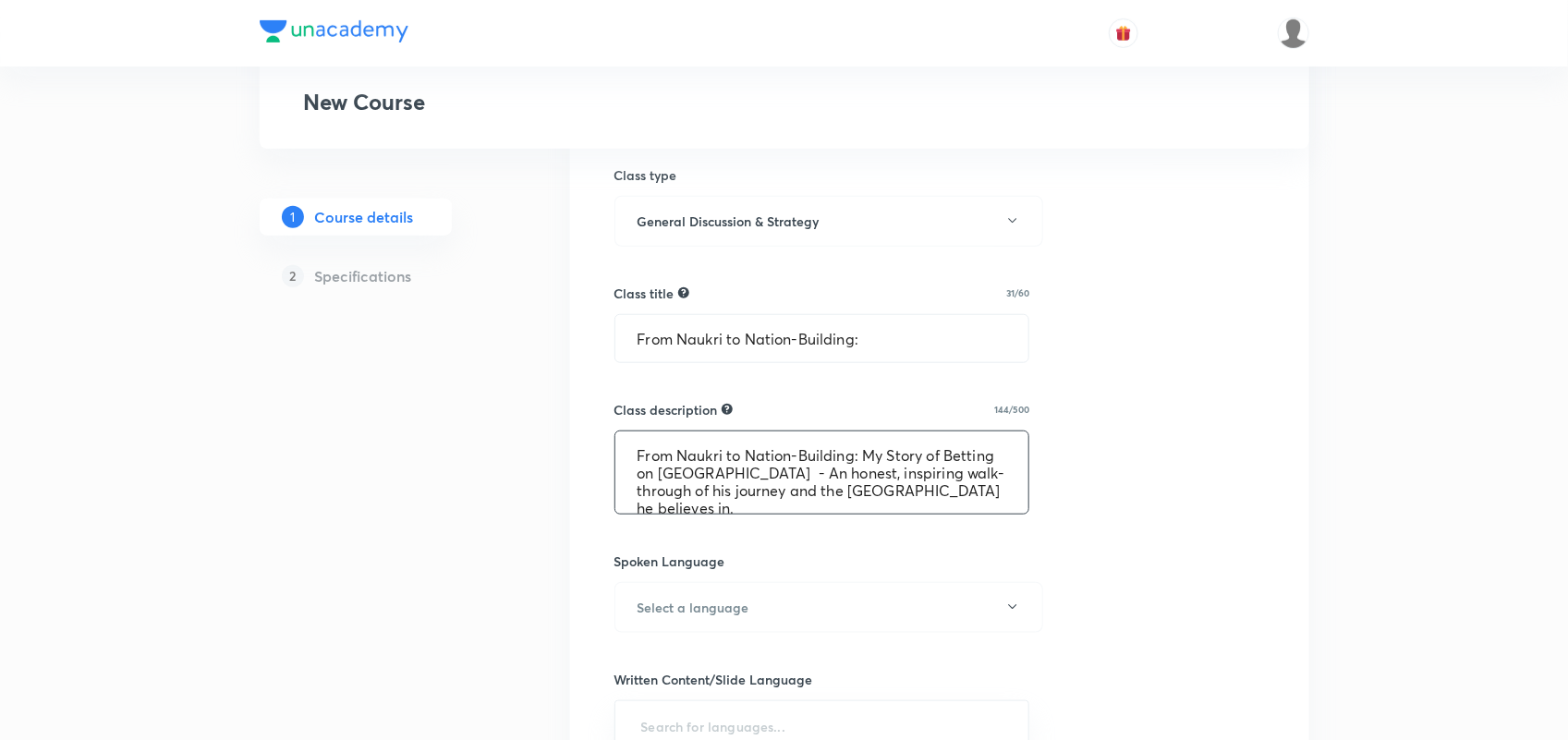 click on "From Naukri to Nation-Building: My Story of Betting on India  - An honest, inspiring walk-through of his journey and the India he believes in." at bounding box center [822, 472] 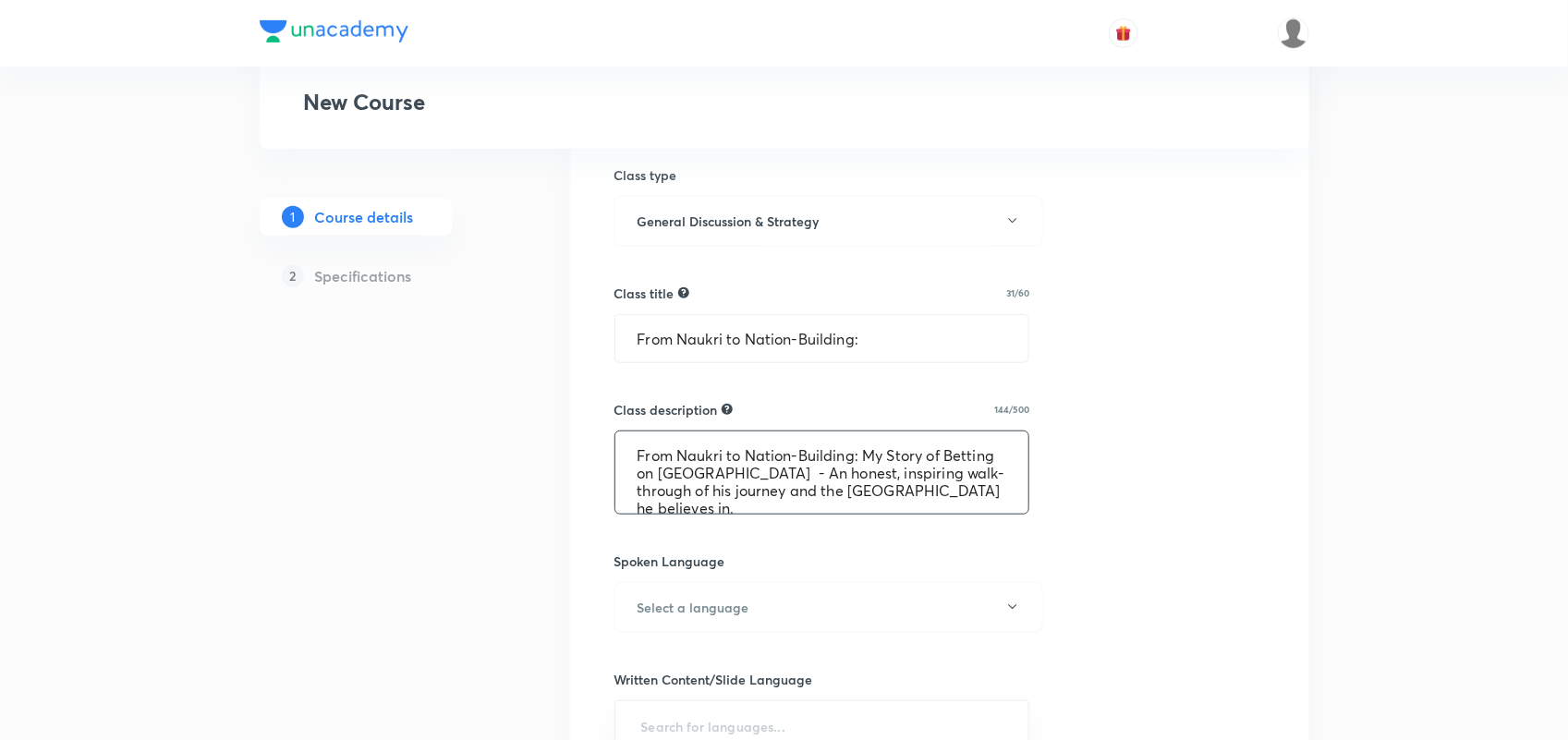 drag, startPoint x: 860, startPoint y: 455, endPoint x: 693, endPoint y: 481, distance: 169.01183 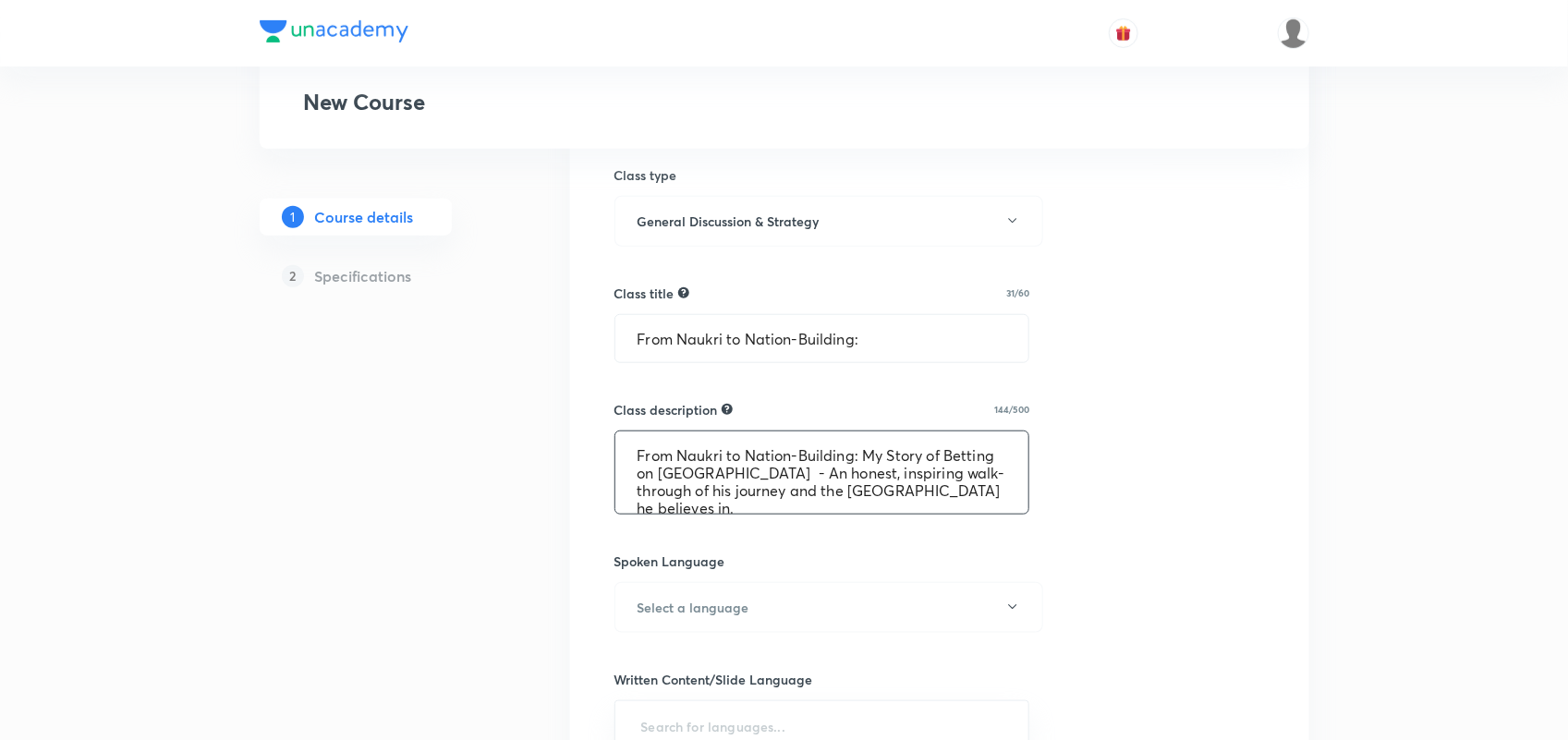click on "From Naukri to Nation-Building: My Story of Betting on India  - An honest, inspiring walk-through of his journey and the India he believes in." at bounding box center [822, 472] 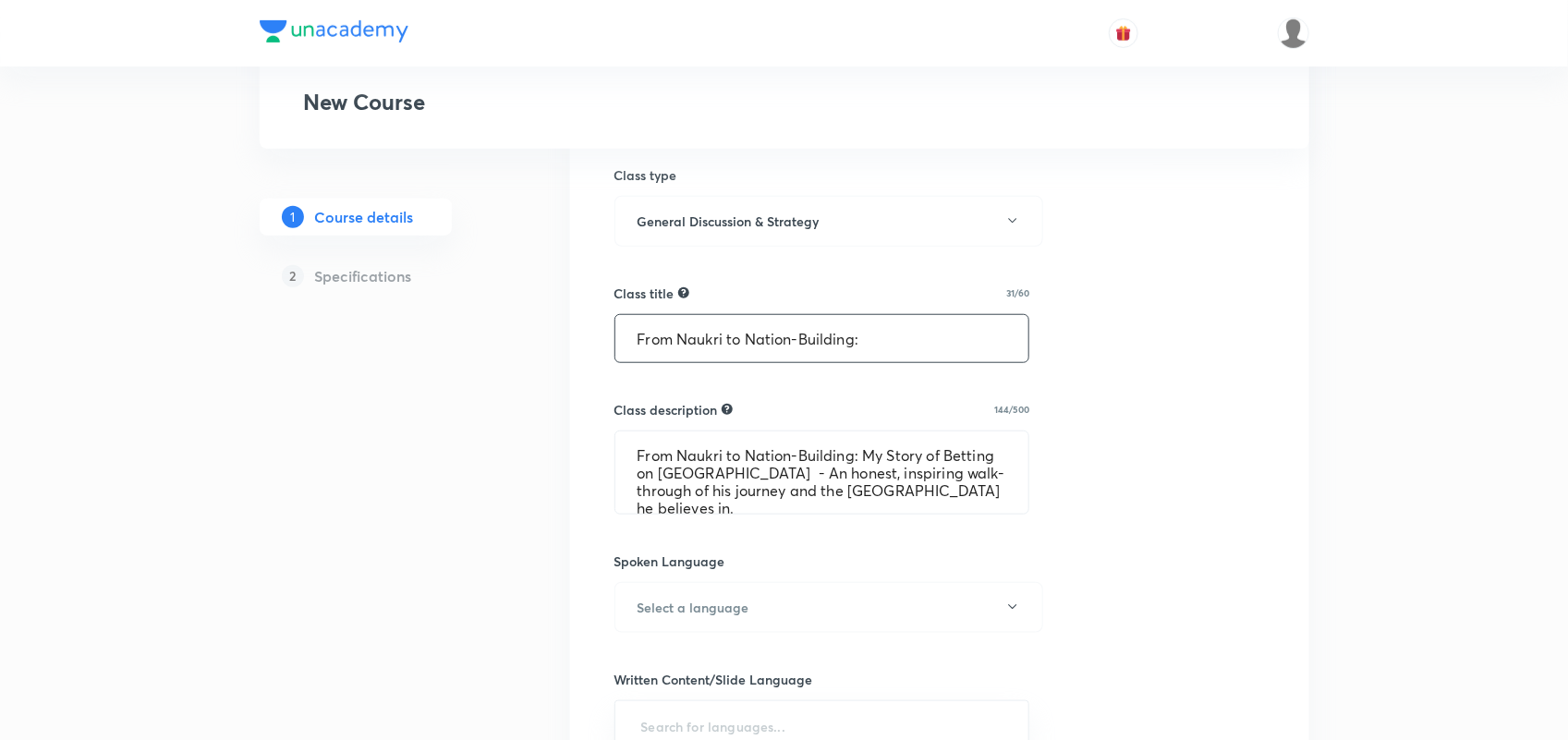click on "From Naukri to Nation-Building:" at bounding box center [822, 338] 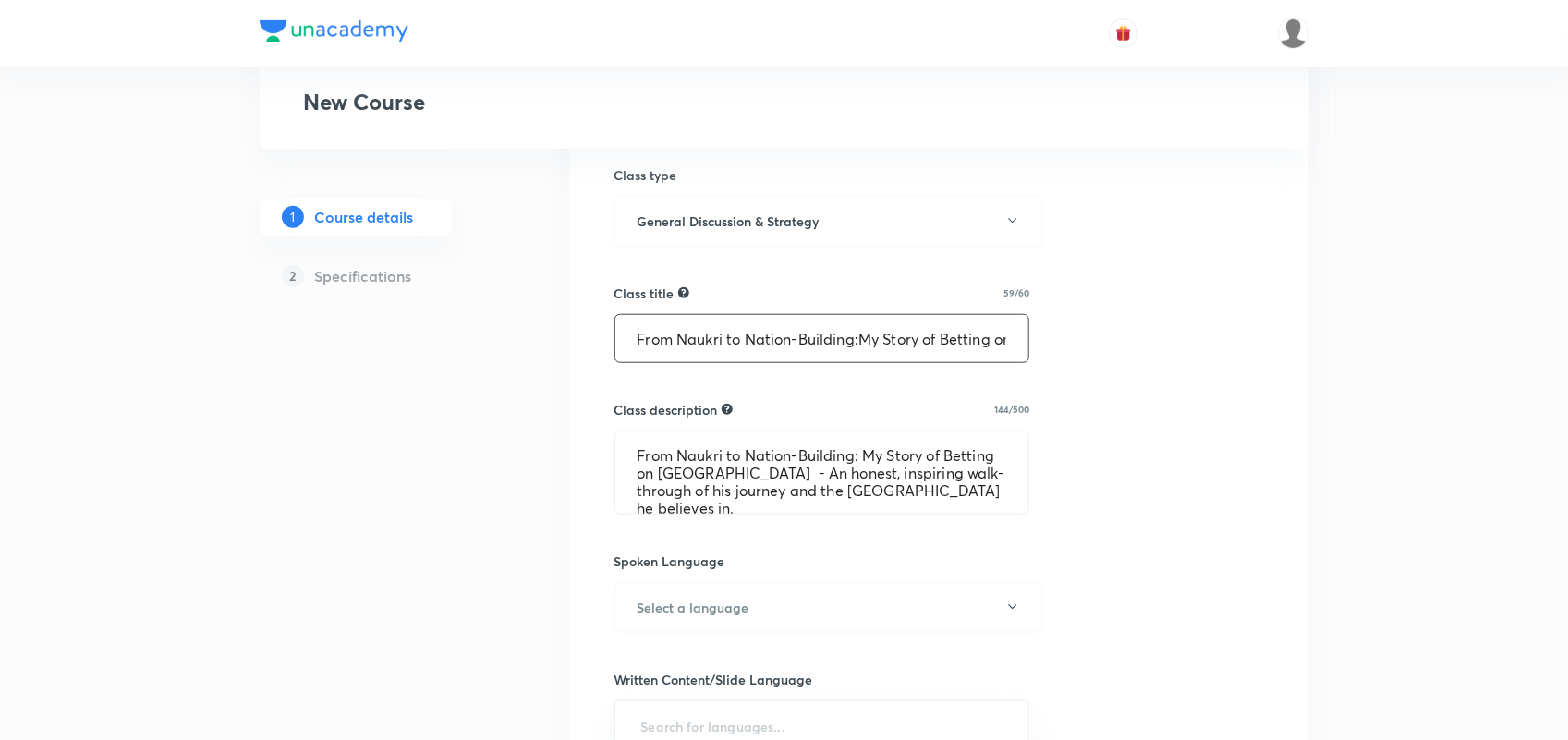 scroll, scrollTop: 0, scrollLeft: 46, axis: horizontal 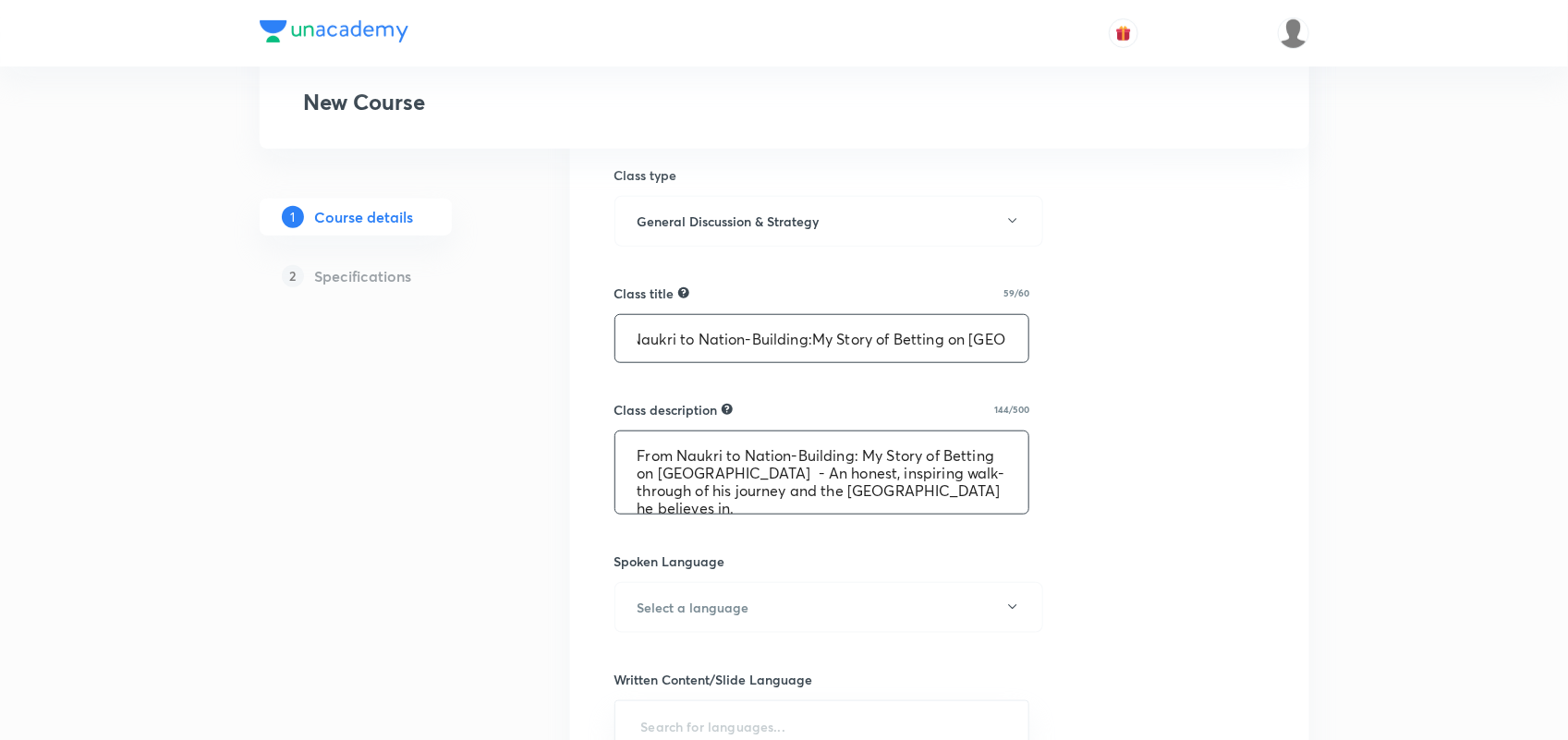 type on "From Naukri to Nation-Building:My Story of Betting on India" 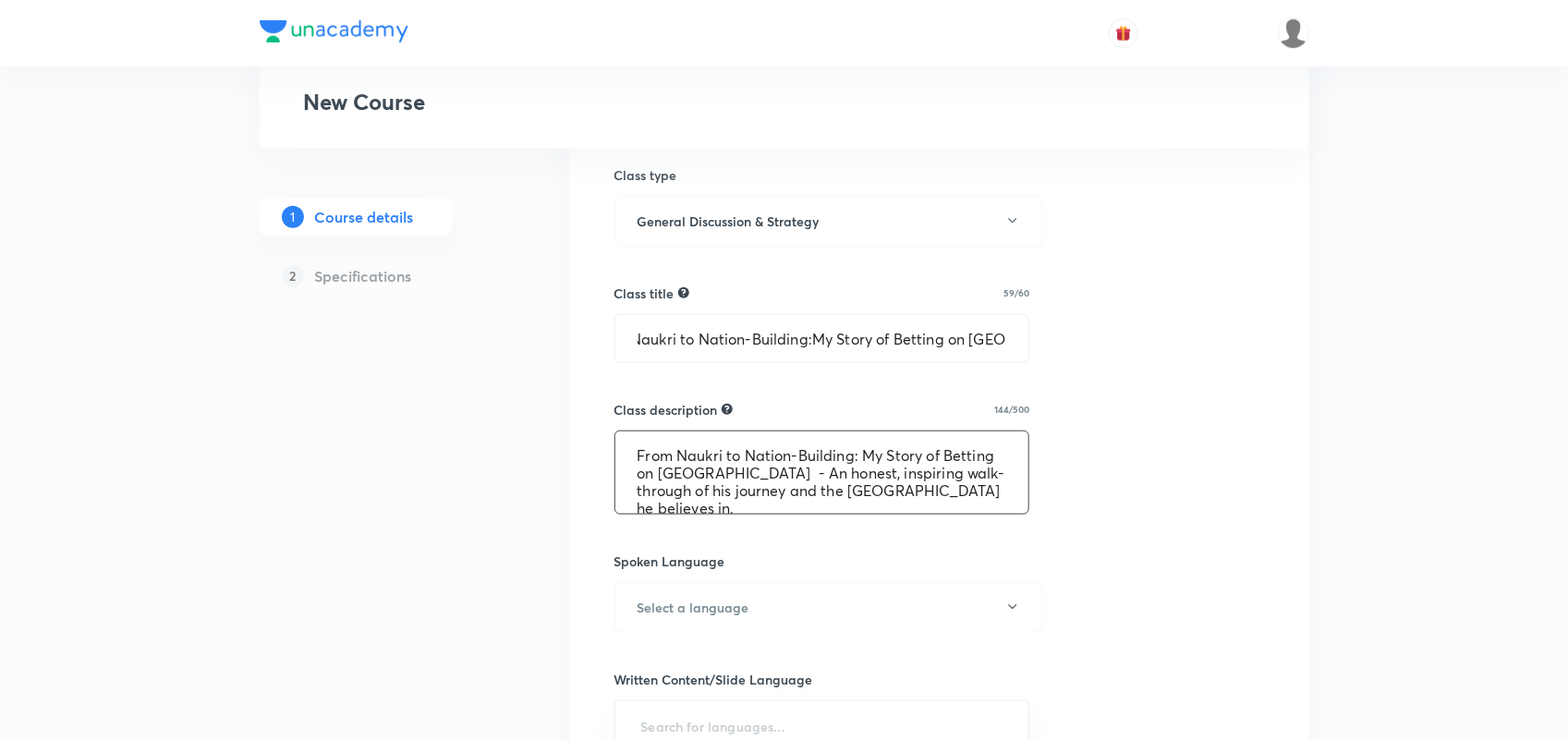 scroll, scrollTop: 0, scrollLeft: 0, axis: both 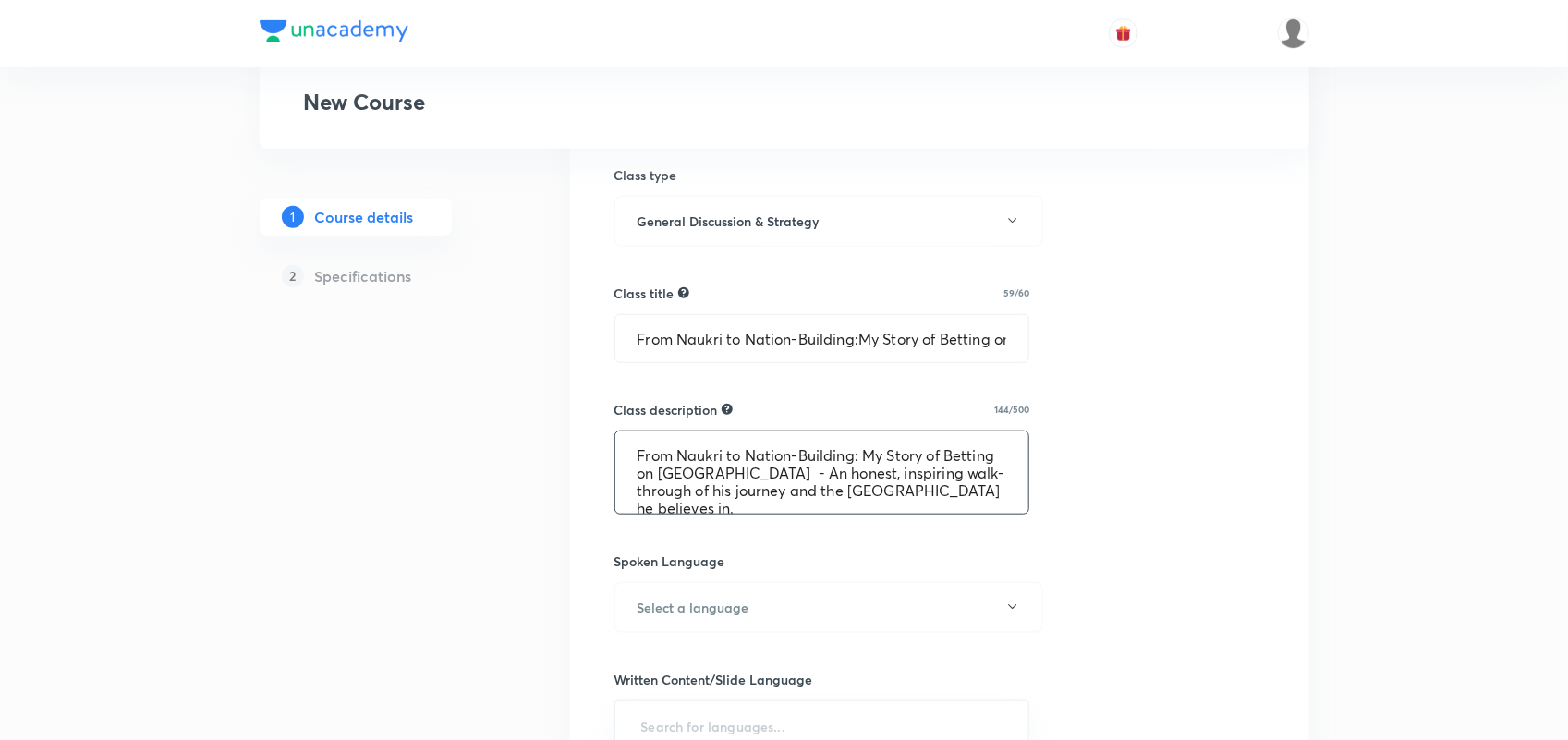 drag, startPoint x: 635, startPoint y: 453, endPoint x: 911, endPoint y: 510, distance: 281.82441 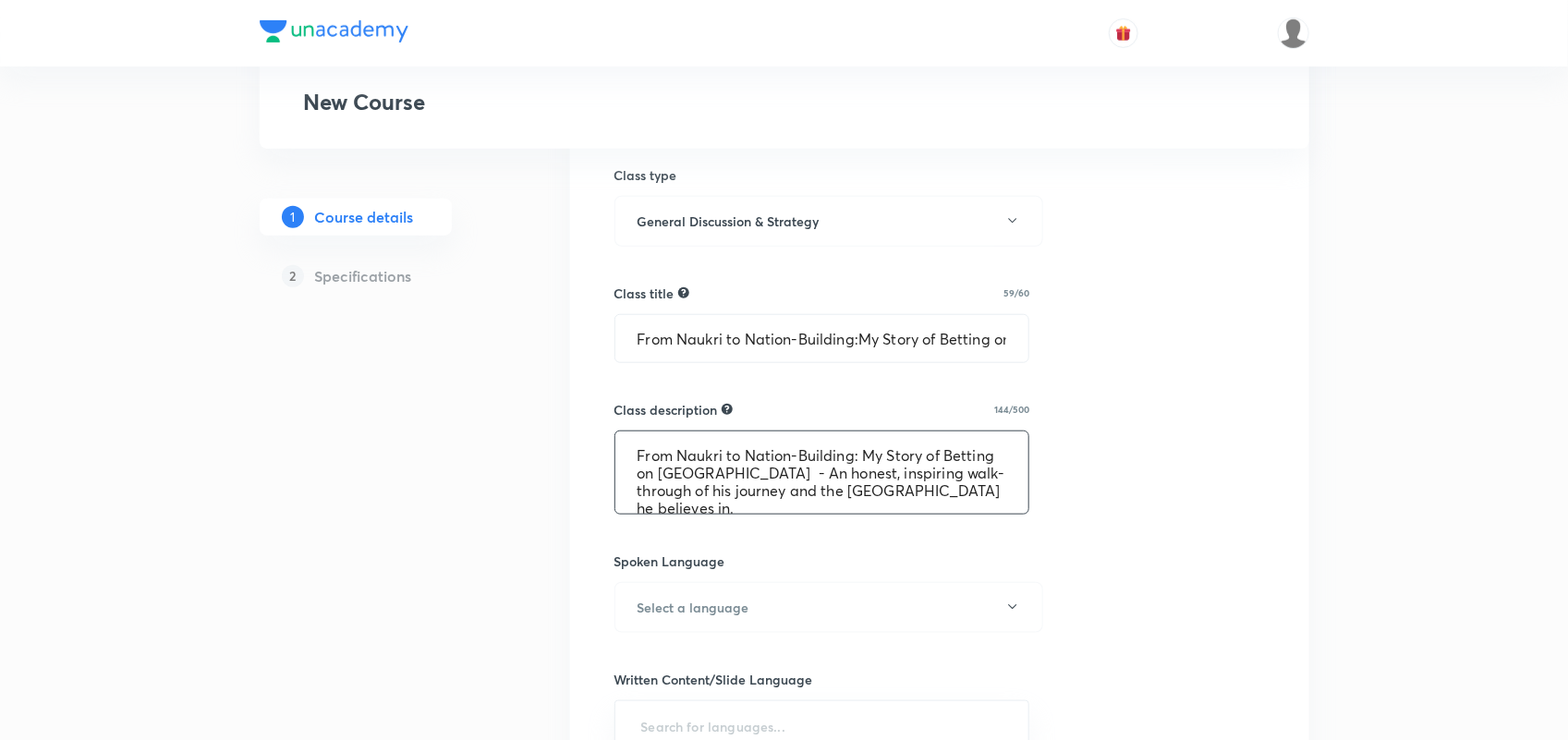 click on "From Naukri to Nation-Building: My Story of Betting on India  - An honest, inspiring walk-through of his journey and the India he believes in." at bounding box center [822, 472] 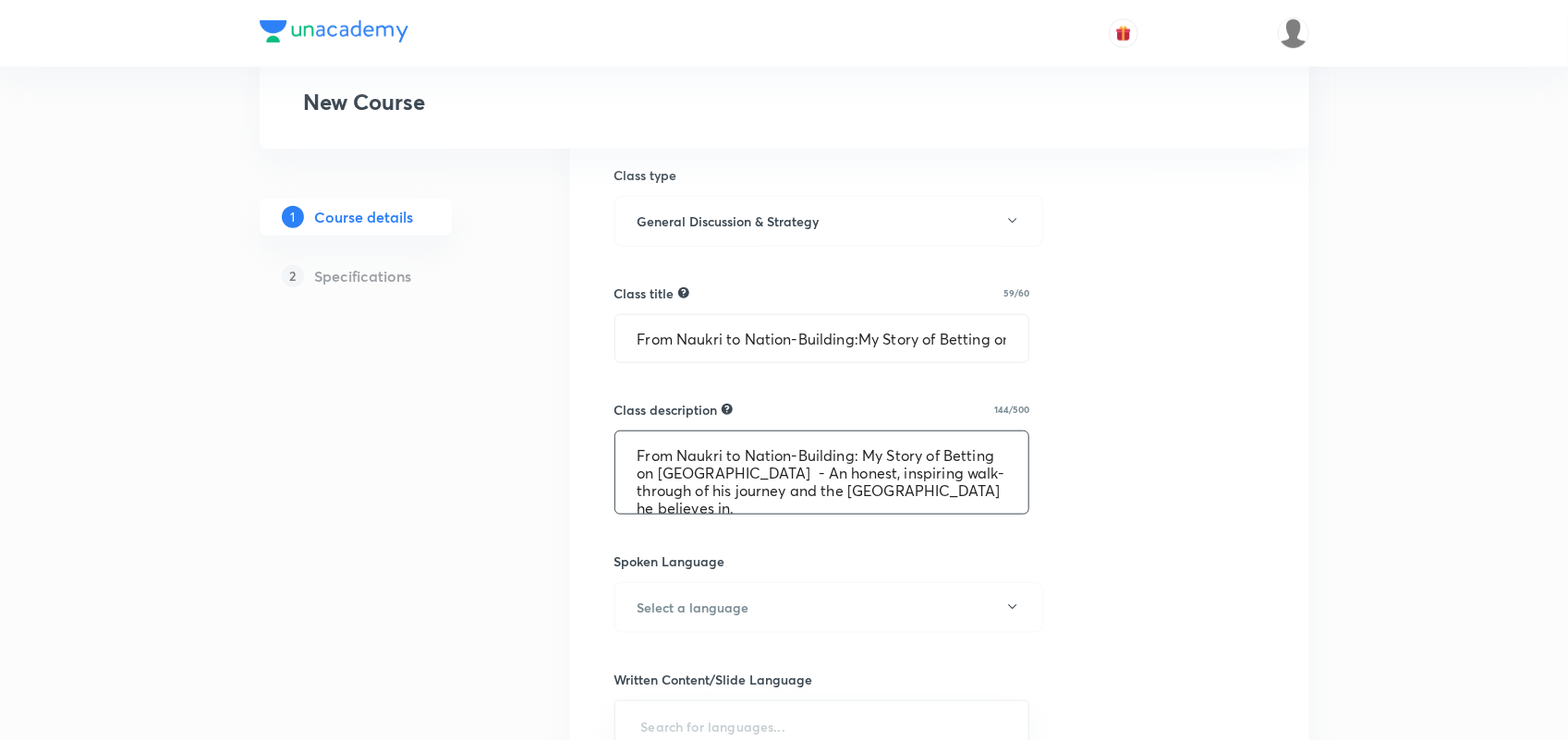 drag, startPoint x: 710, startPoint y: 474, endPoint x: 631, endPoint y: 450, distance: 82.56513 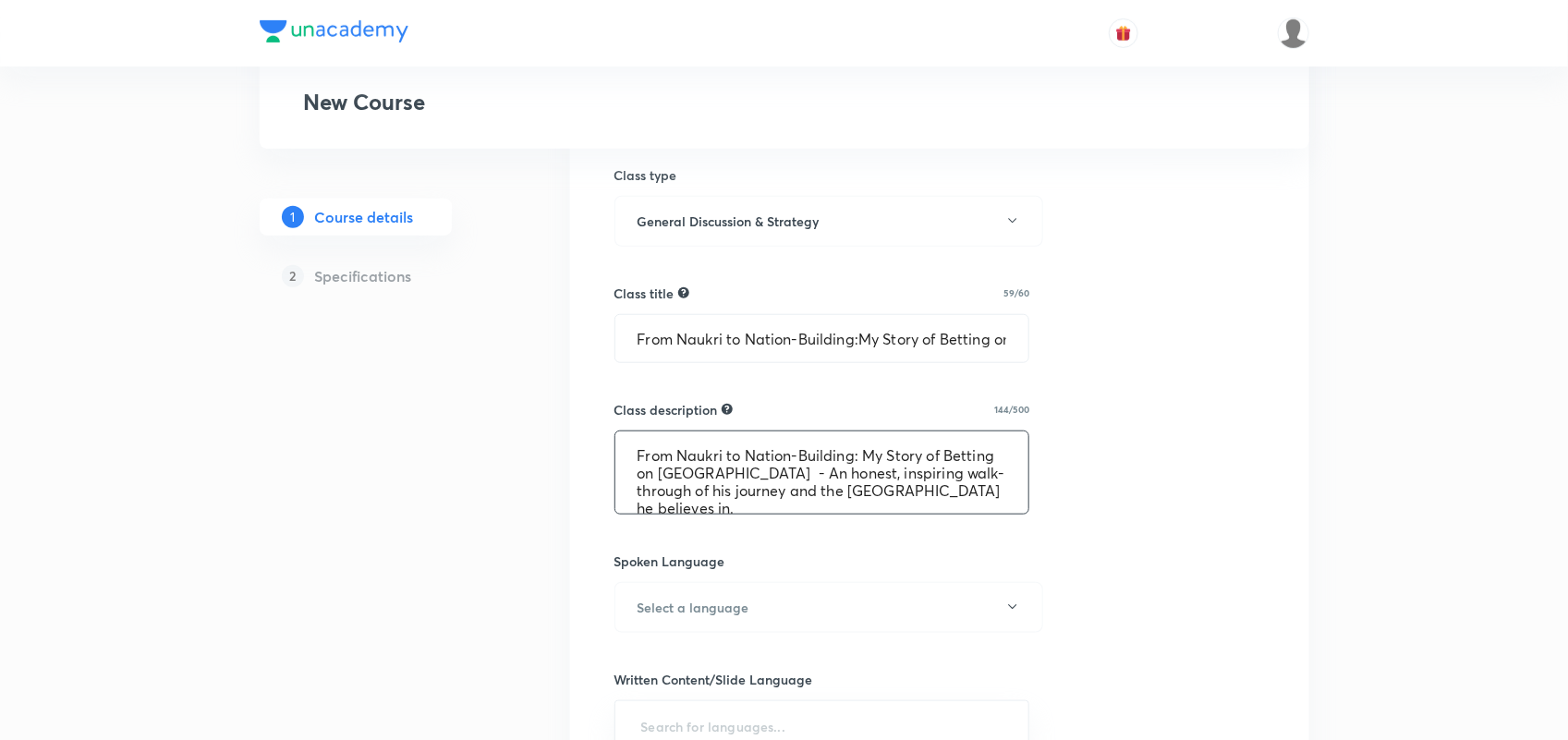 click on "From Naukri to Nation-Building: My Story of Betting on India  - An honest, inspiring walk-through of his journey and the India he believes in." at bounding box center [822, 472] 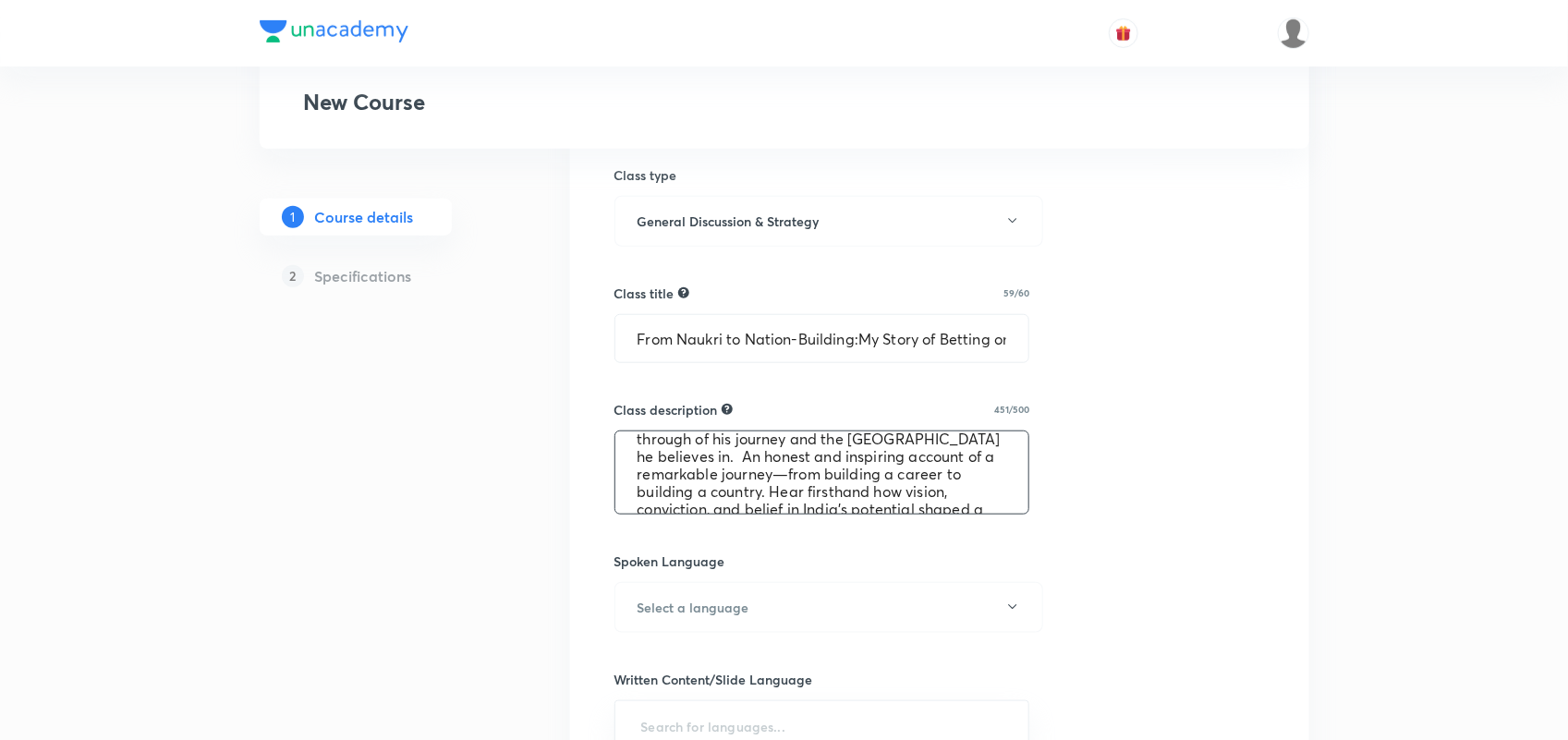 scroll, scrollTop: 53, scrollLeft: 0, axis: vertical 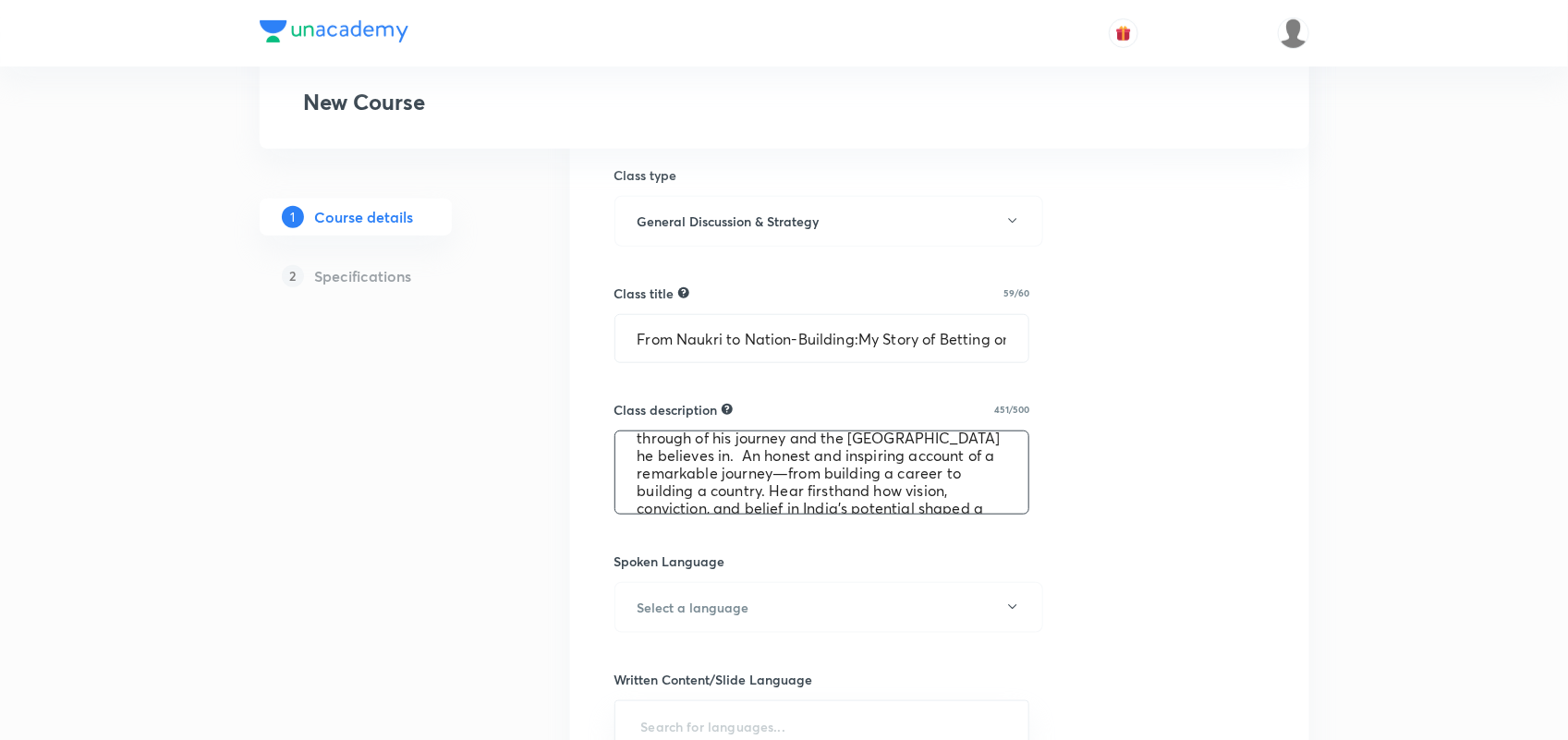 click on "From Naukri to Nation-Building: My Story of Betting on India  - An honest, inspiring walk-through of his journey and the India he believes in.  An honest and inspiring account of a remarkable journey—from building a career to building a country. Hear firsthand how vision, conviction, and belief in India’s potential shaped a path of purpose, impact, and transformation. A story that will move you, motivate you, and make you believe in possibilities." at bounding box center [822, 472] 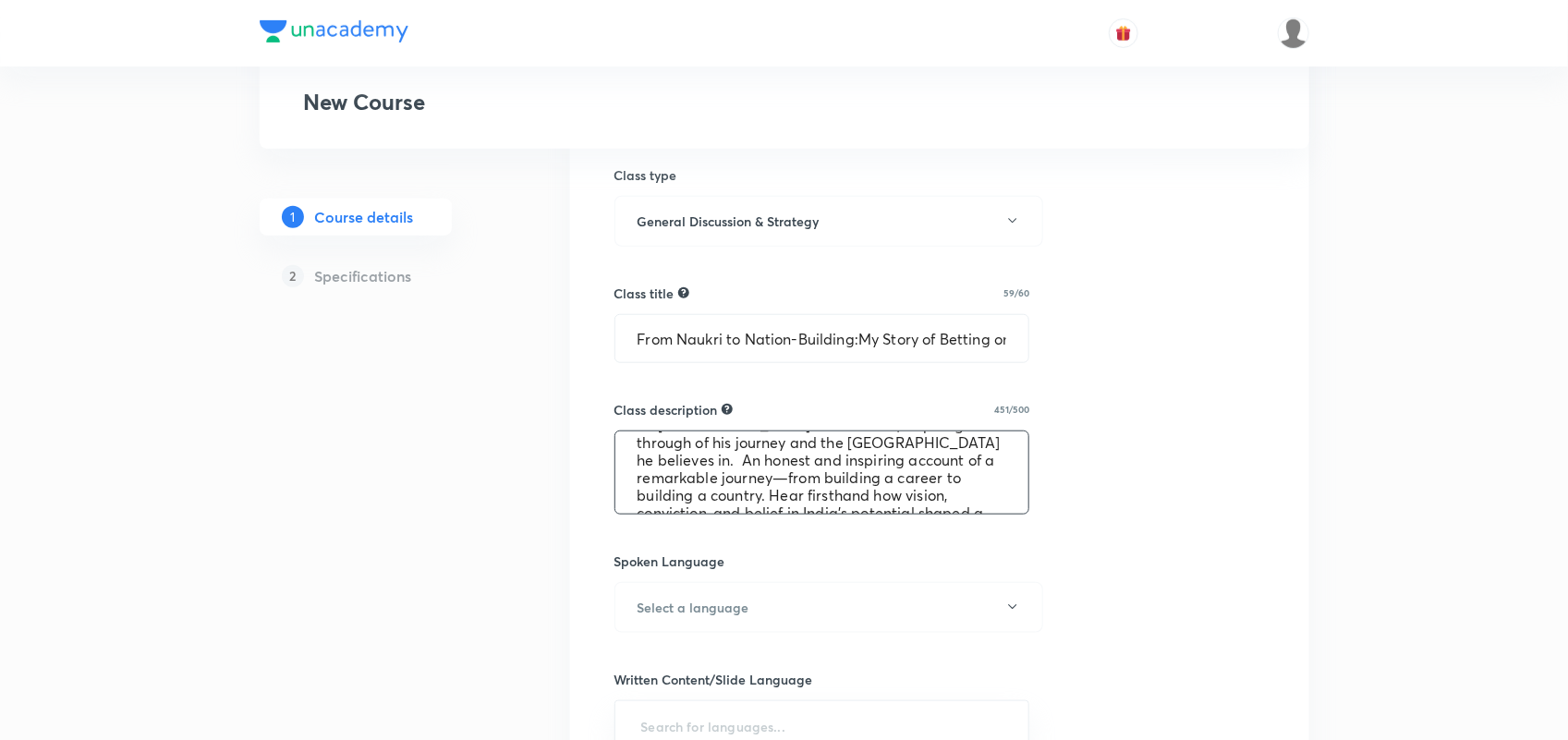 scroll, scrollTop: 47, scrollLeft: 0, axis: vertical 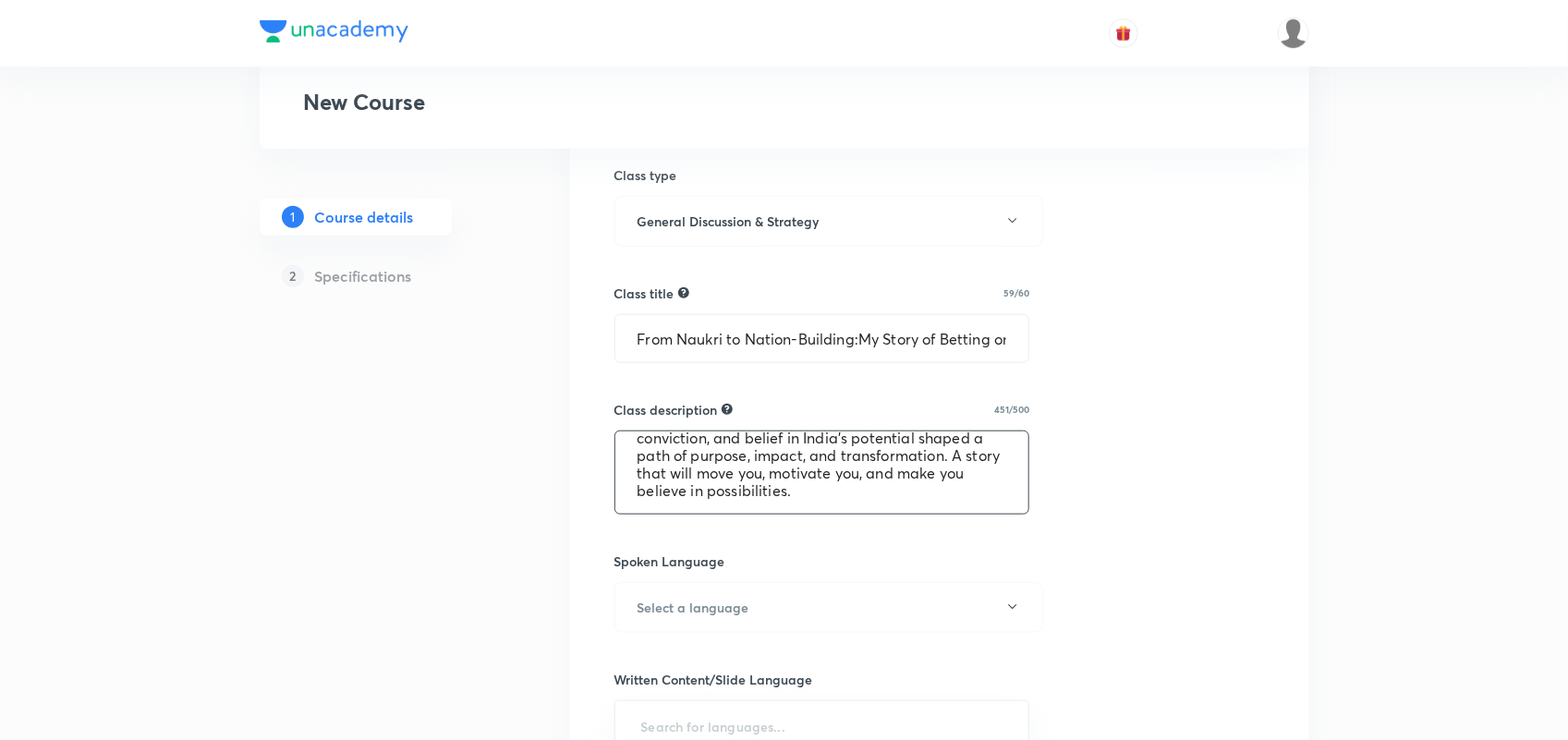 drag, startPoint x: 638, startPoint y: 460, endPoint x: 698, endPoint y: 501, distance: 72.670489 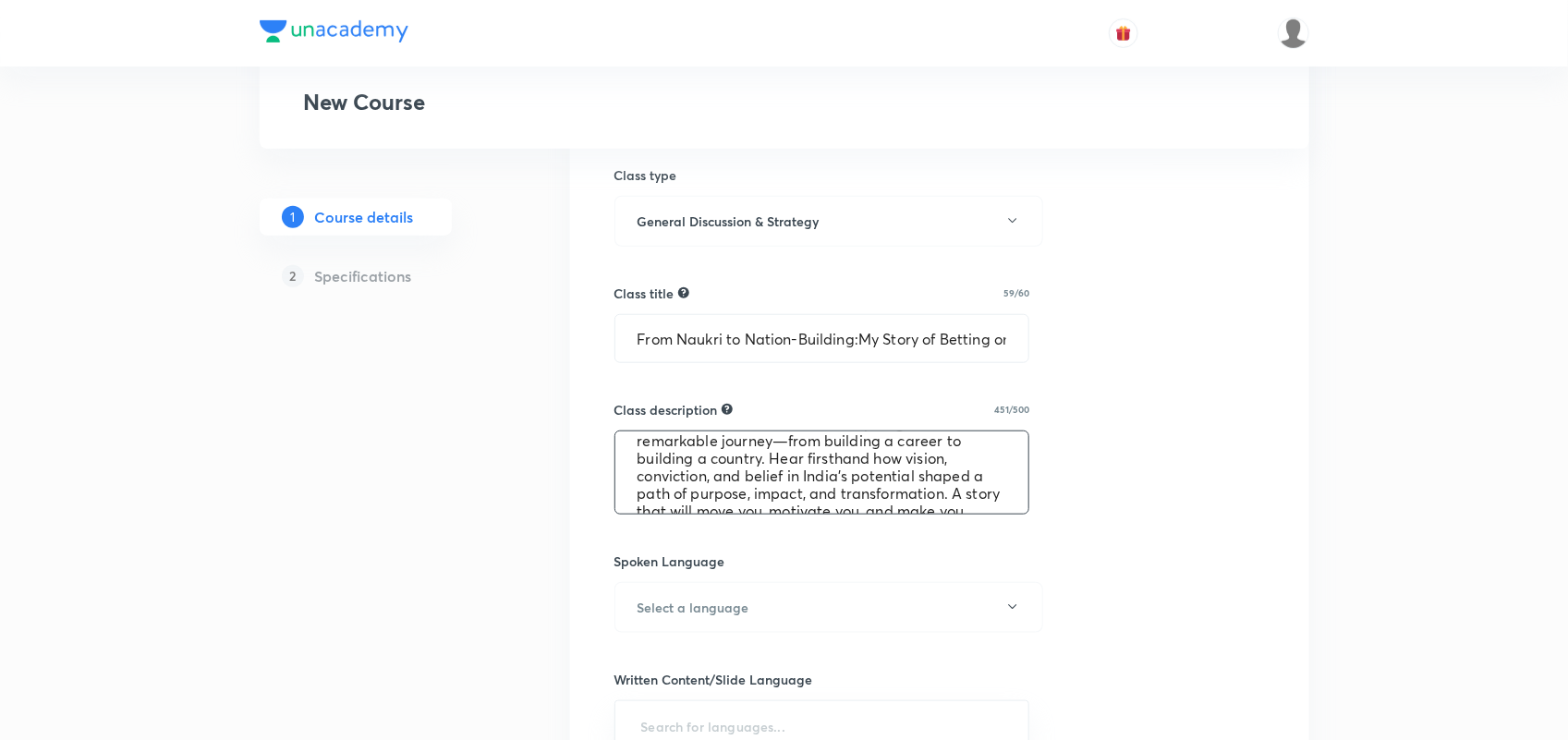 scroll, scrollTop: 84, scrollLeft: 0, axis: vertical 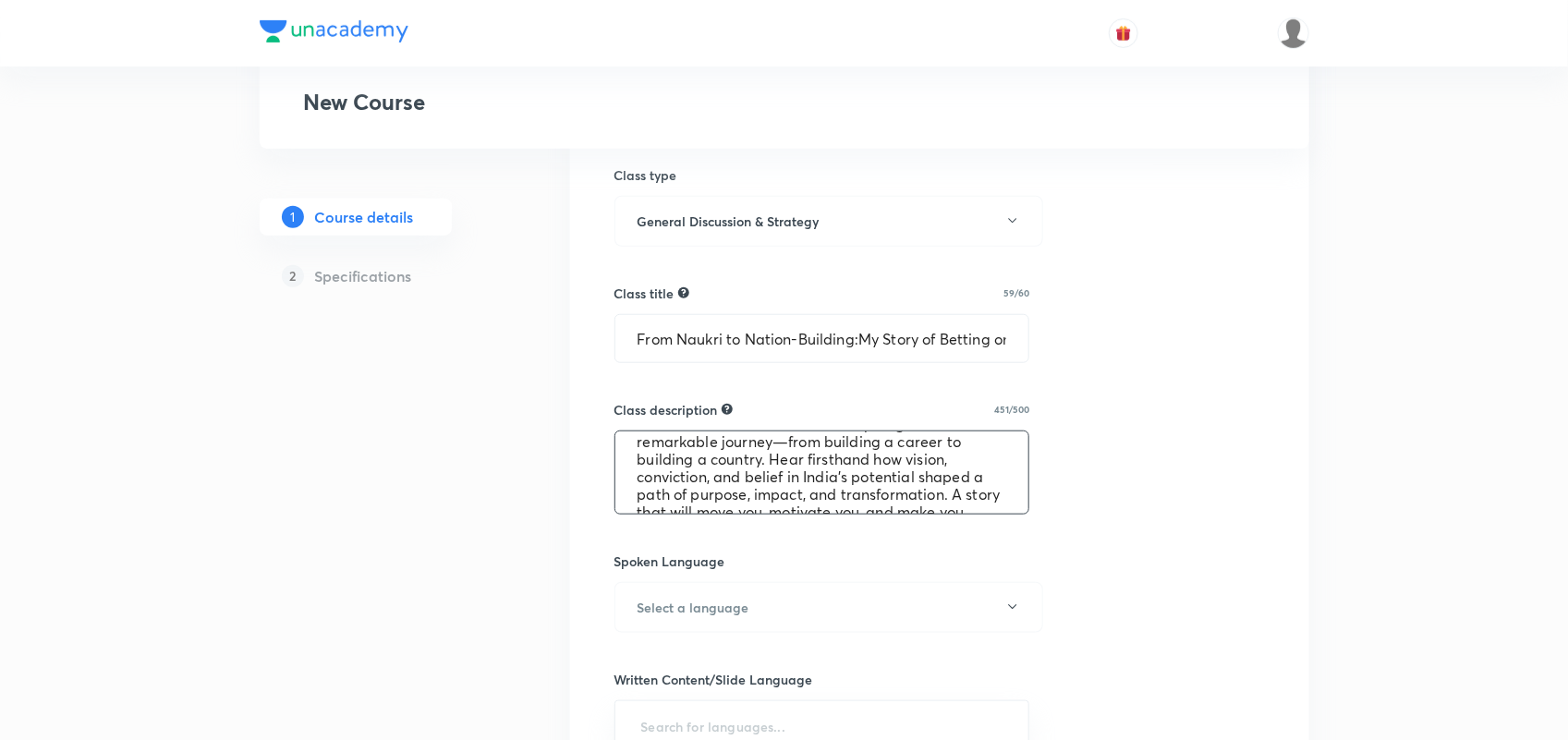 click on "From Naukri to Nation-Building: My Story of Betting on India  - An honest, inspiring walk-through of his journey and the India he believes in.  An honest and inspiring account of a remarkable journey—from building a career to building a country. Hear firsthand how vision, conviction, and belief in India’s potential shaped a path of purpose, impact, and transformation. A story that will move you, motivate you, and make you believe in possibilities." at bounding box center [822, 472] 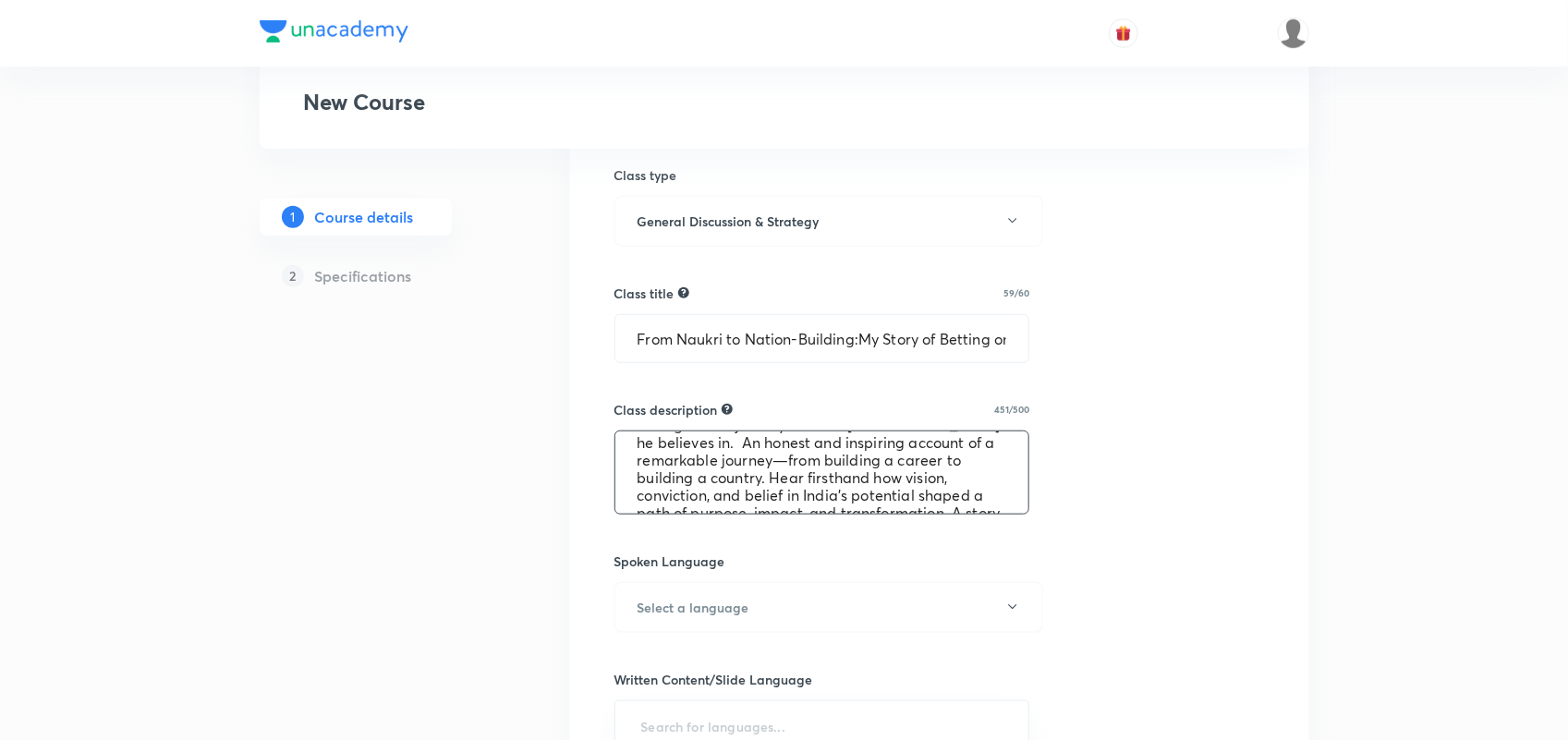 drag, startPoint x: 703, startPoint y: 442, endPoint x: 691, endPoint y: 483, distance: 42.720019 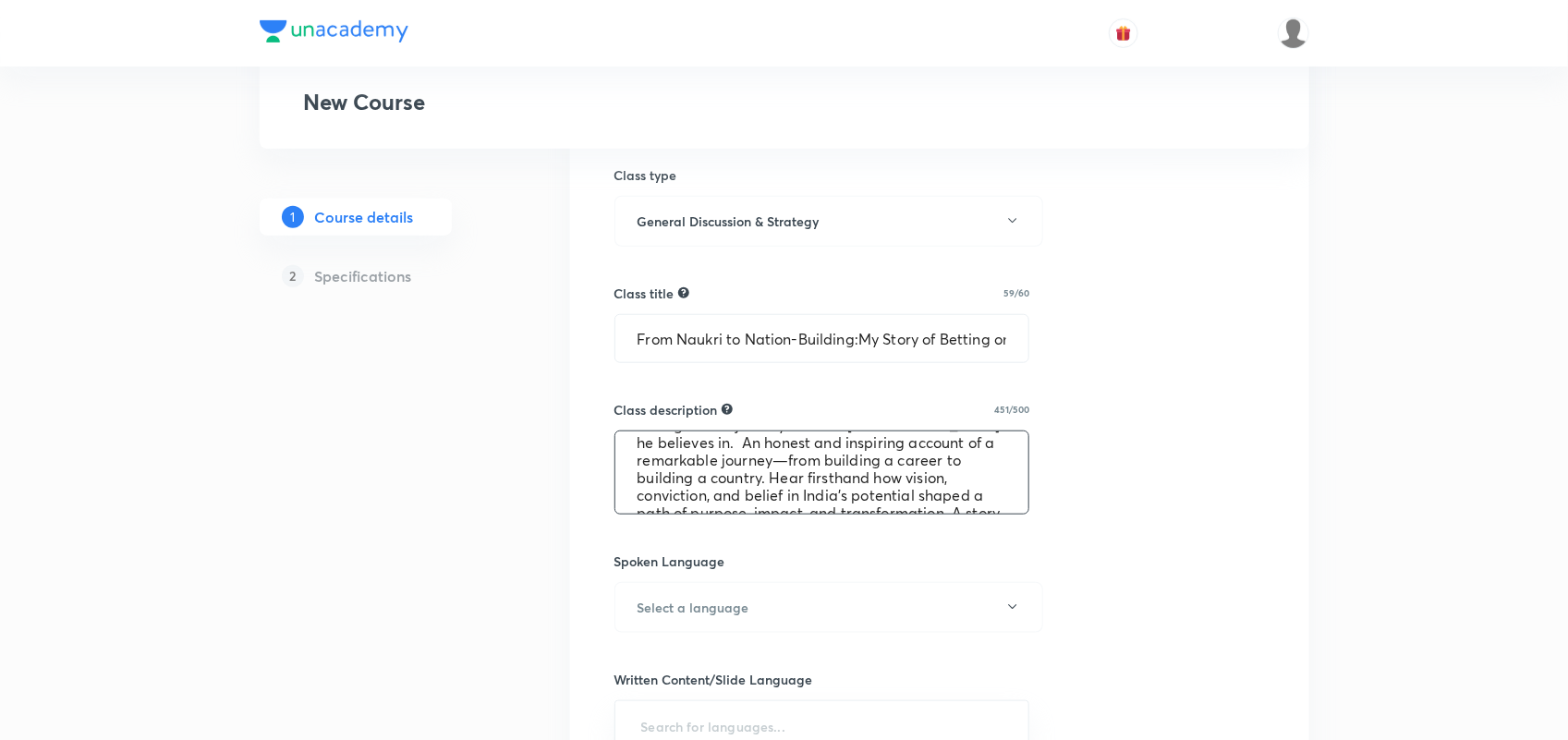 click on "From Naukri to Nation-Building: My Story of Betting on India  - An honest, inspiring walk-through of his journey and the India he believes in.  An honest and inspiring account of a remarkable journey—from building a career to building a country. Hear firsthand how vision, conviction, and belief in India’s potential shaped a path of purpose, impact, and transformation. A story that will move you, motivate you, and make you believe in possibilities." at bounding box center [822, 472] 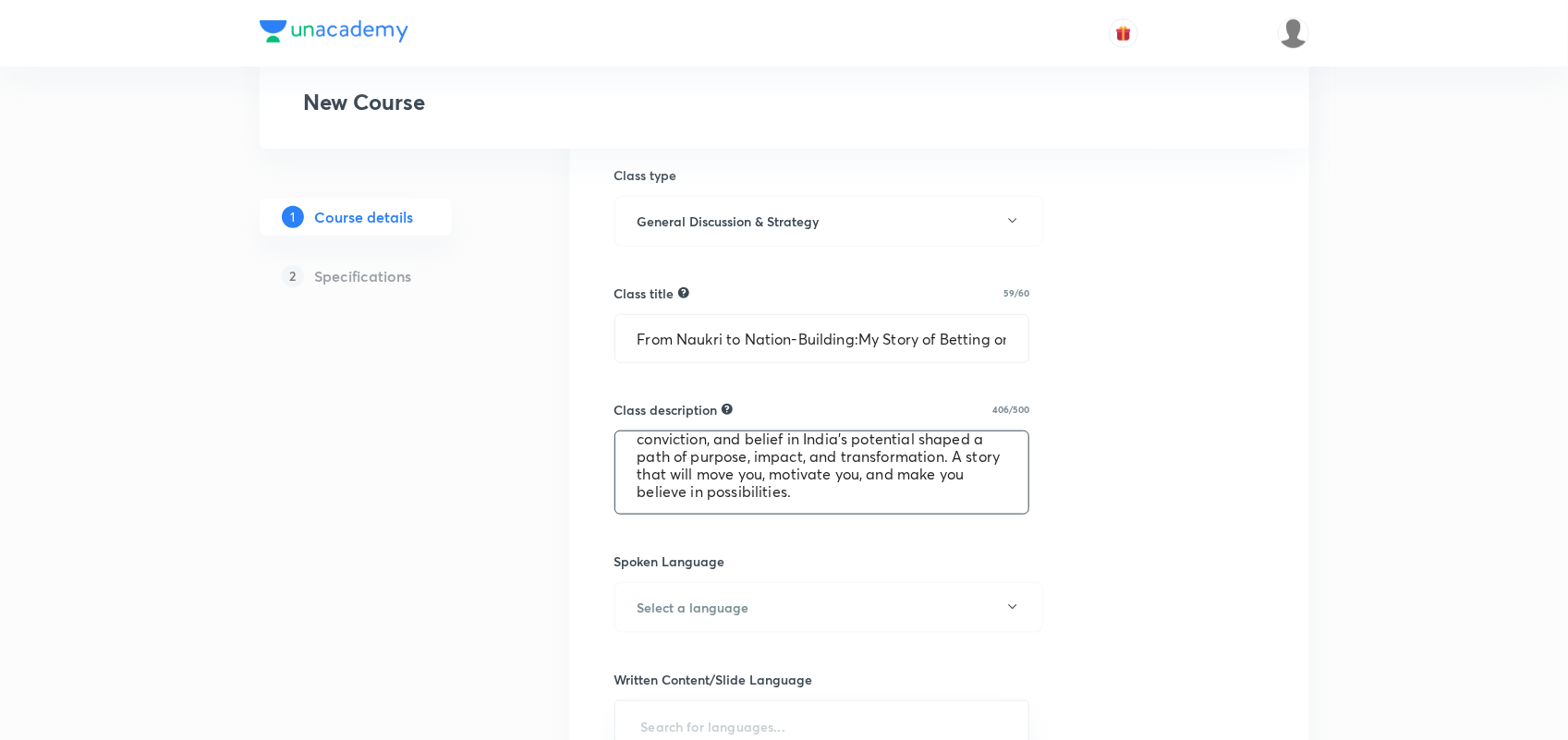 scroll, scrollTop: 0, scrollLeft: 0, axis: both 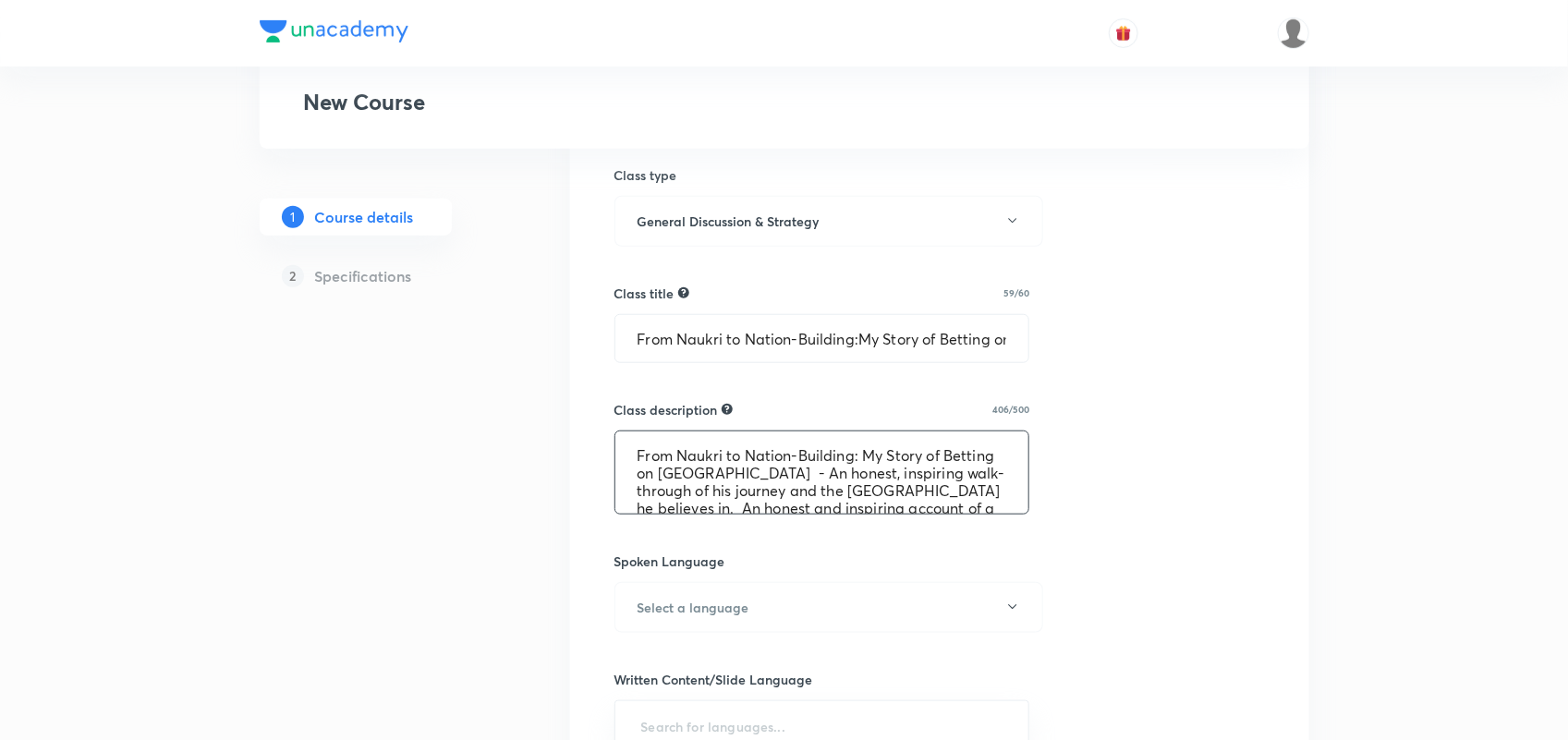 click on "From Naukri to Nation-Building: My Story of Betting on India  - An honest, inspiring walk-through of his journey and the India he believes in.  An honest and inspiring account of a remarkable journey. Hear firsthand how vision, conviction, and belief in India’s potential shaped a path of purpose, impact, and transformation. A story that will move you, motivate you, and make you believe in possibilities." at bounding box center [822, 472] 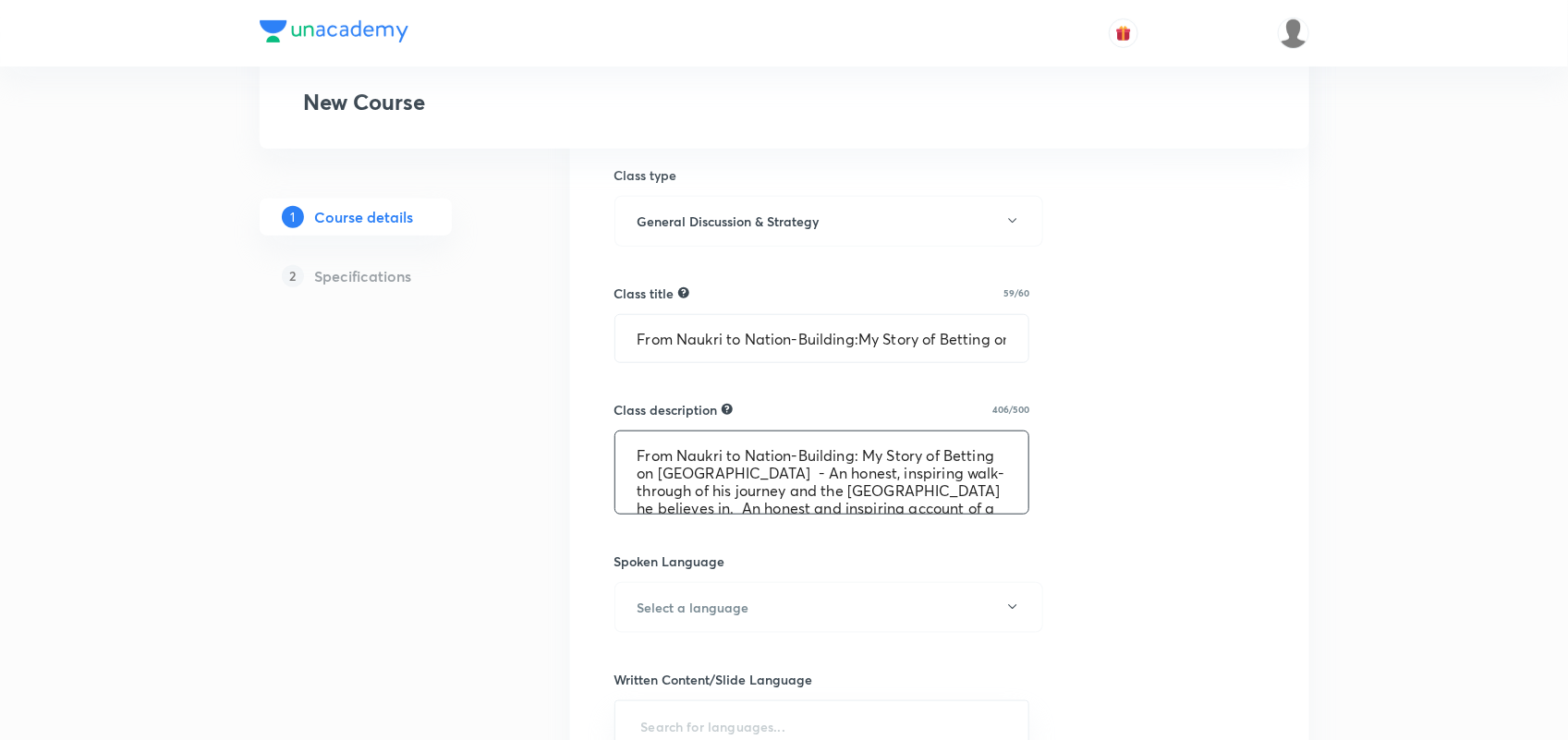 drag, startPoint x: 764, startPoint y: 477, endPoint x: 615, endPoint y: 446, distance: 152.1907 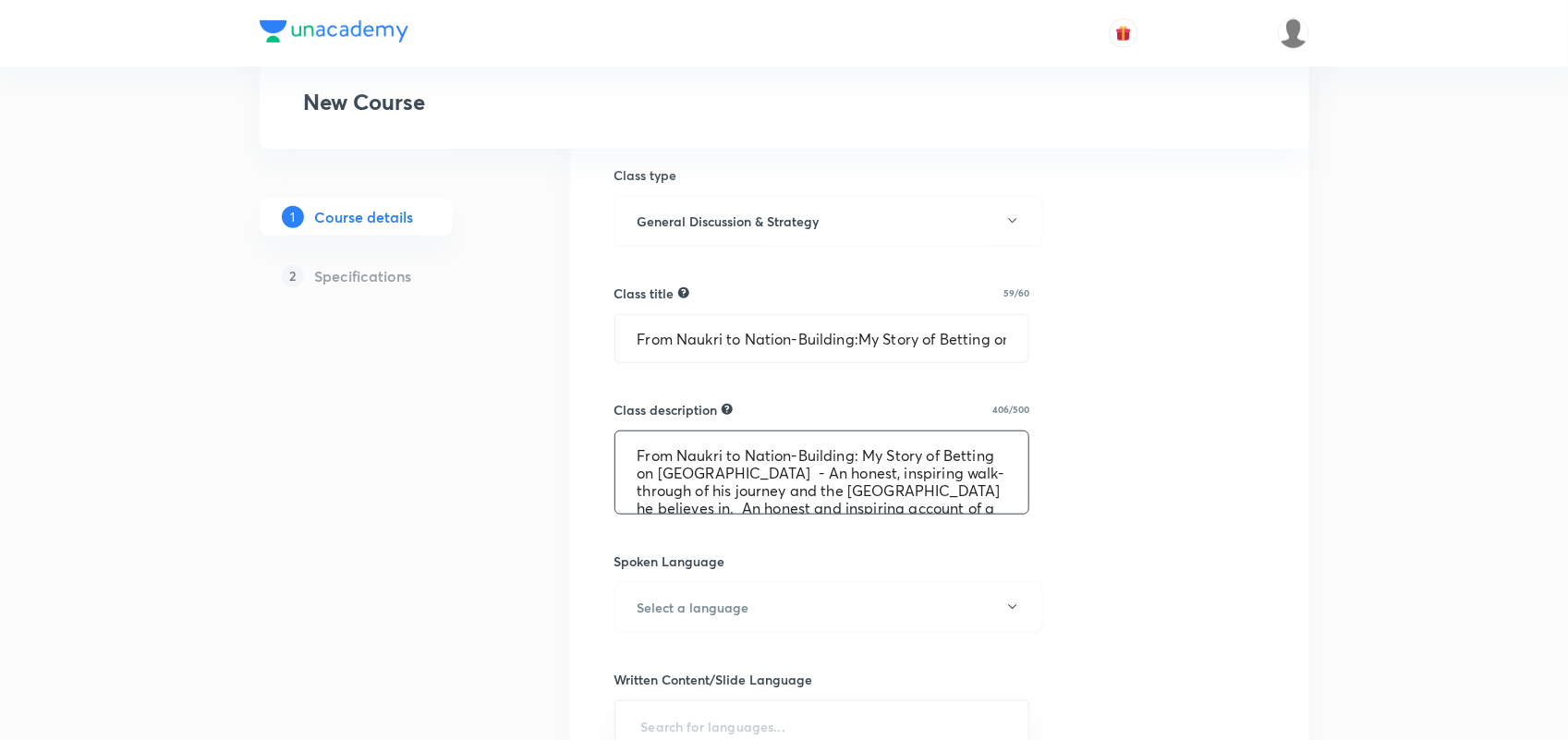 click on "From Naukri to Nation-Building: My Story of Betting on India  - An honest, inspiring walk-through of his journey and the India he believes in.  An honest and inspiring account of a remarkable journey. Hear firsthand how vision, conviction, and belief in India’s potential shaped a path of purpose, impact, and transformation. A story that will move you, motivate you, and make you believe in possibilities." at bounding box center [822, 472] 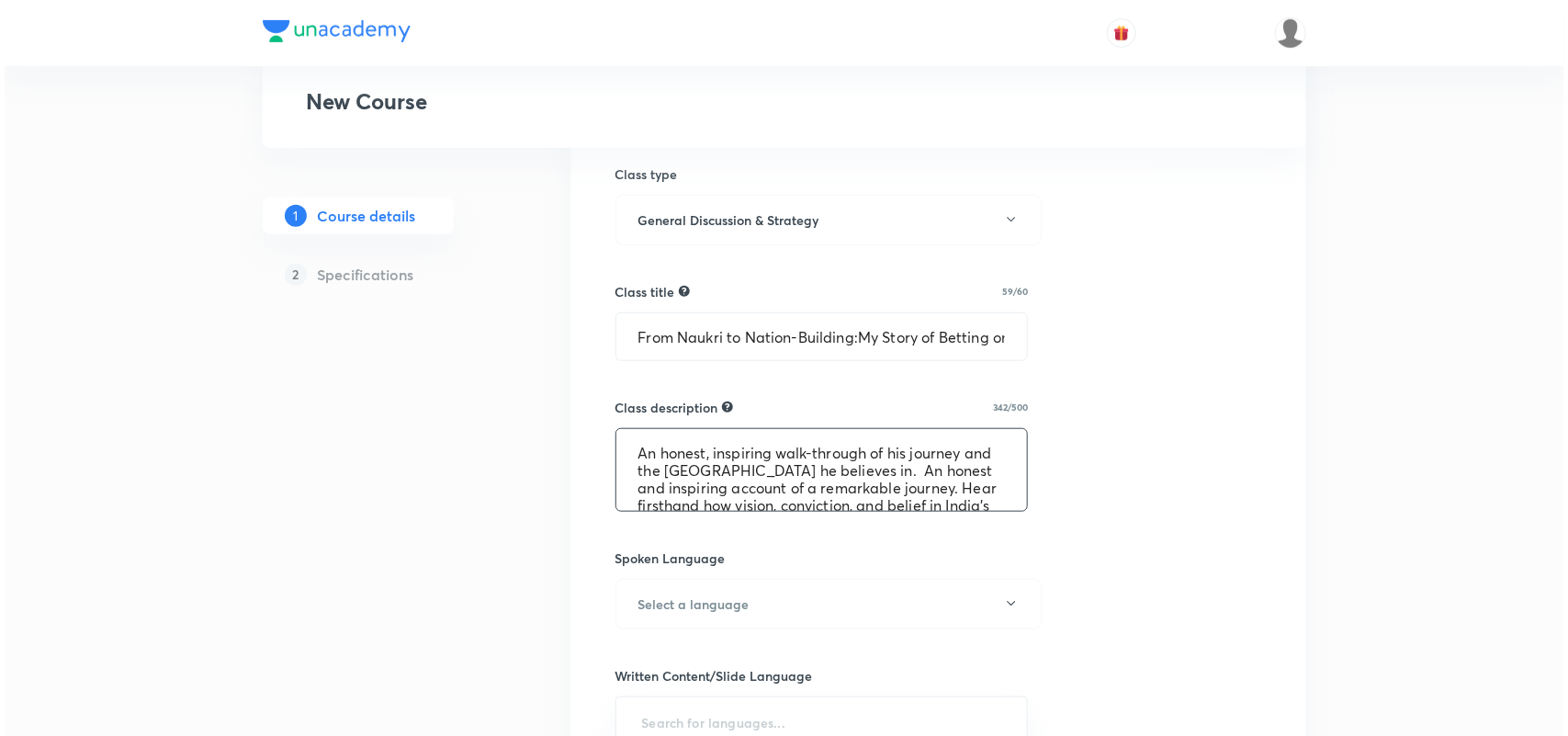 scroll, scrollTop: 646, scrollLeft: 0, axis: vertical 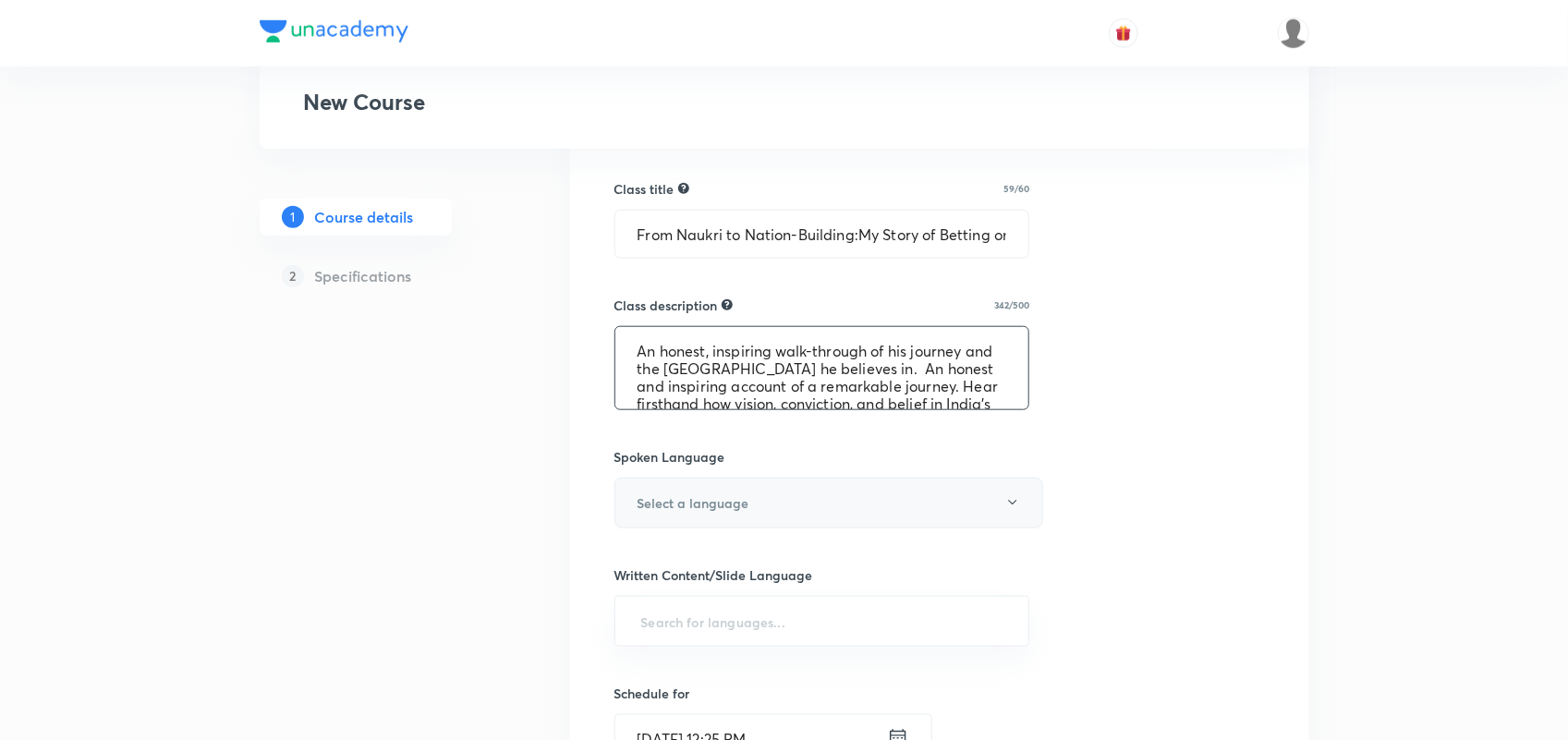 type on "An honest, inspiring walk-through of his journey and the India he believes in.  An honest and inspiring account of a remarkable journey. Hear firsthand how vision, conviction, and belief in India’s potential shaped a path of purpose, impact, and transformation. A story that will move you, motivate you, and make you believe in possibilities." 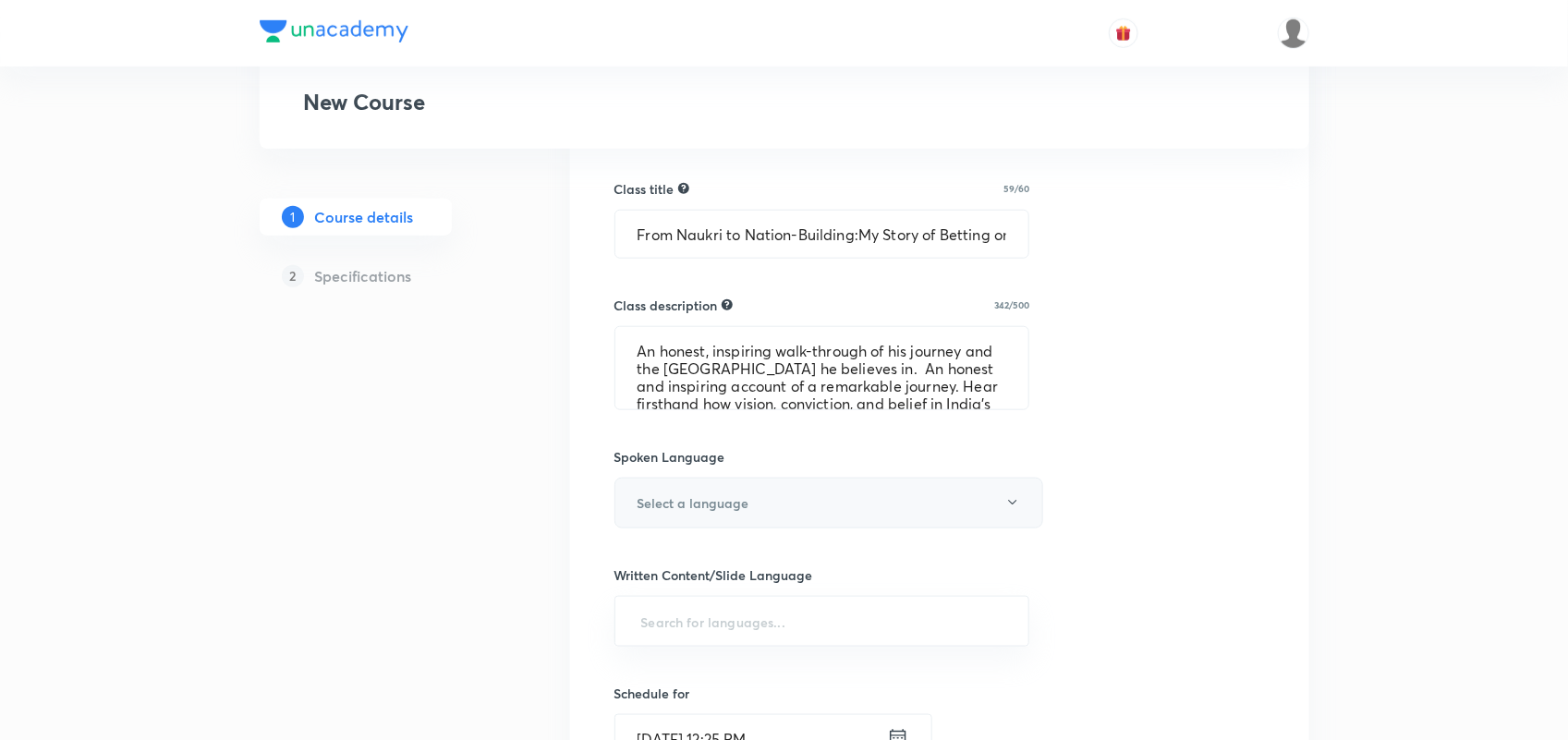 click on "Select a language" at bounding box center [829, 503] 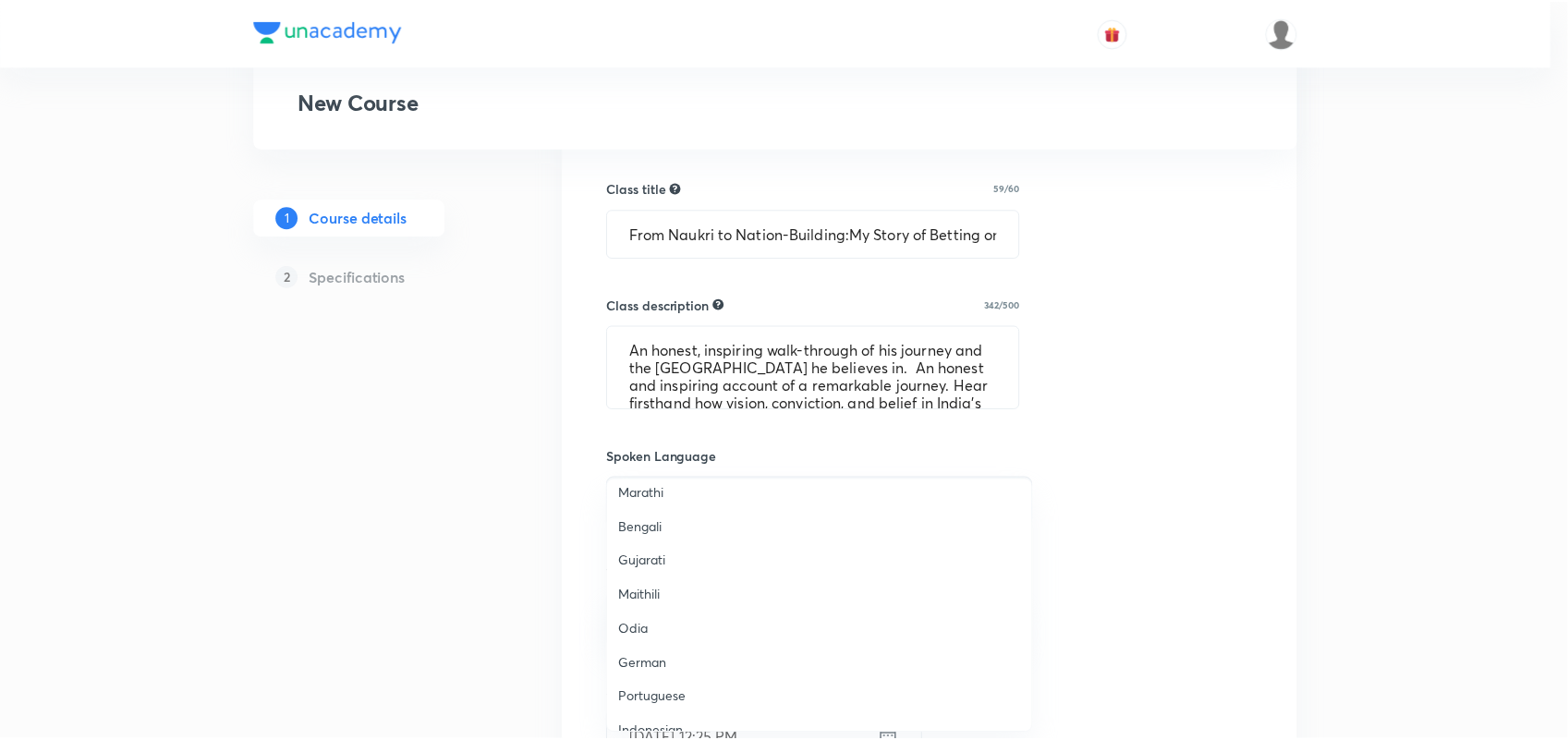 scroll, scrollTop: 547, scrollLeft: 0, axis: vertical 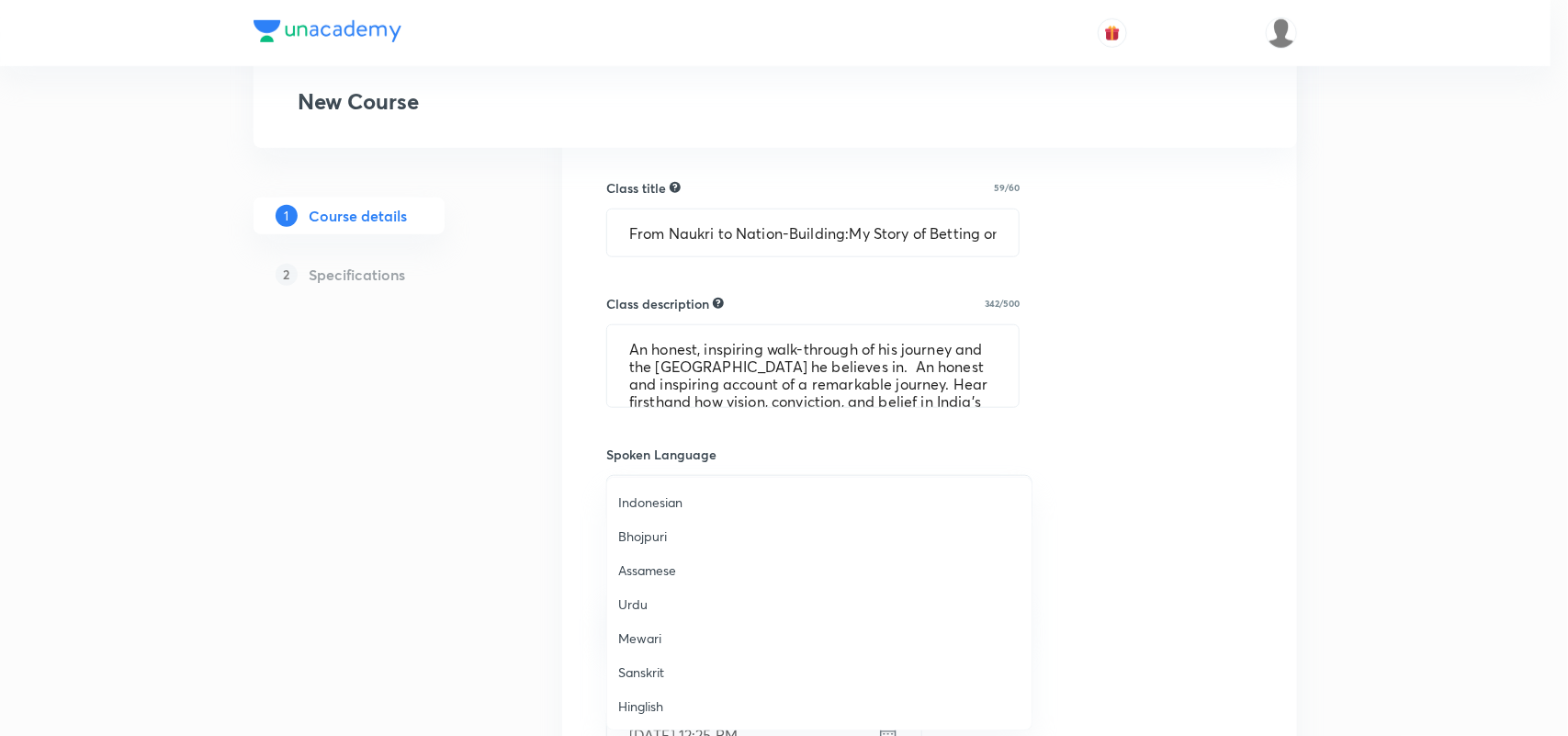 click on "Hinglish" at bounding box center (819, 706) 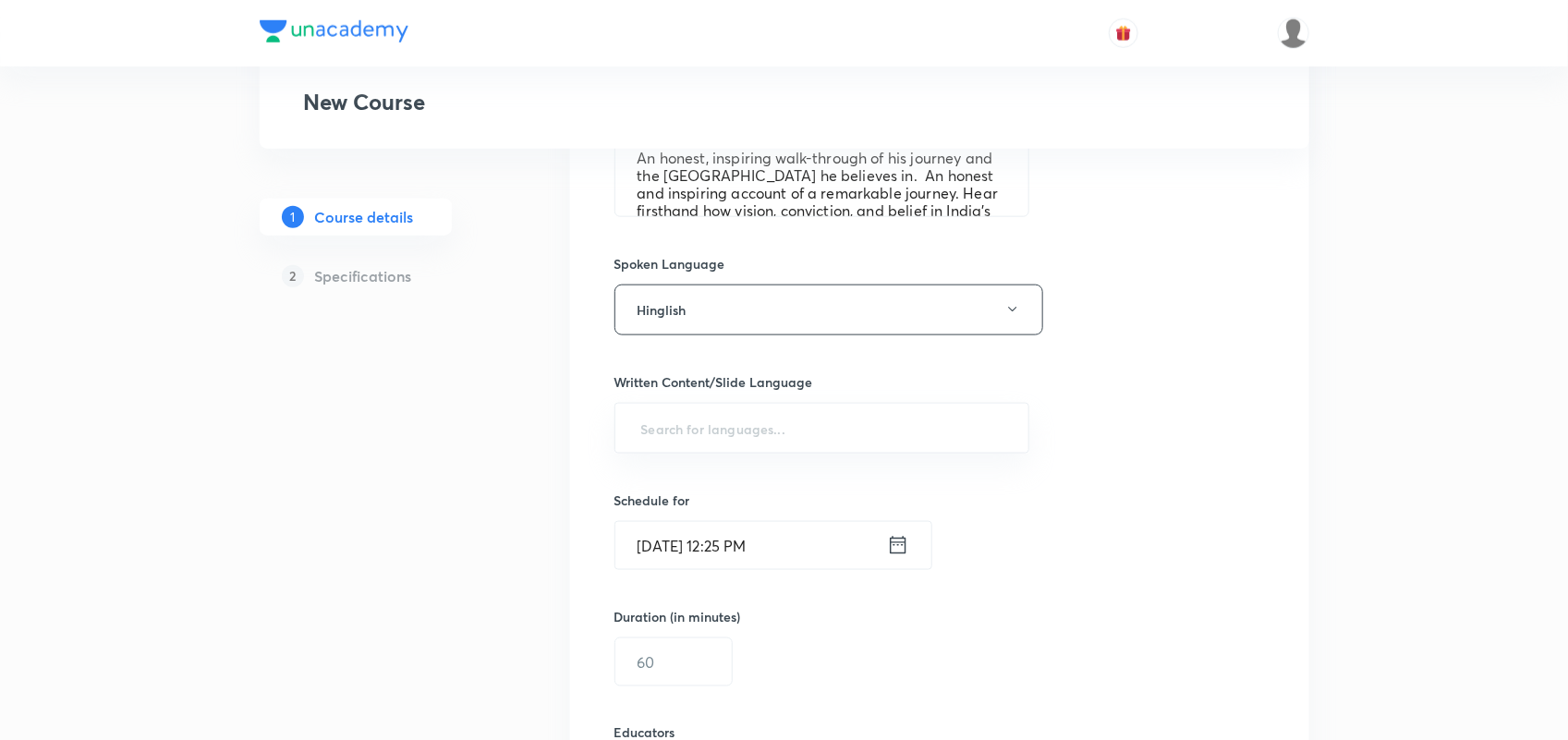 scroll, scrollTop: 843, scrollLeft: 0, axis: vertical 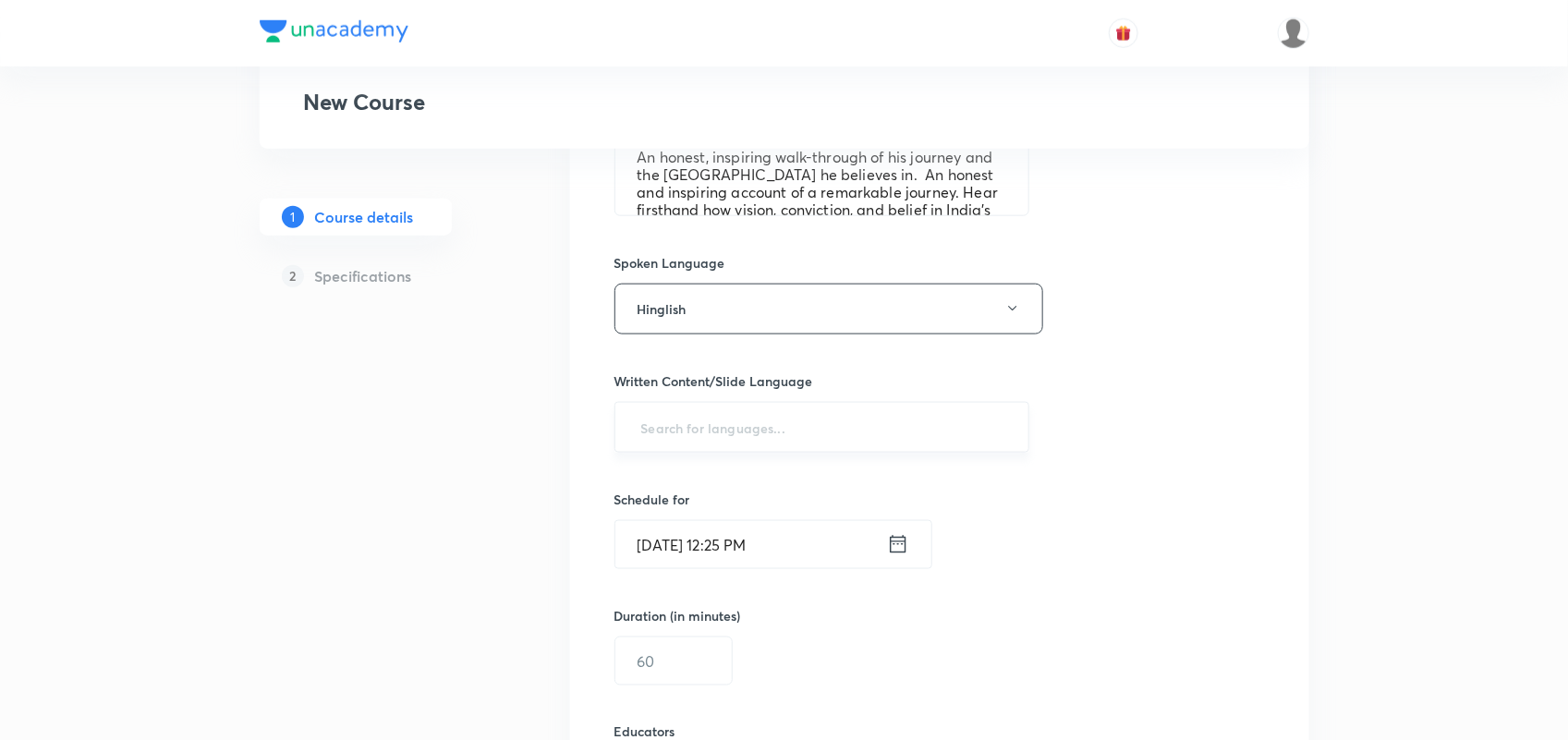 click at bounding box center (822, 427) 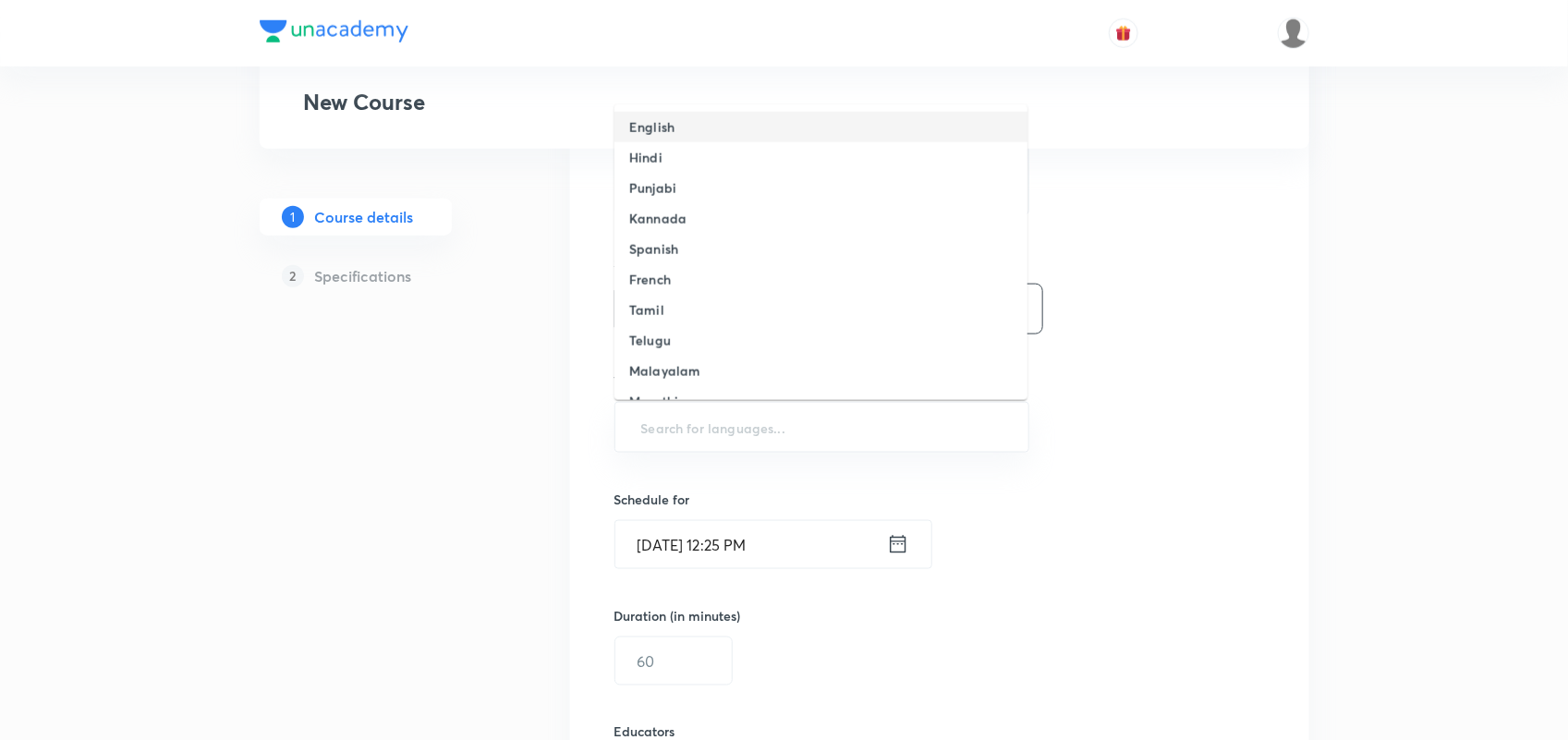 click on "English" at bounding box center (651, 127) 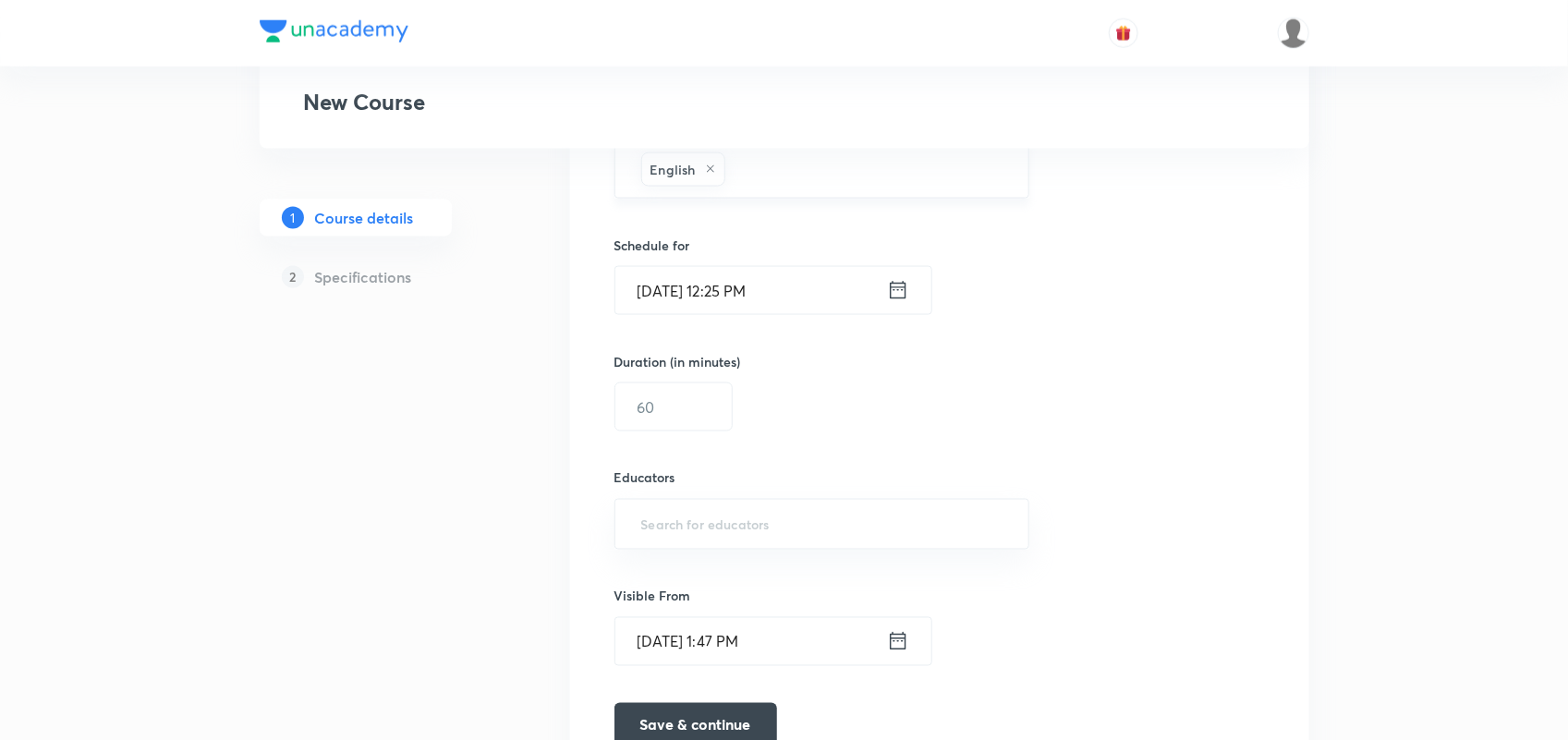 scroll, scrollTop: 1120, scrollLeft: 0, axis: vertical 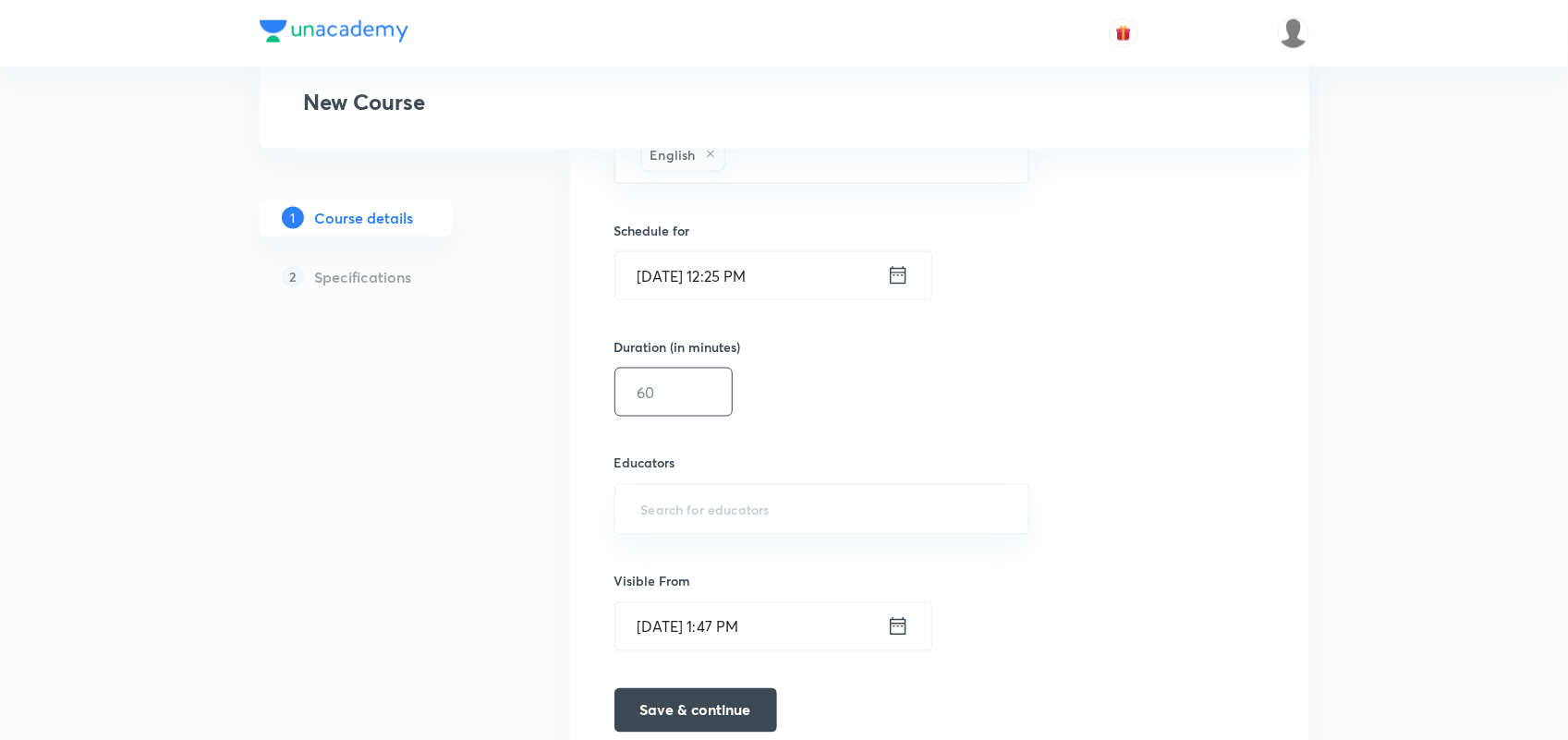 click at bounding box center [674, 392] 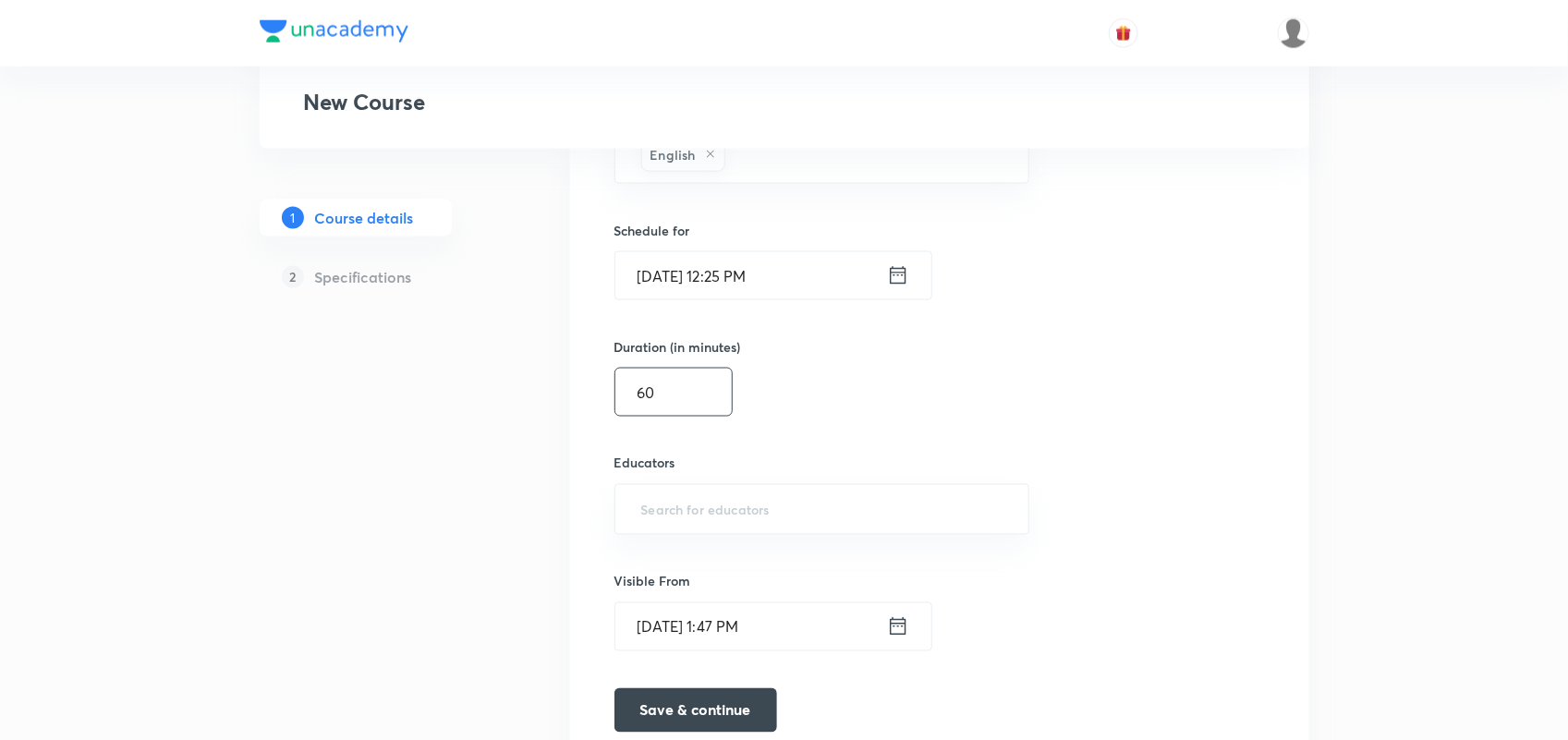 type on "60" 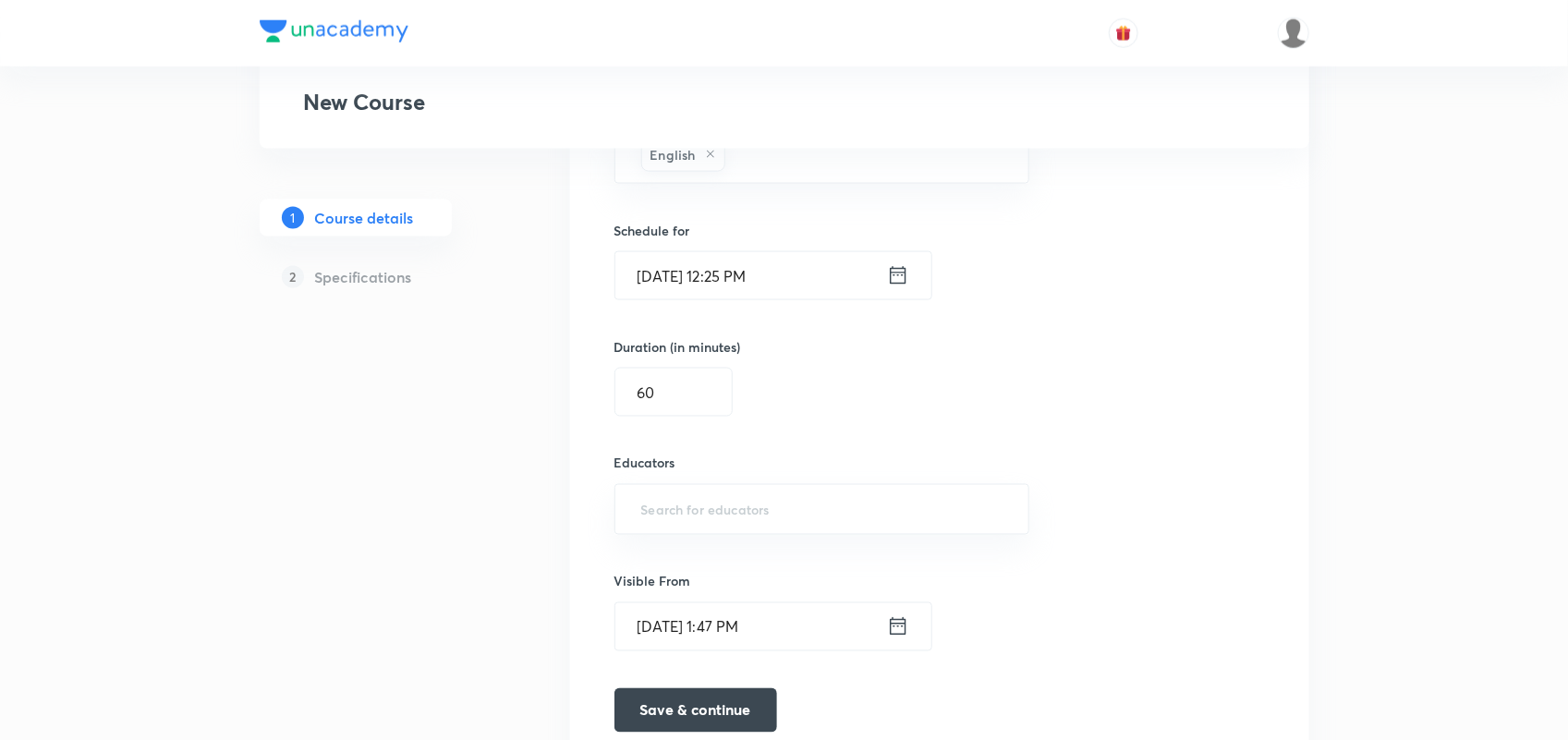 click 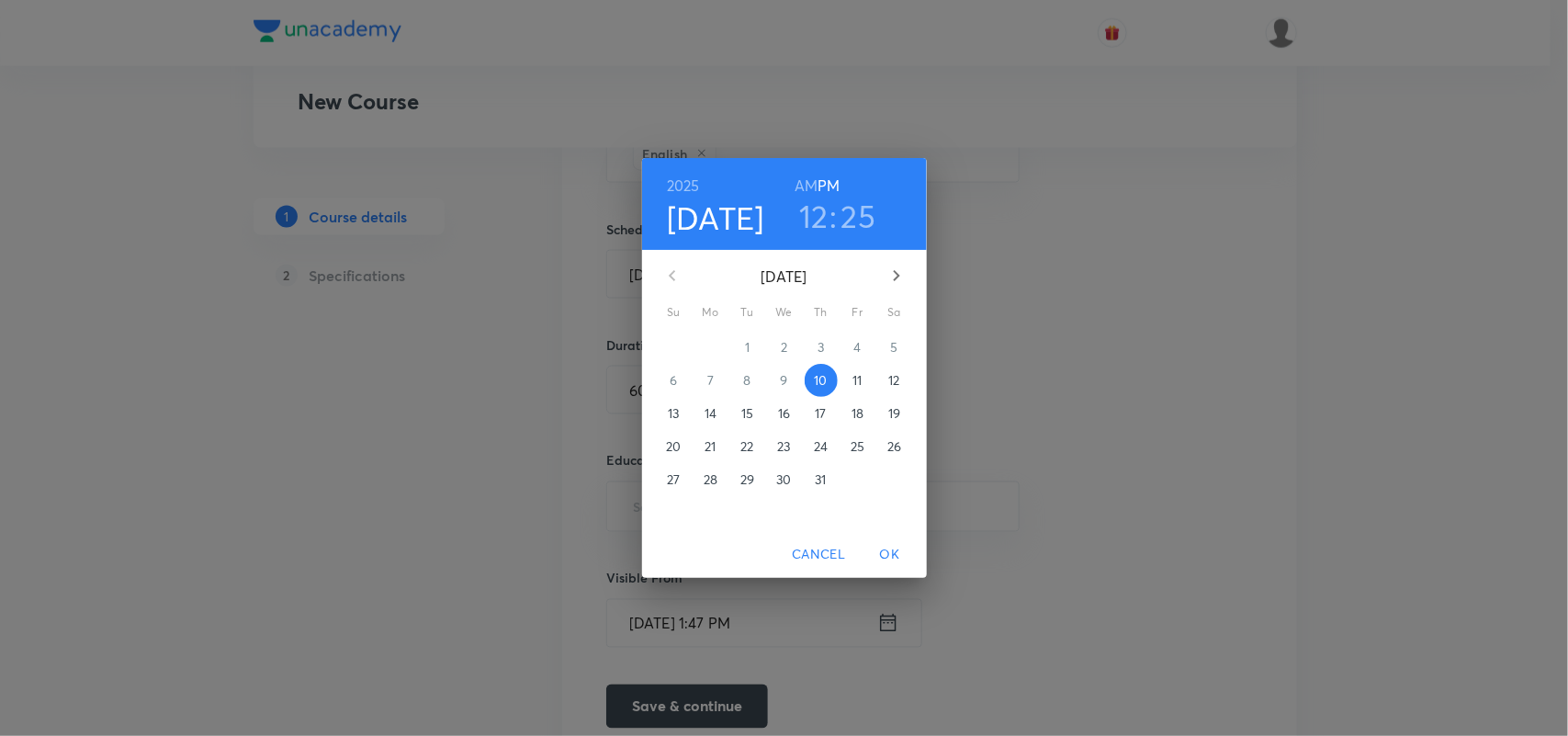 click on "13" at bounding box center (674, 413) 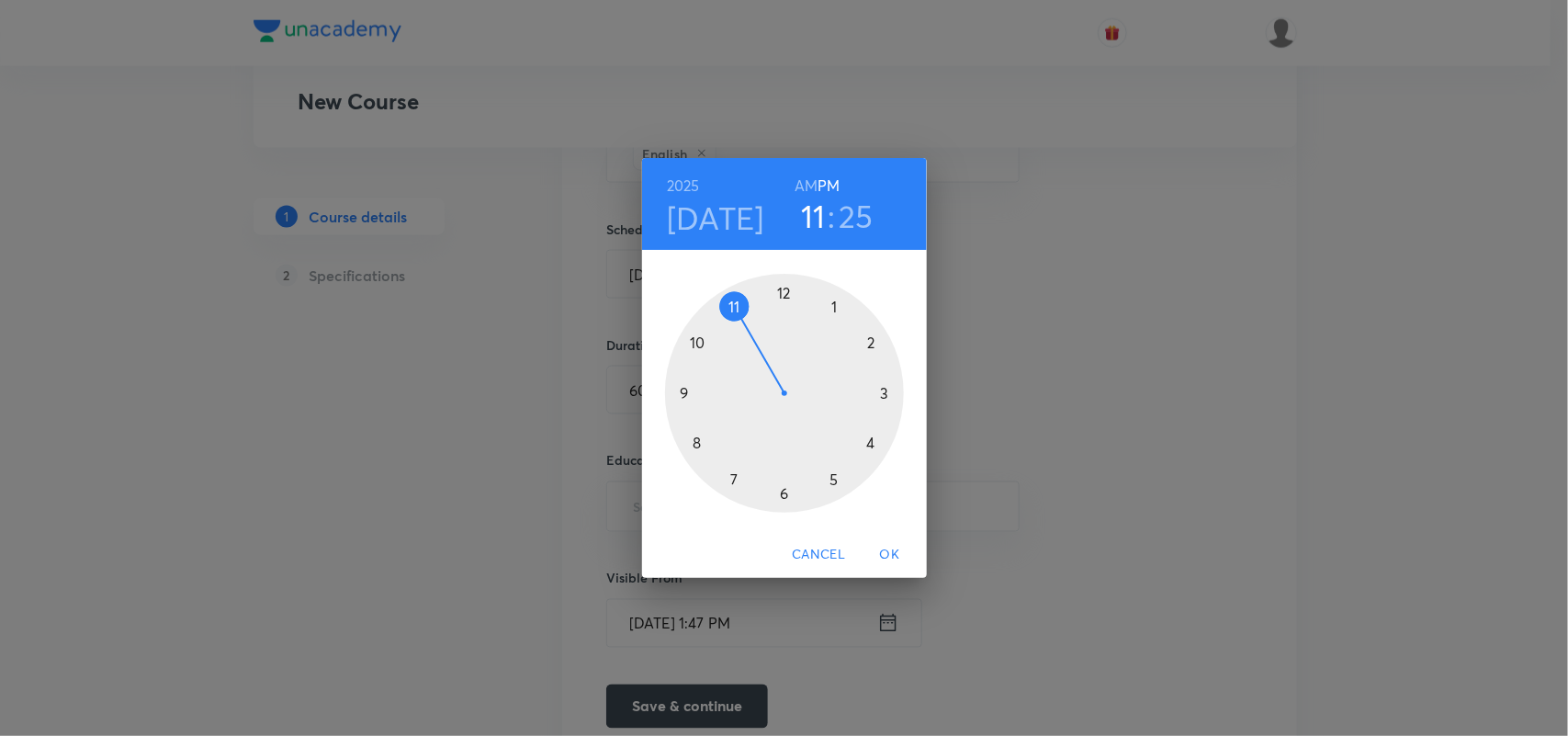 drag, startPoint x: 786, startPoint y: 291, endPoint x: 749, endPoint y: 308, distance: 40.718546 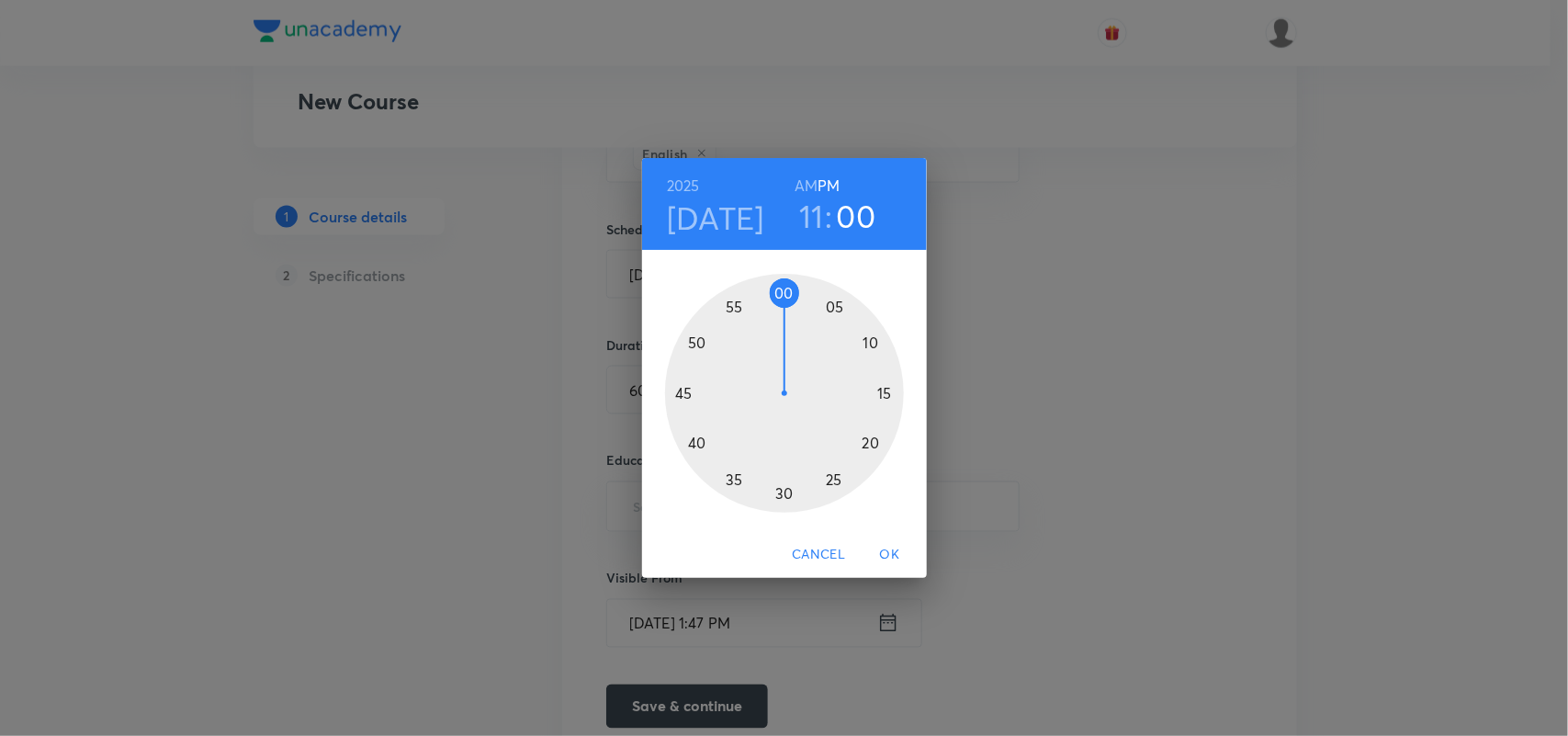 drag, startPoint x: 837, startPoint y: 471, endPoint x: 786, endPoint y: 300, distance: 178.44327 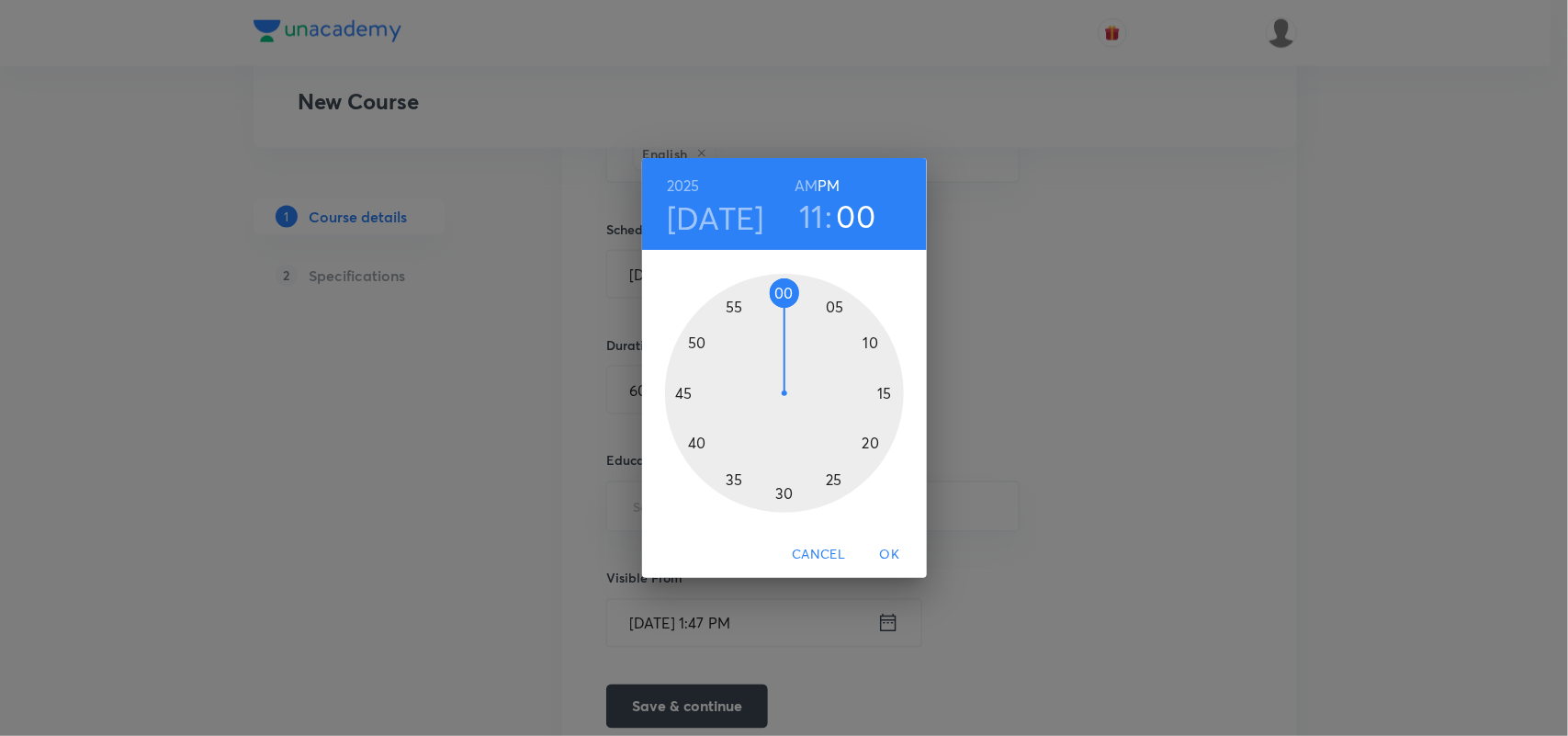 click at bounding box center [784, 393] 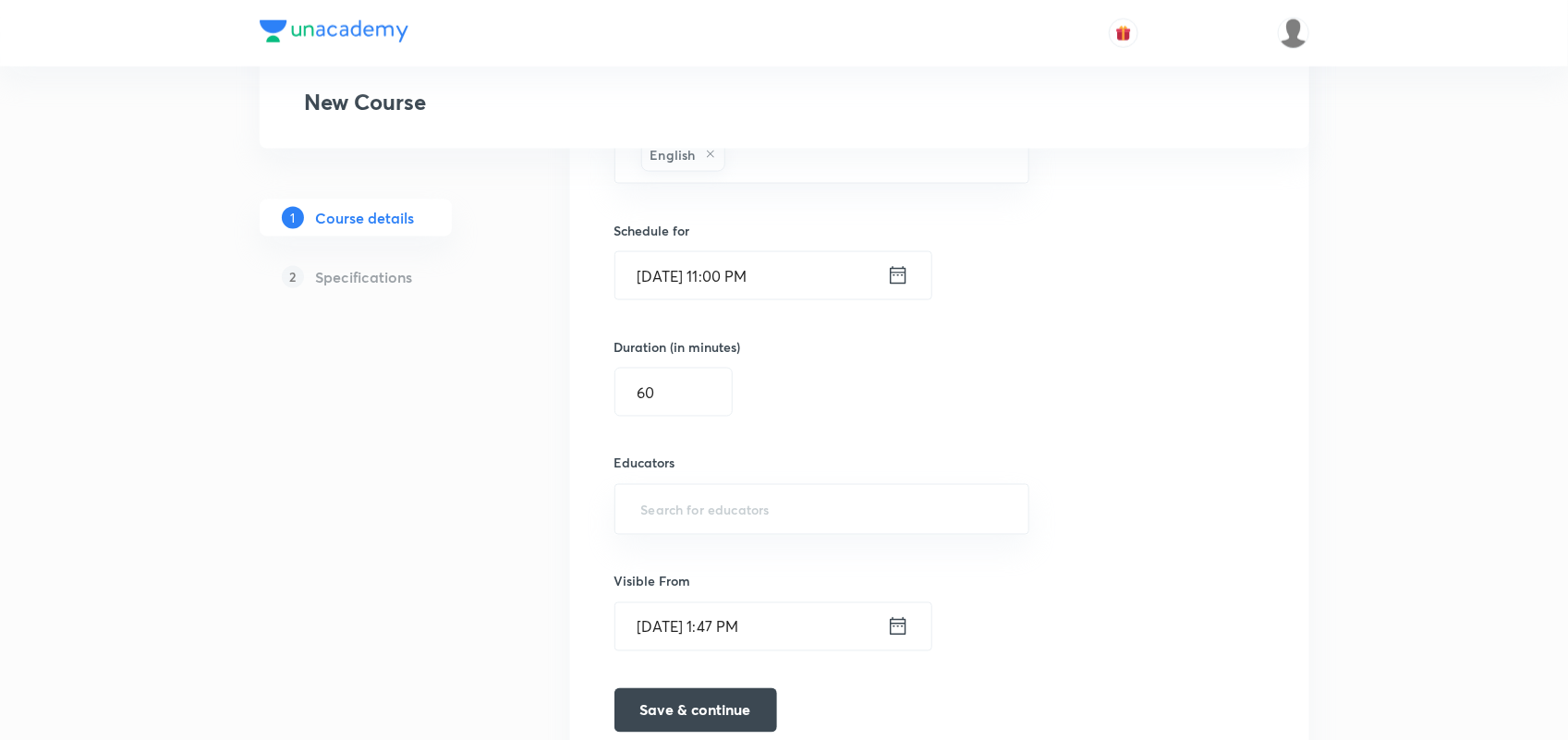 click 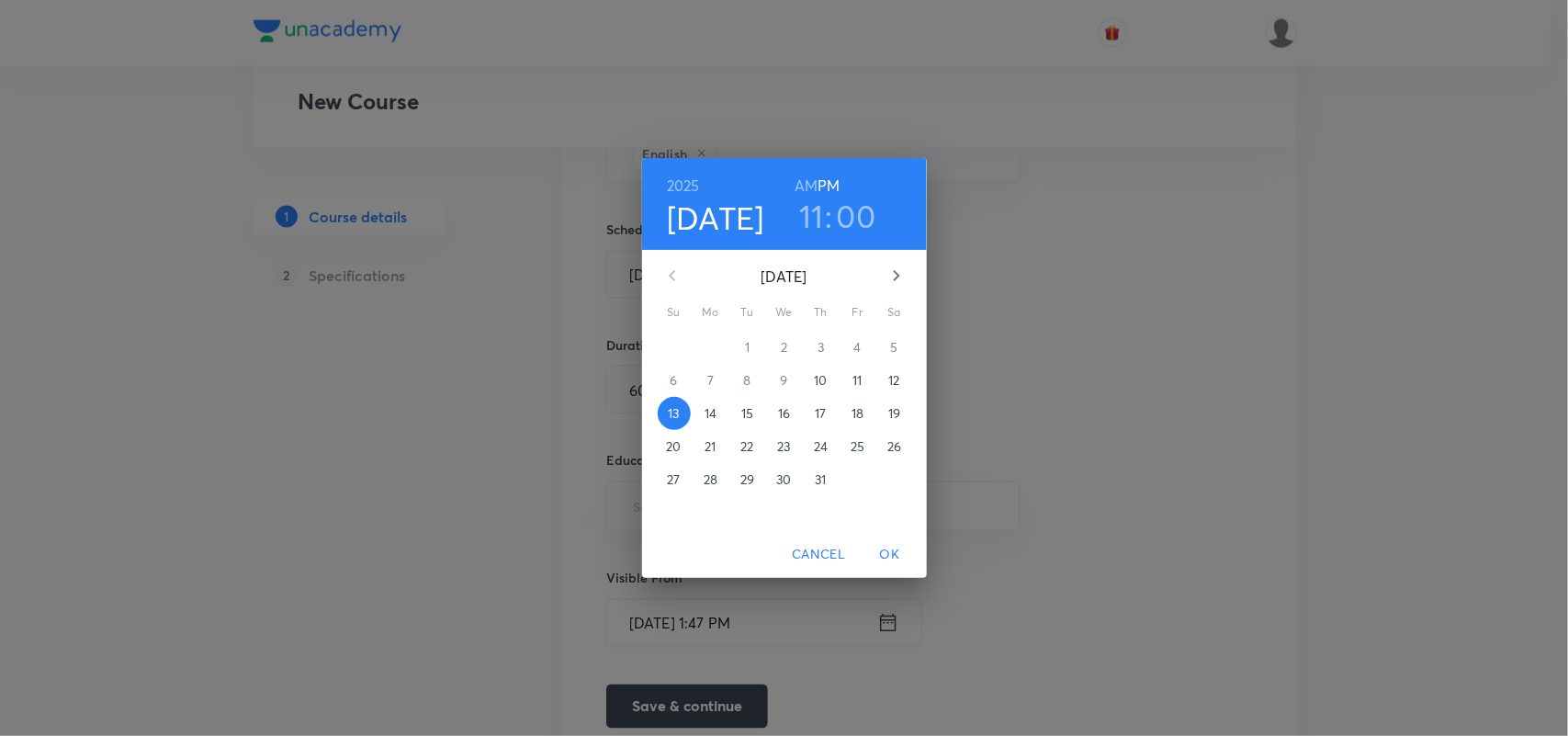 click on "AM" at bounding box center [806, 186] 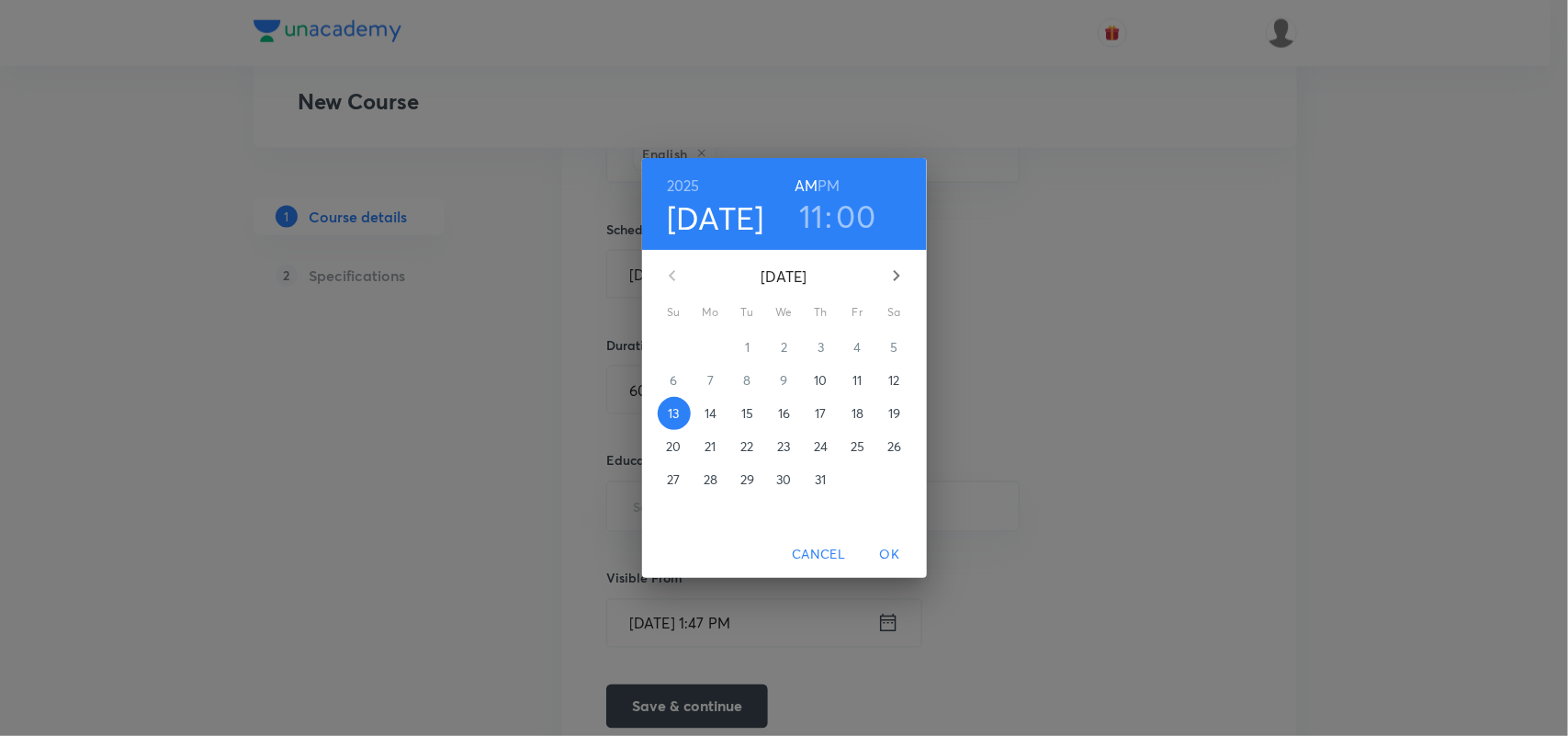 click on "OK" at bounding box center (890, 554) 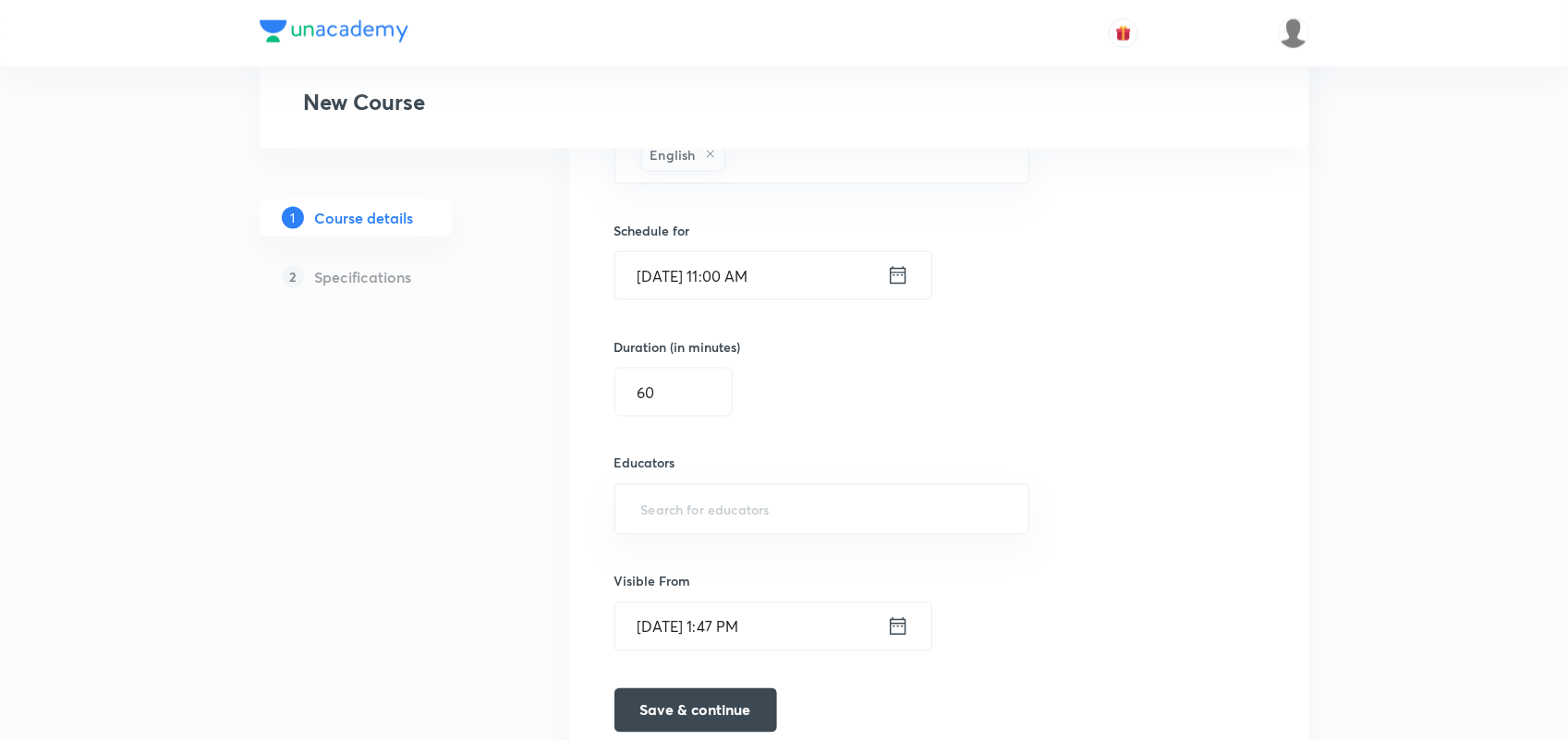 scroll, scrollTop: 1219, scrollLeft: 0, axis: vertical 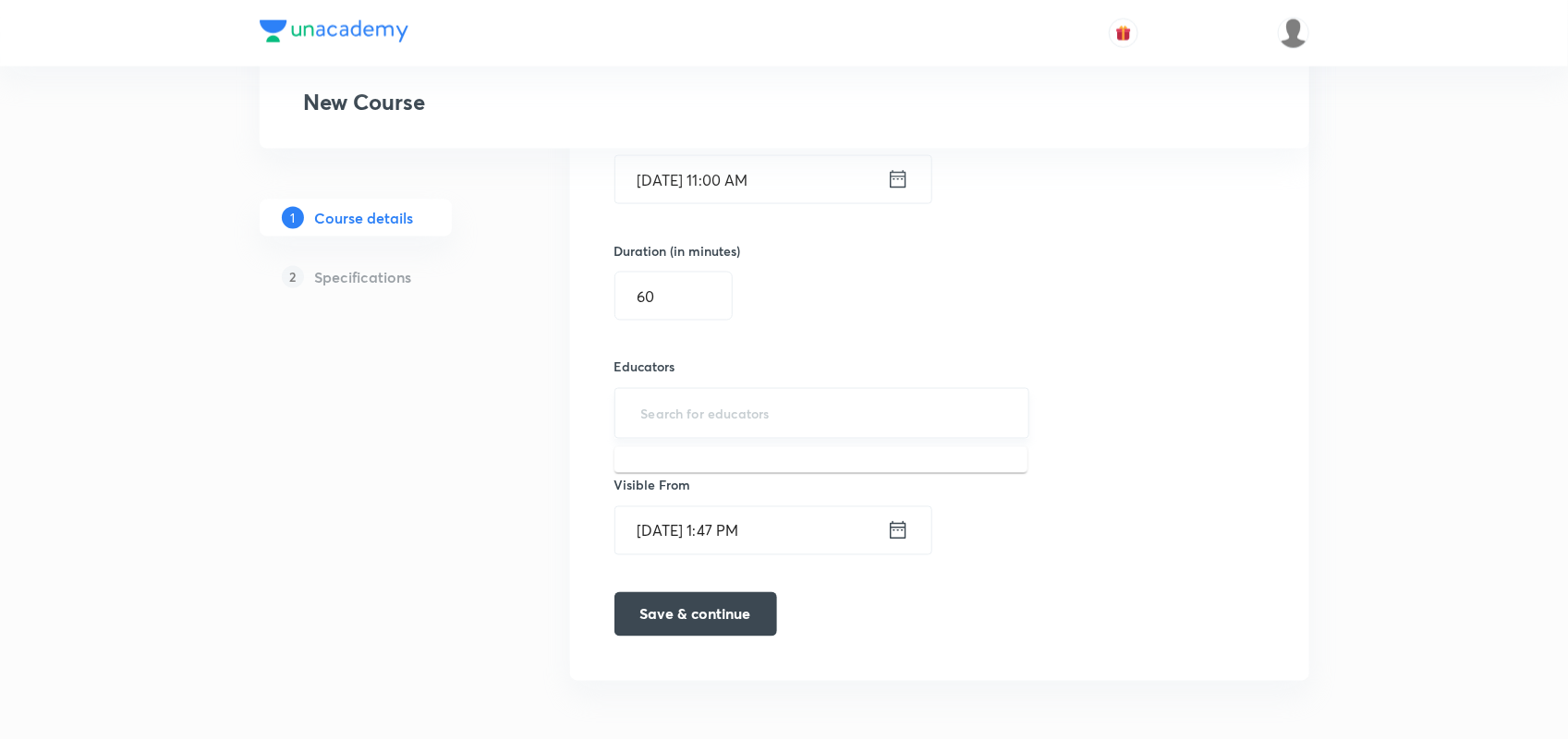 click at bounding box center [822, 413] 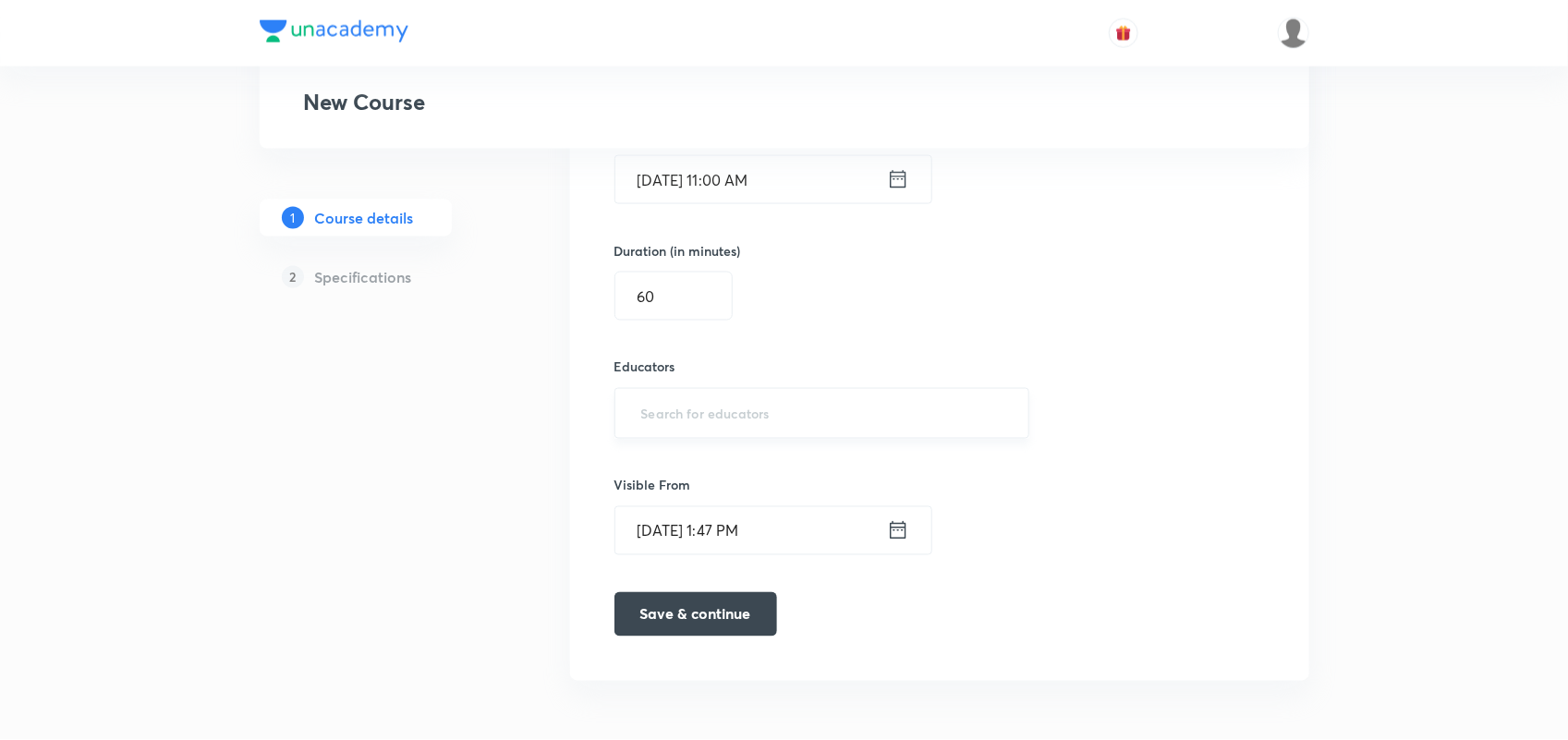 paste on "unacademy-user-1A8SDP01P4CO" 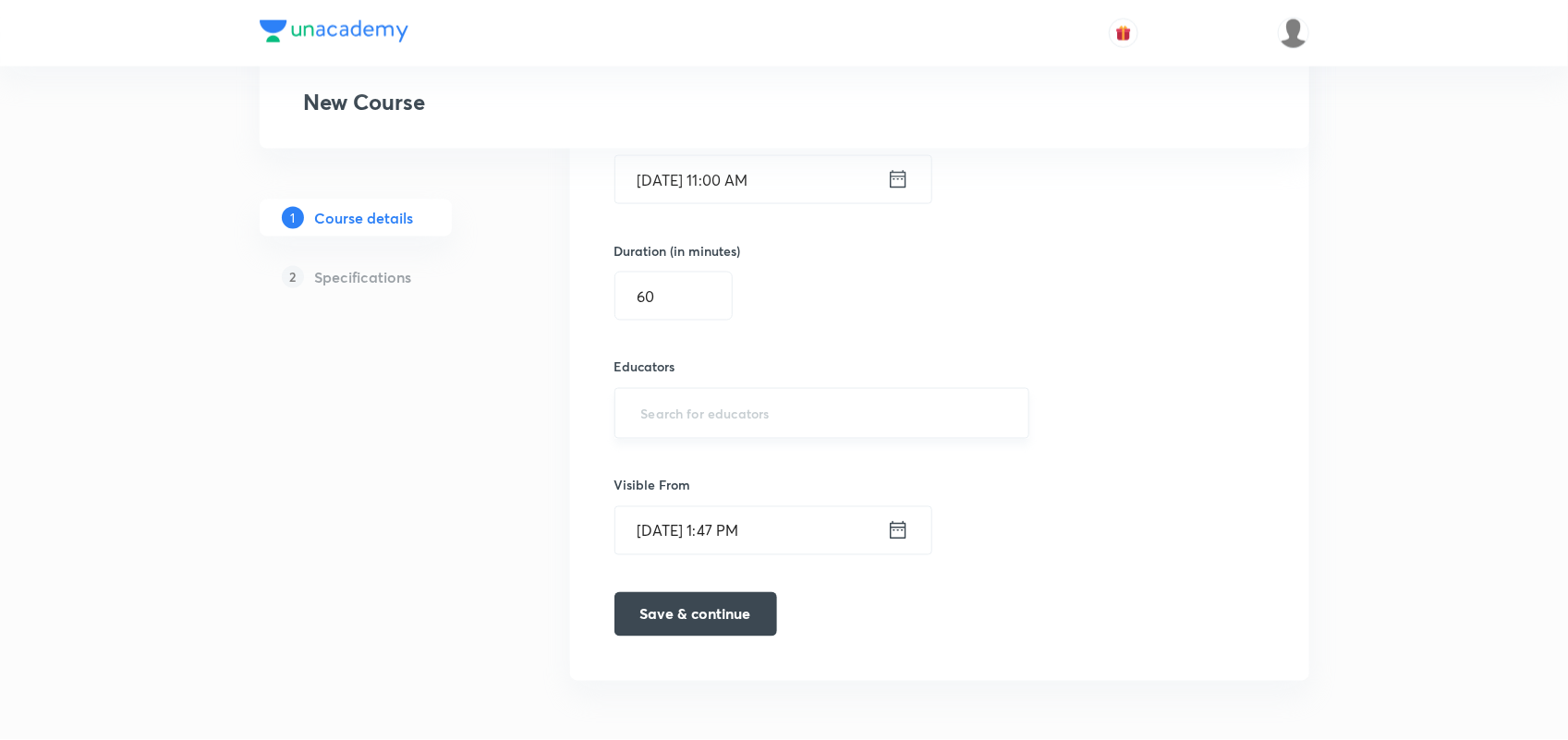 type on "unacademy-user-1A8SDP01P4CO" 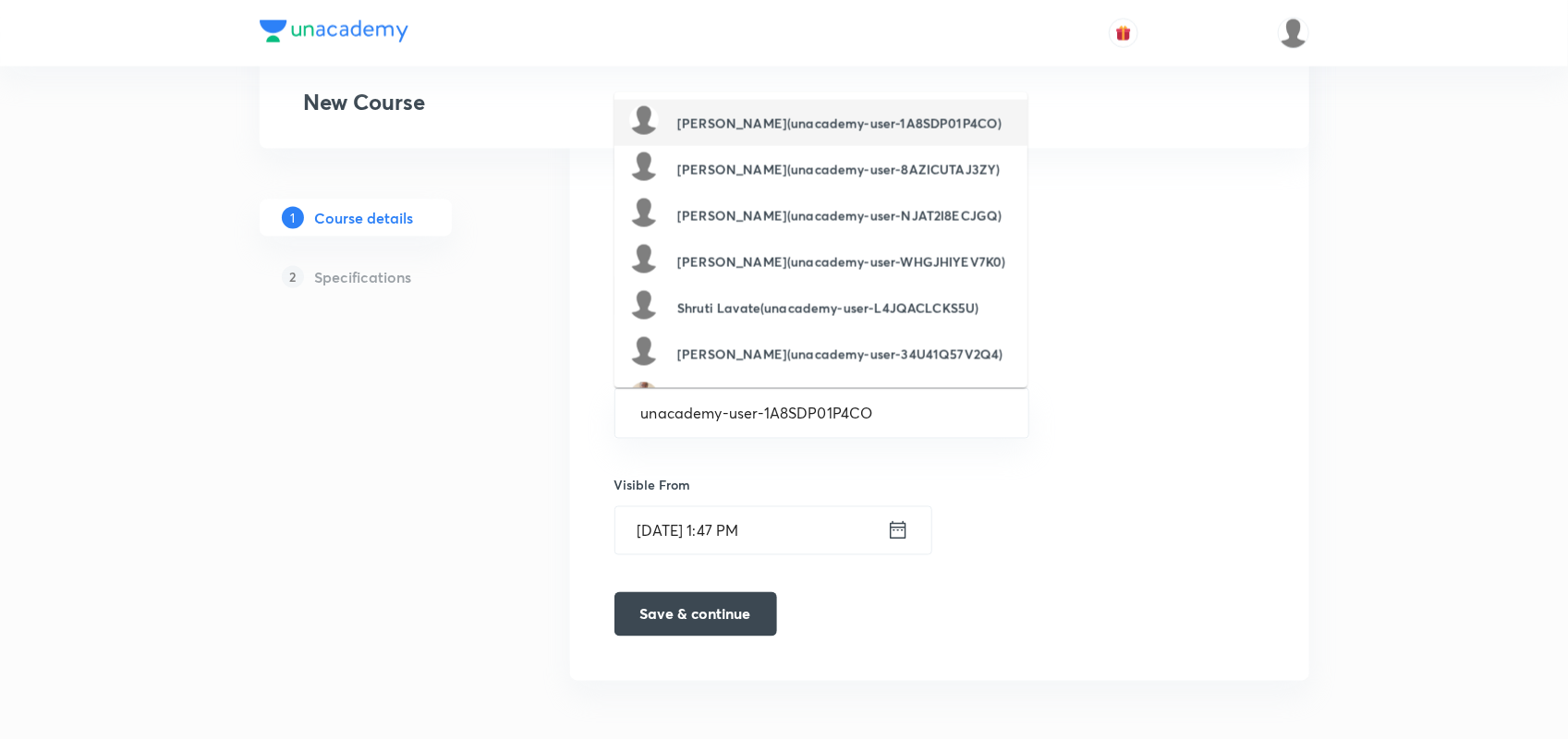 click on "Sanjeev Bikchandani(unacademy-user-1A8SDP01P4CO)" at bounding box center [839, 123] 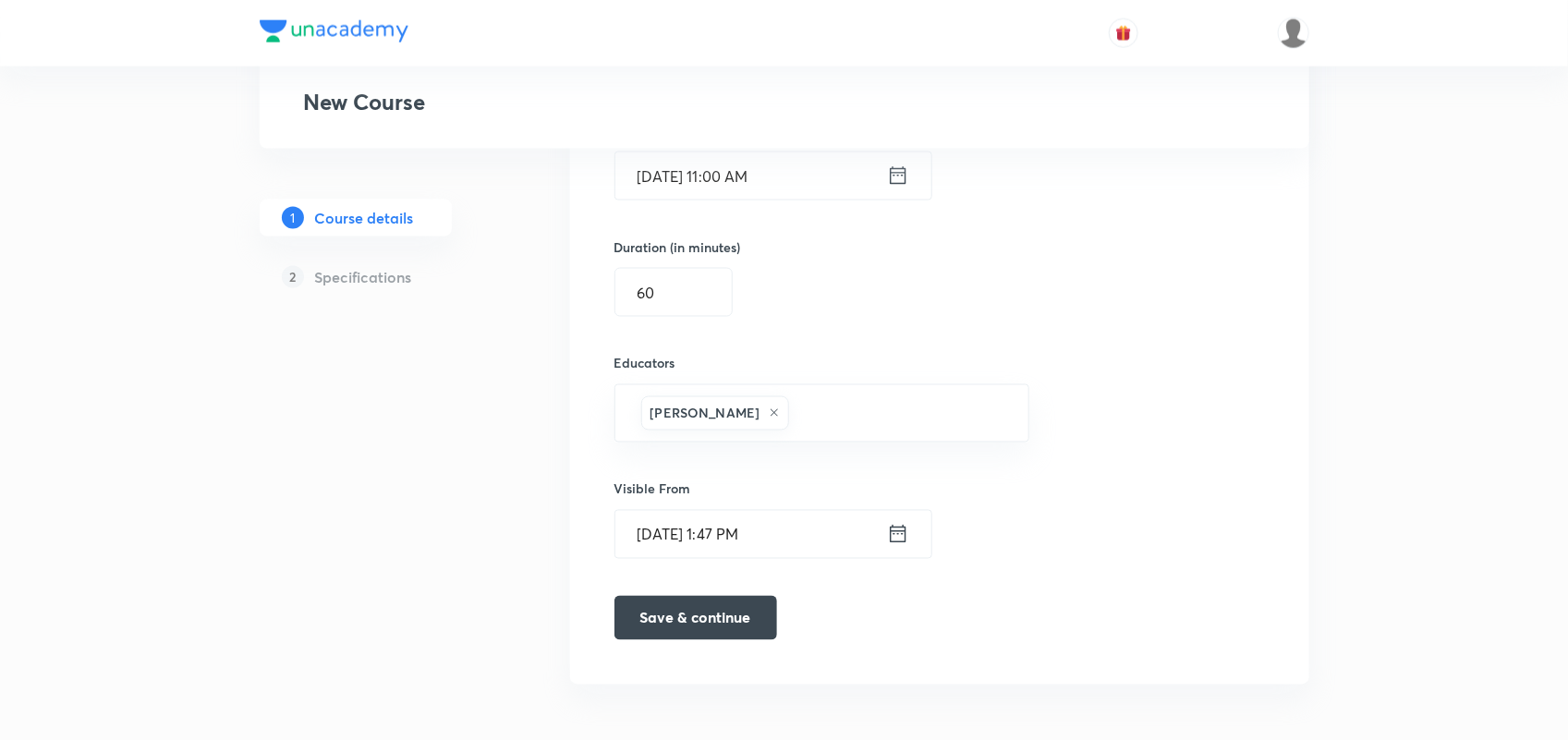 scroll, scrollTop: 1227, scrollLeft: 0, axis: vertical 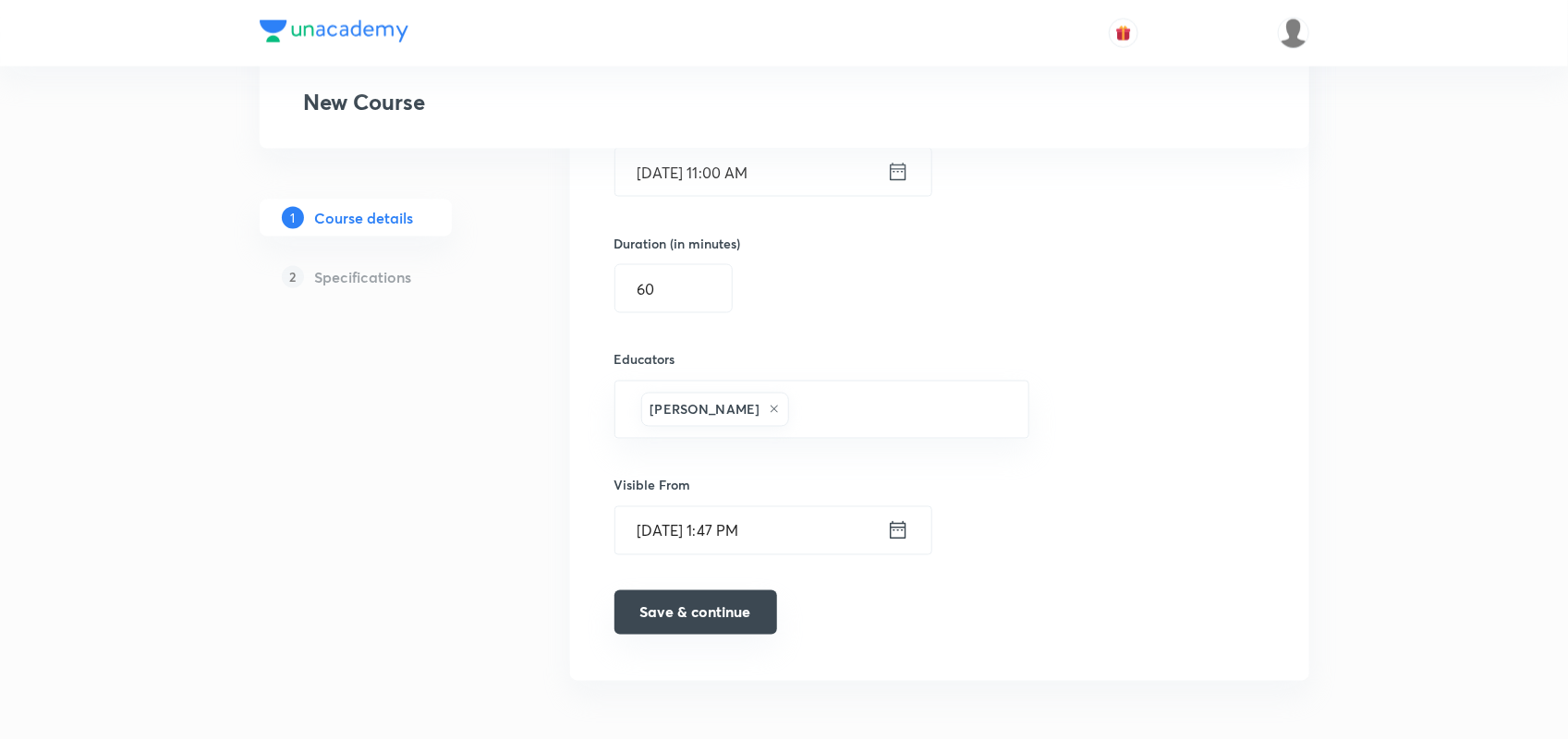 click on "Save & continue" at bounding box center [696, 613] 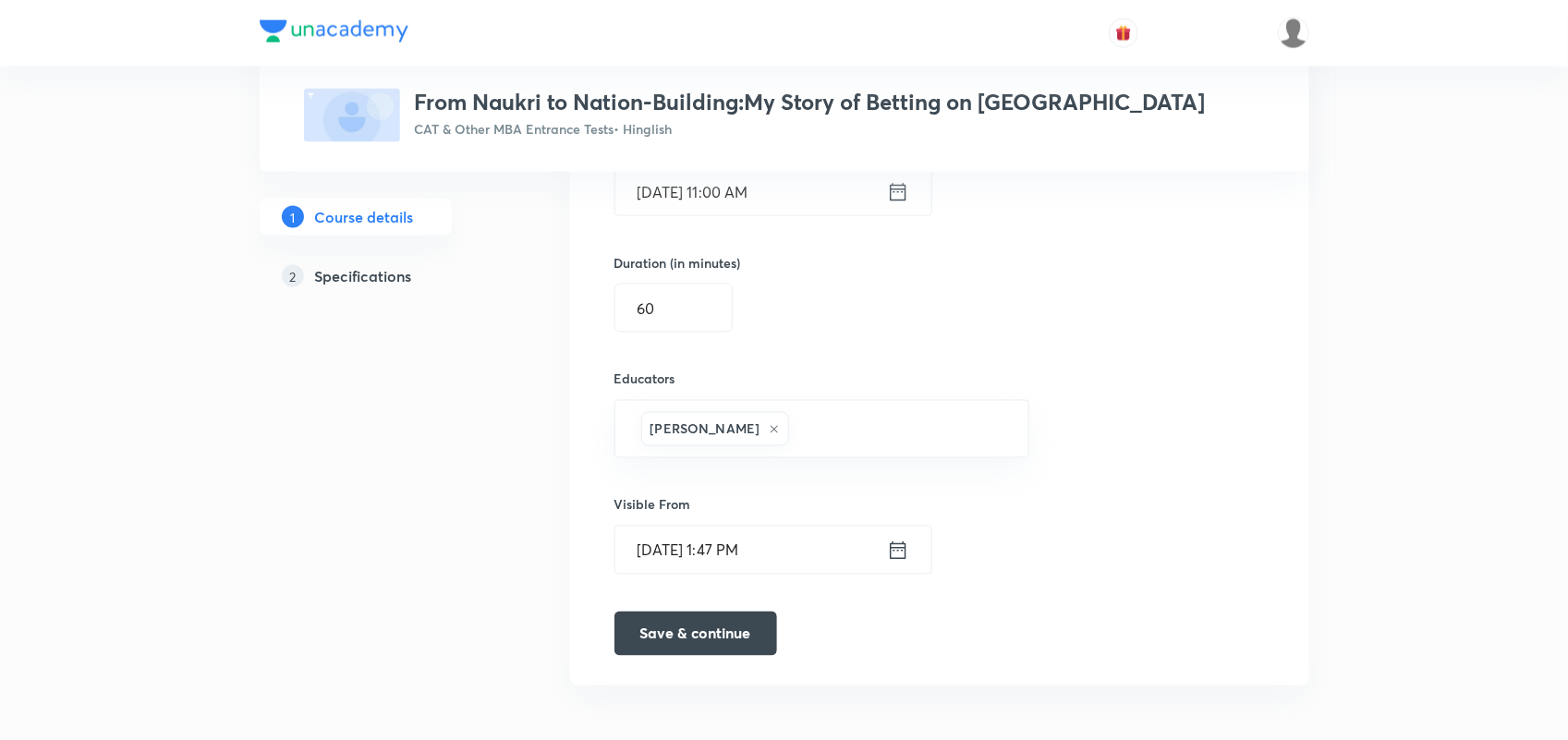 scroll, scrollTop: 1236, scrollLeft: 0, axis: vertical 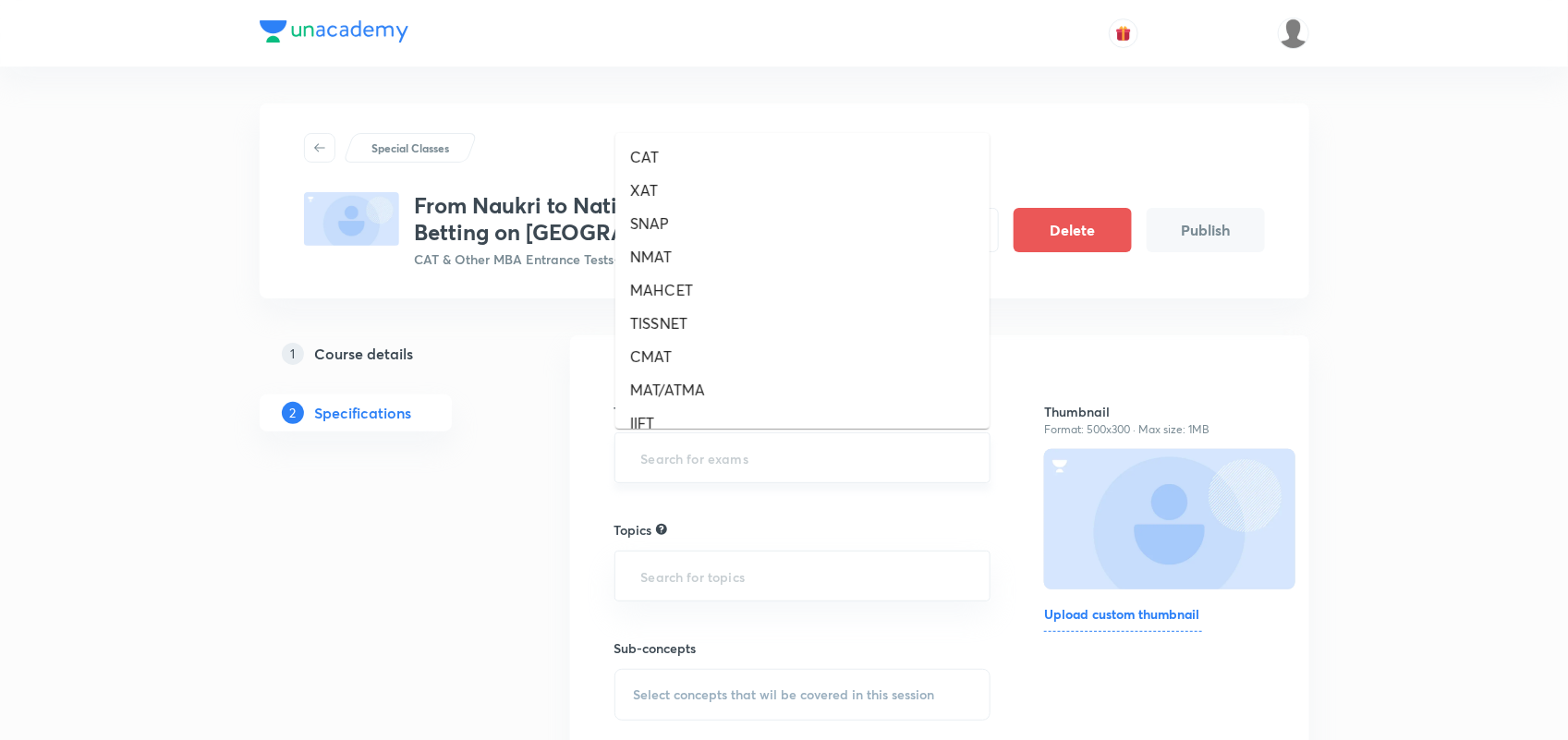 click at bounding box center (803, 457) 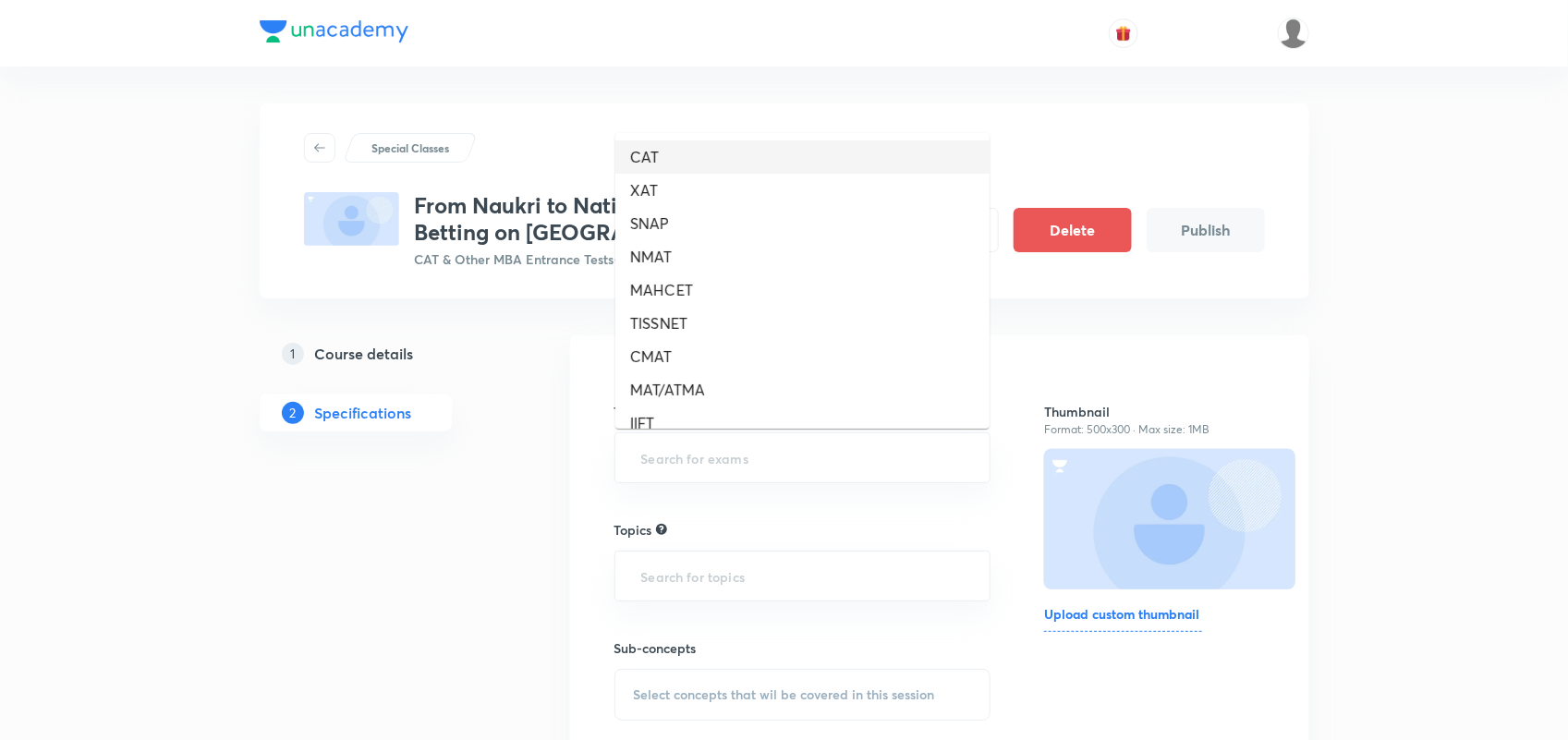 click on "CAT" at bounding box center [802, 157] 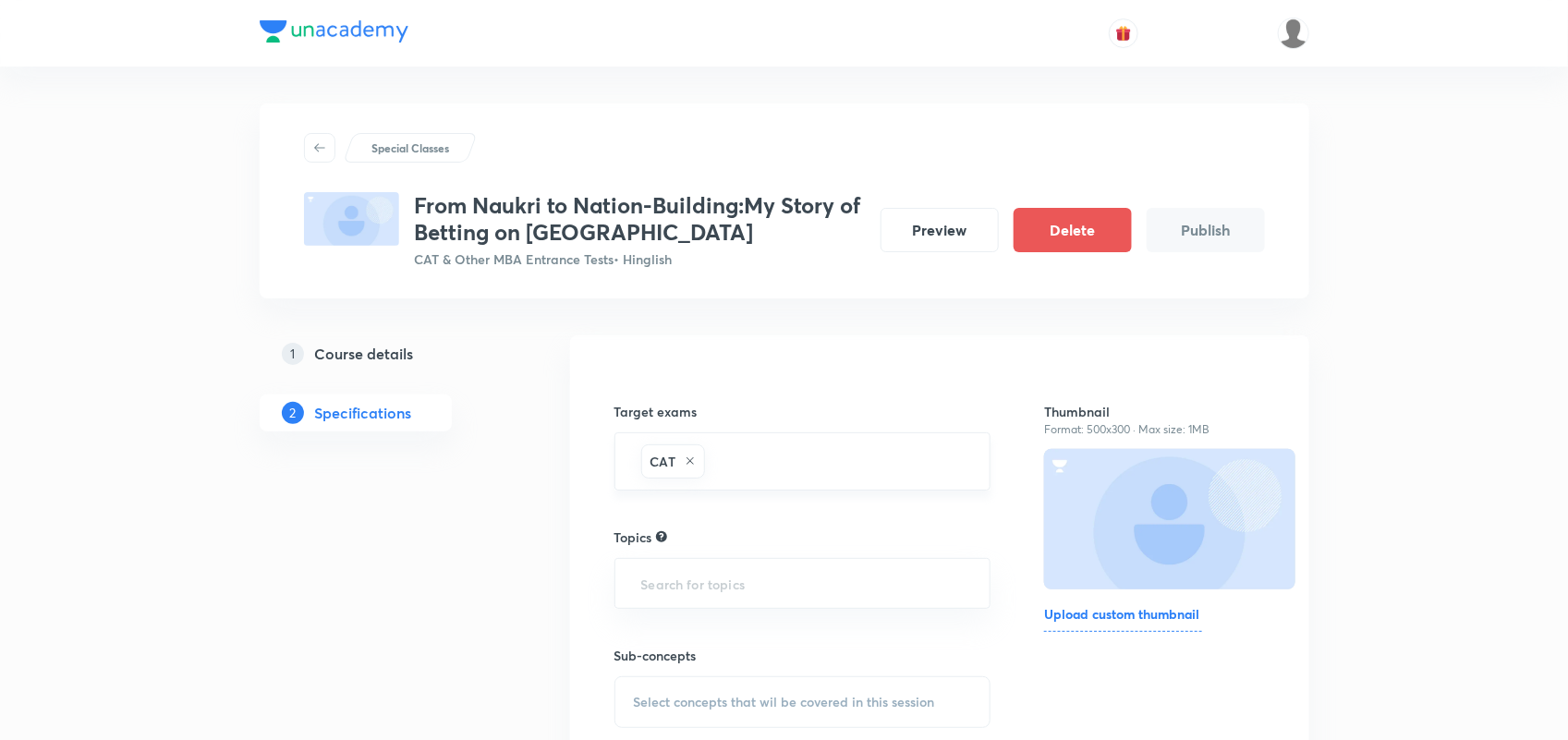 click 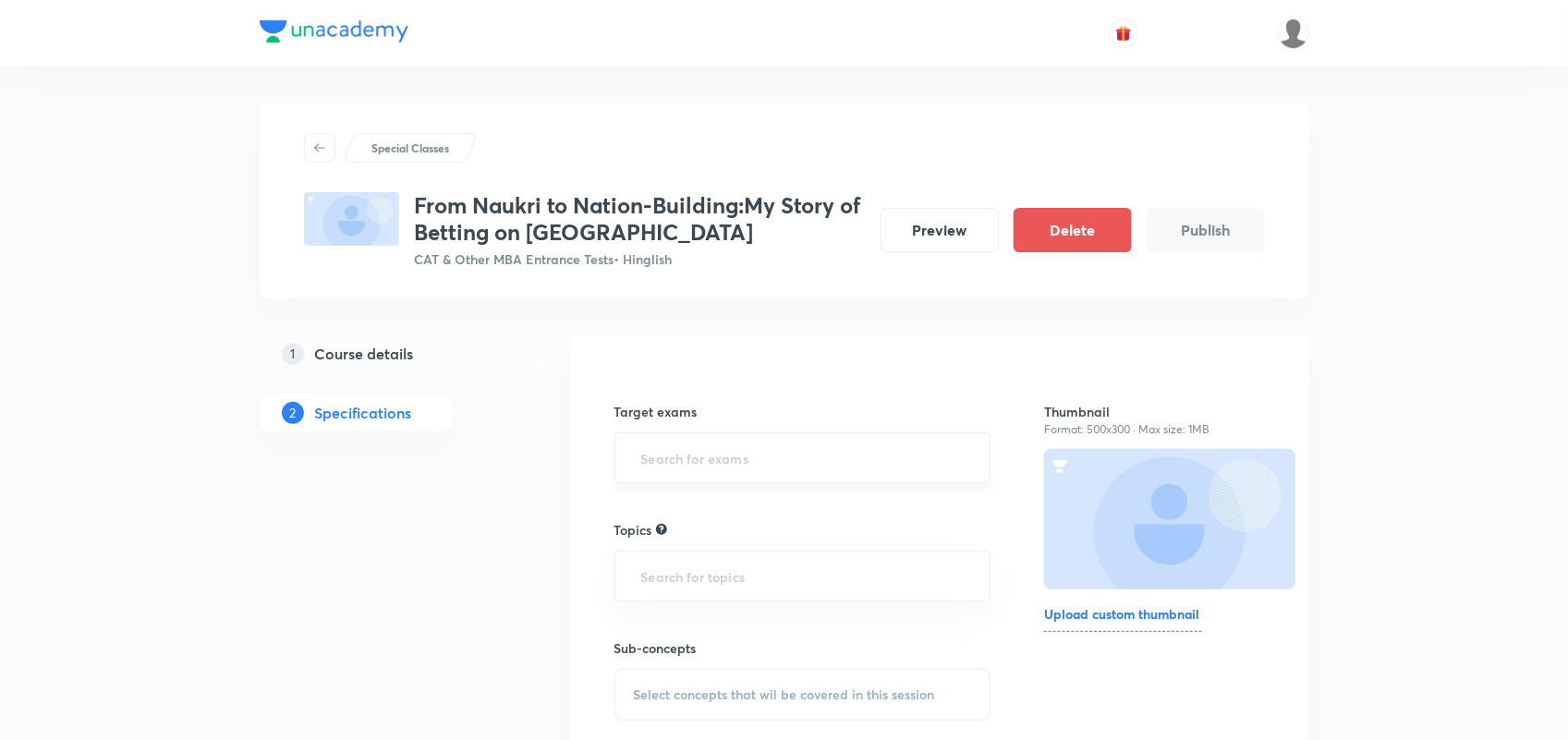 click at bounding box center [803, 457] 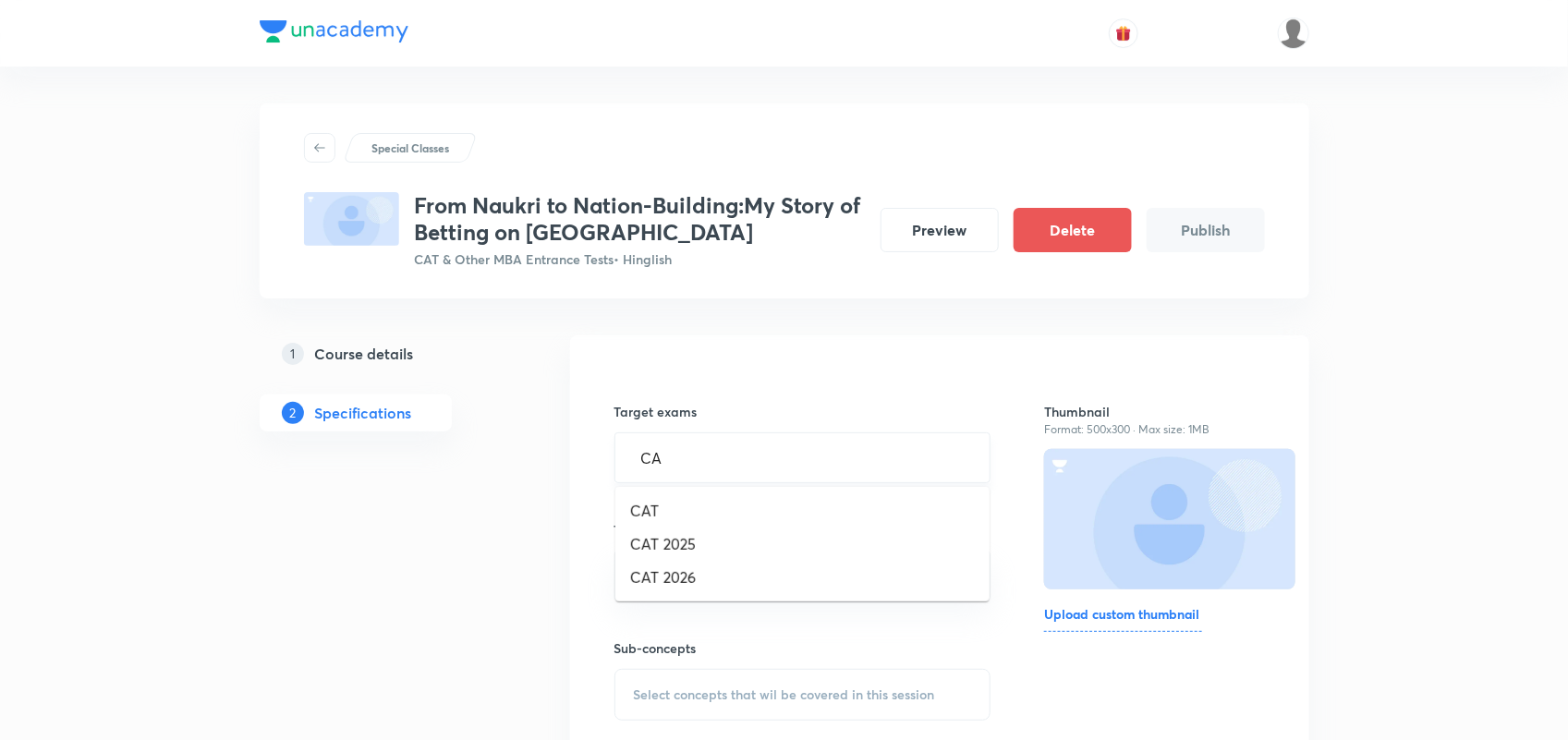 type on "CAT" 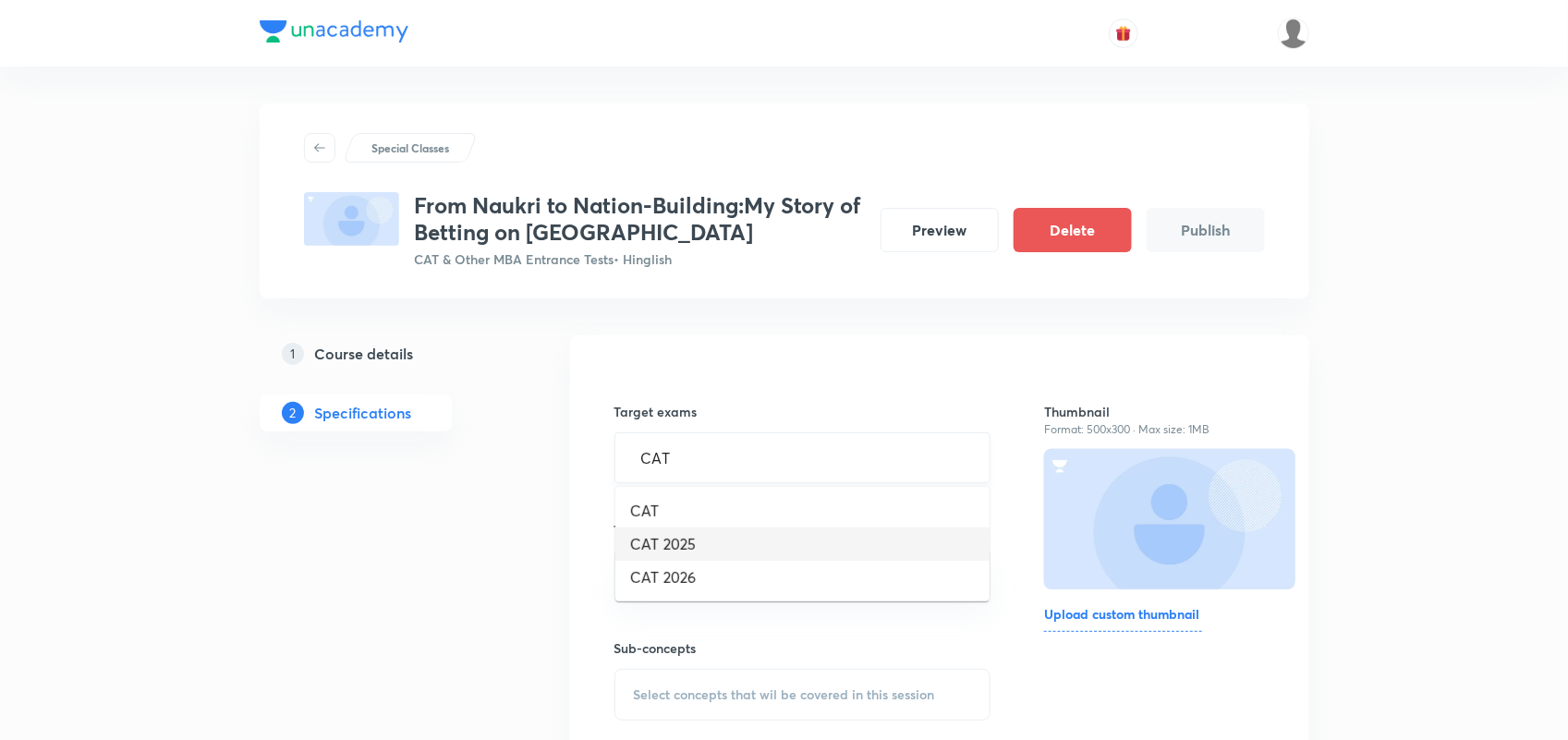 click on "CAT 2025" at bounding box center (802, 544) 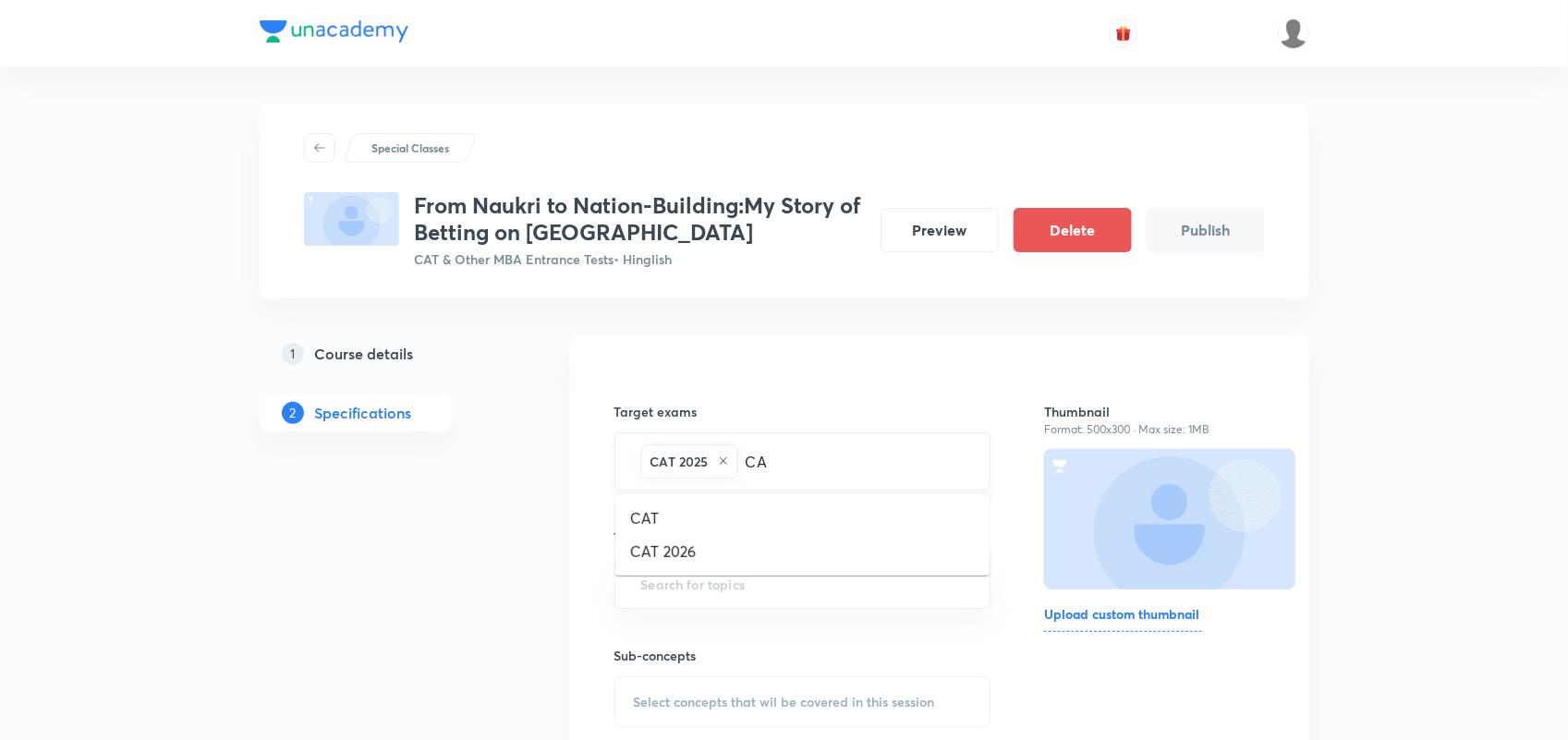 type on "CAT" 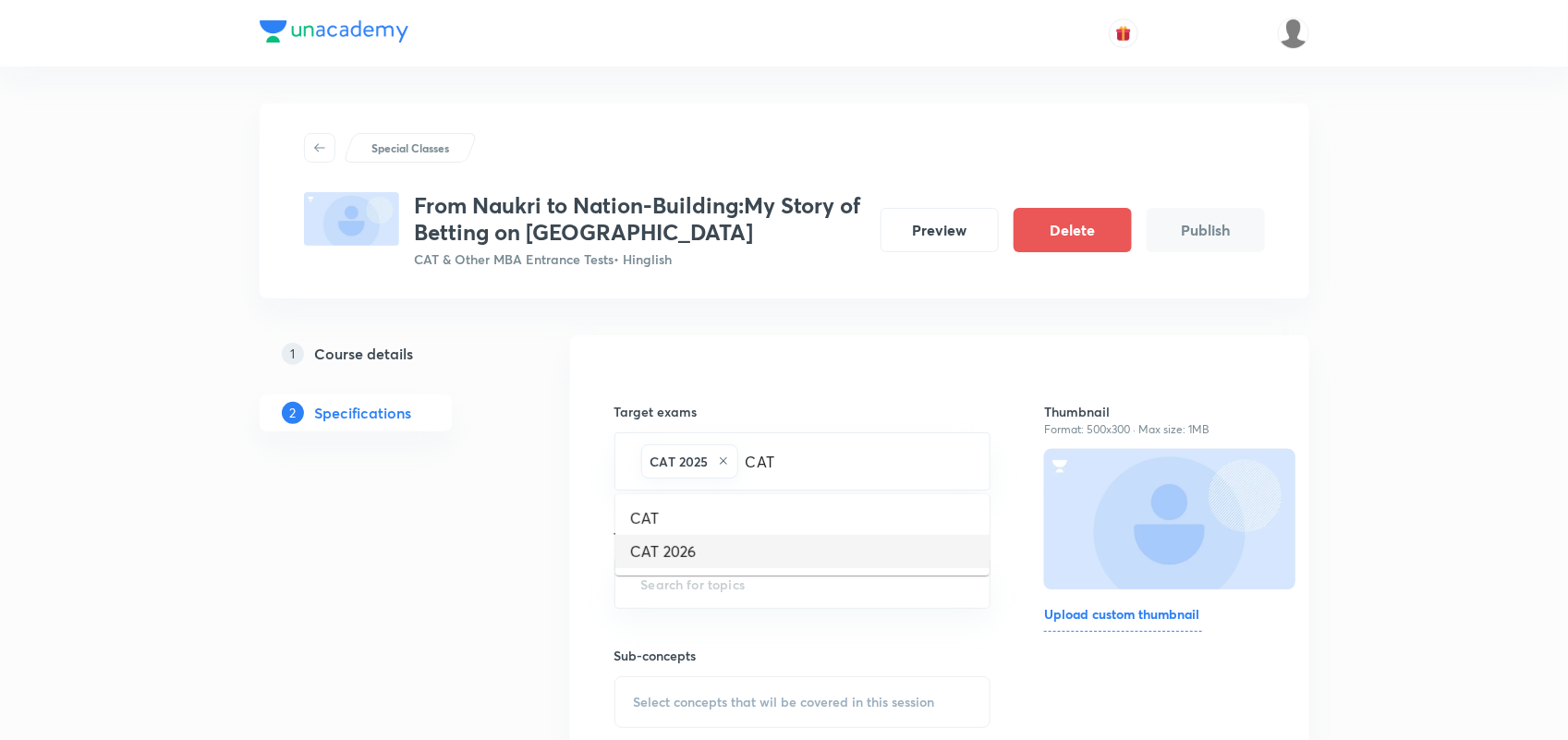 click on "CAT 2026" at bounding box center [802, 552] 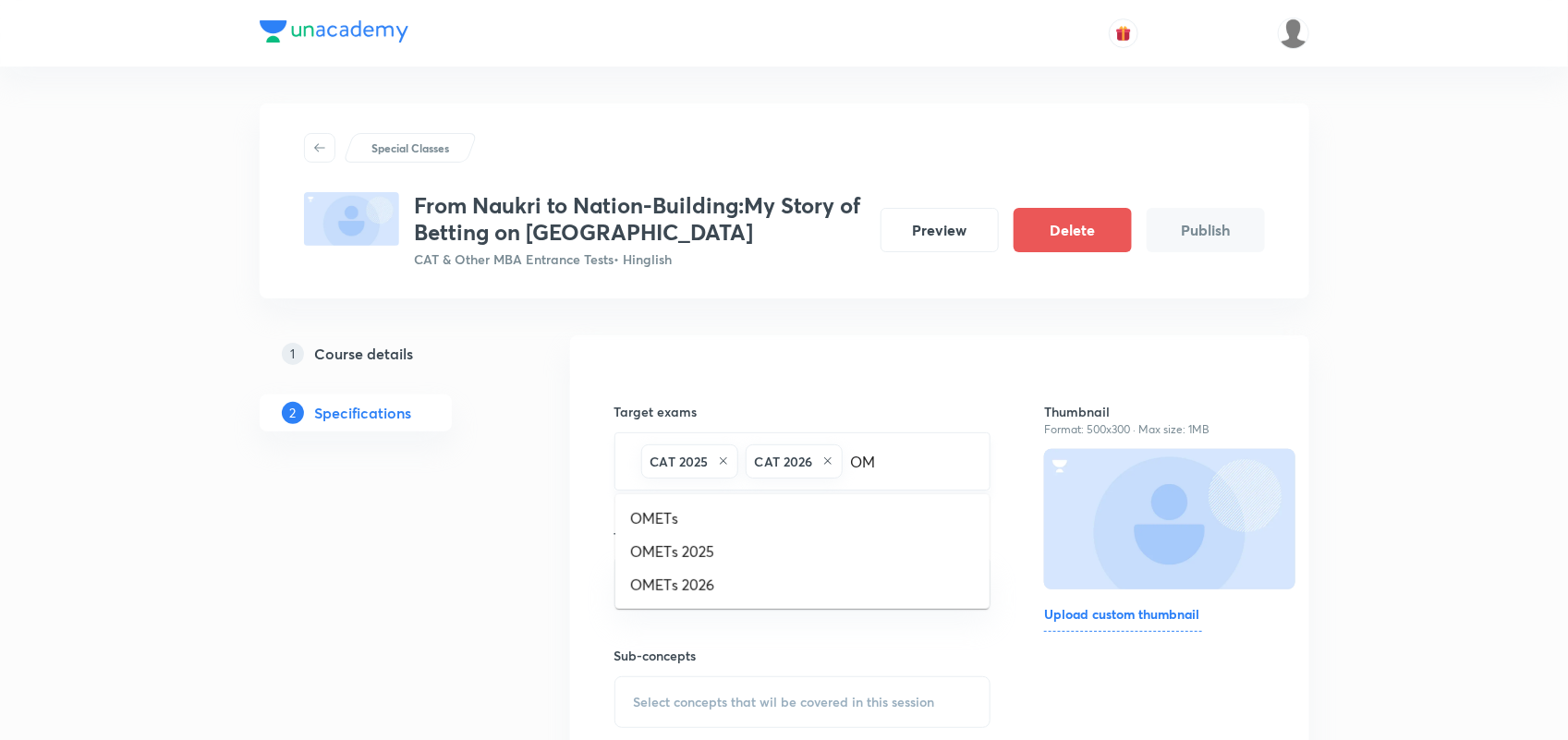 type on "OME" 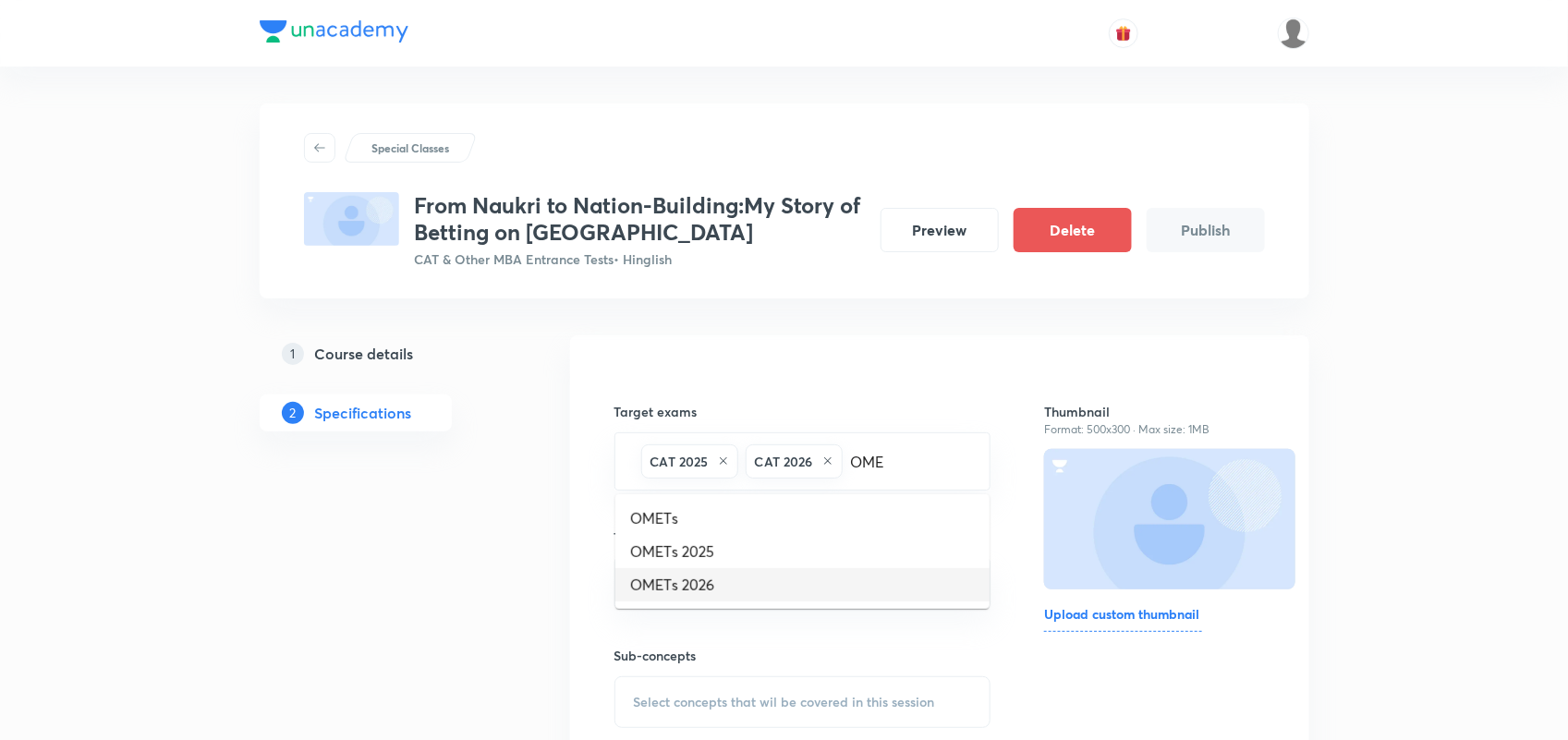 click on "OMETs 2026" at bounding box center [802, 585] 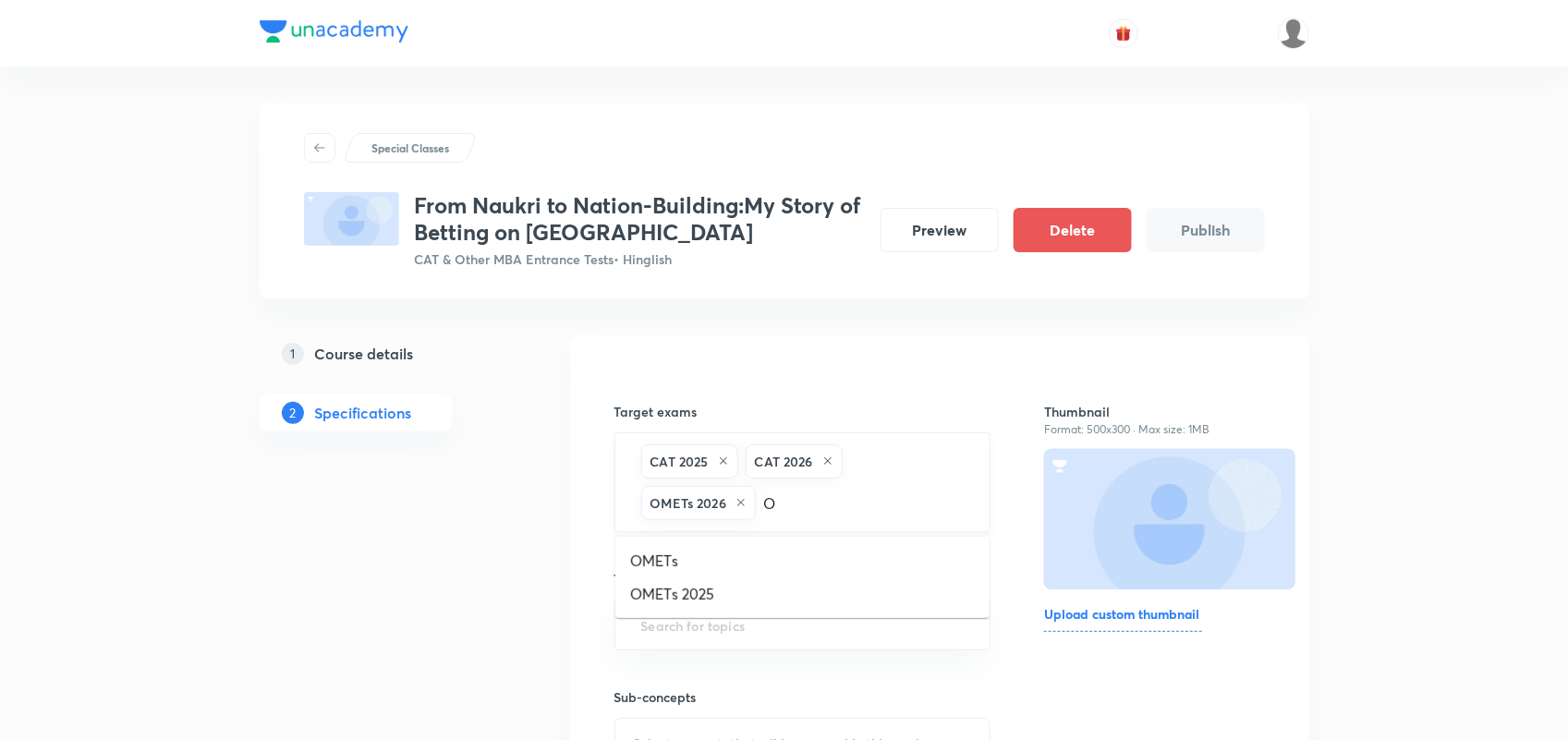 type on "OM" 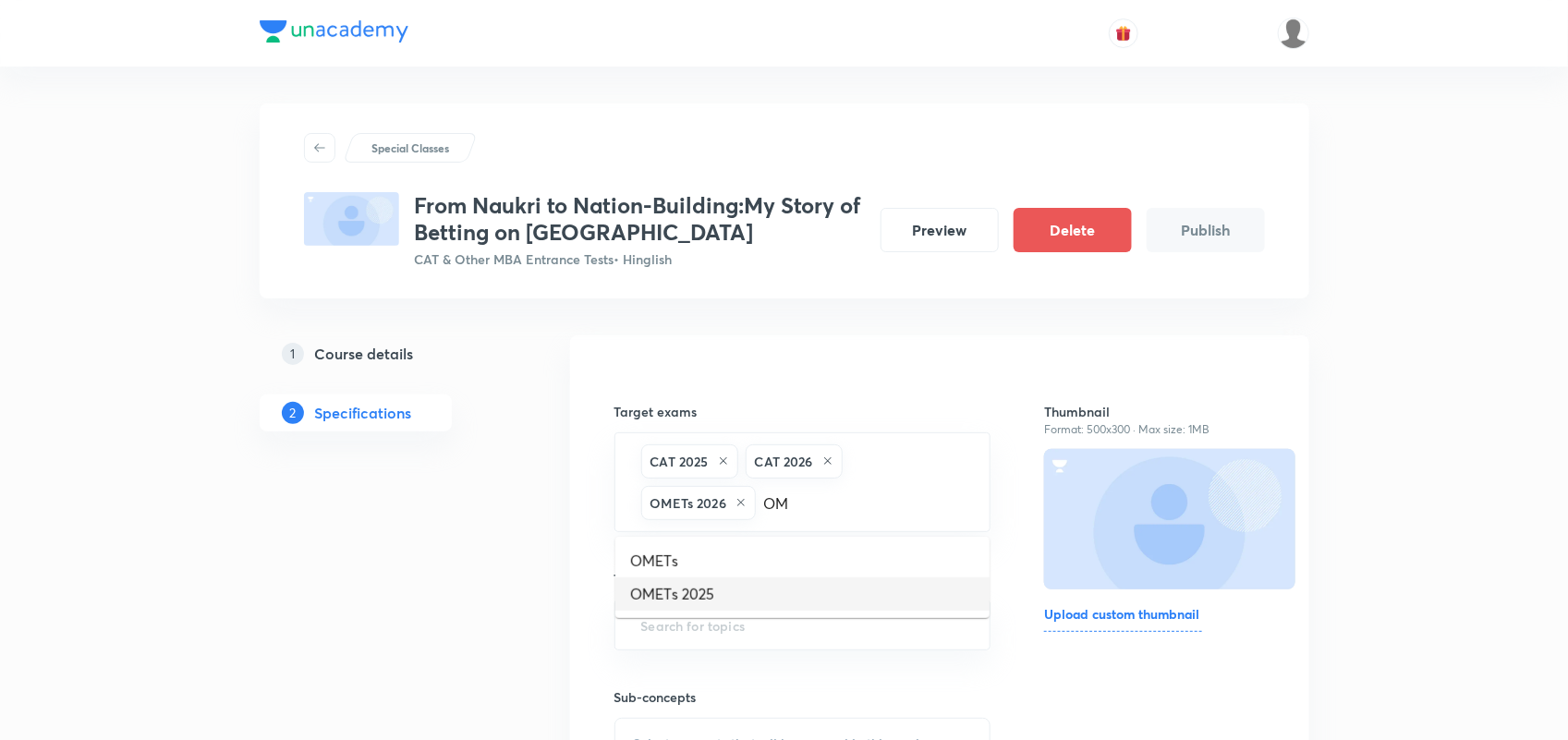 click on "OMETs 2025" at bounding box center [802, 594] 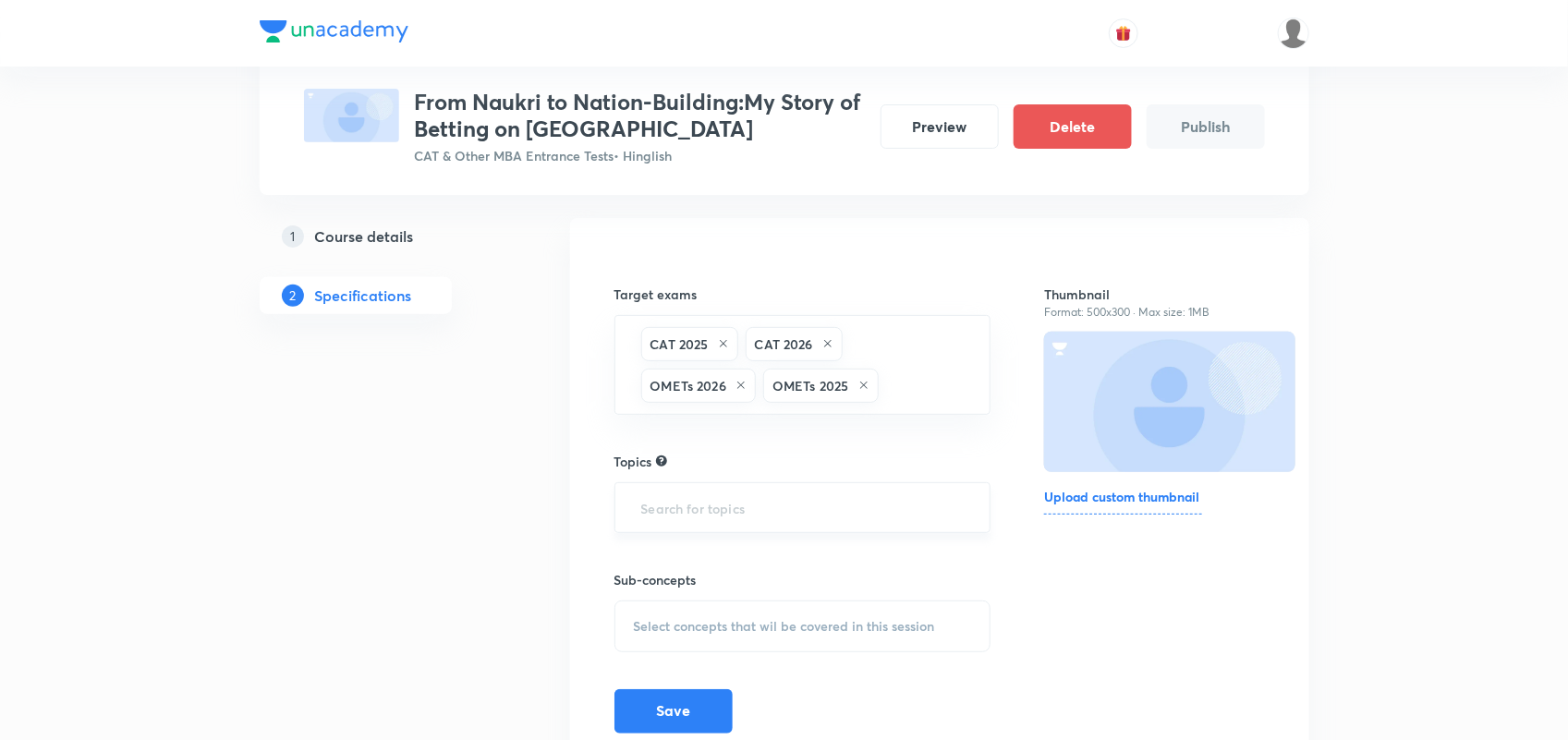 scroll, scrollTop: 118, scrollLeft: 0, axis: vertical 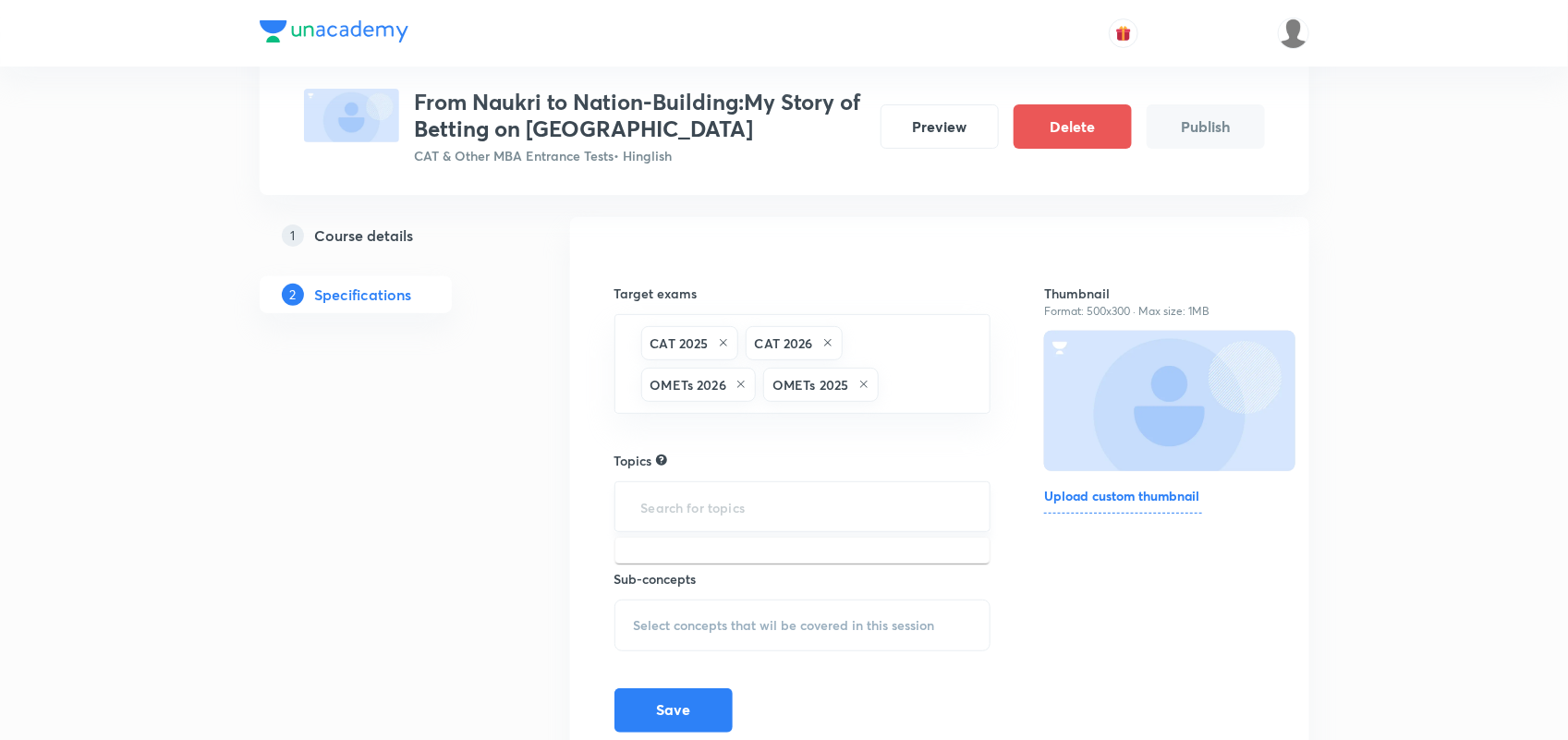 click at bounding box center [803, 506] 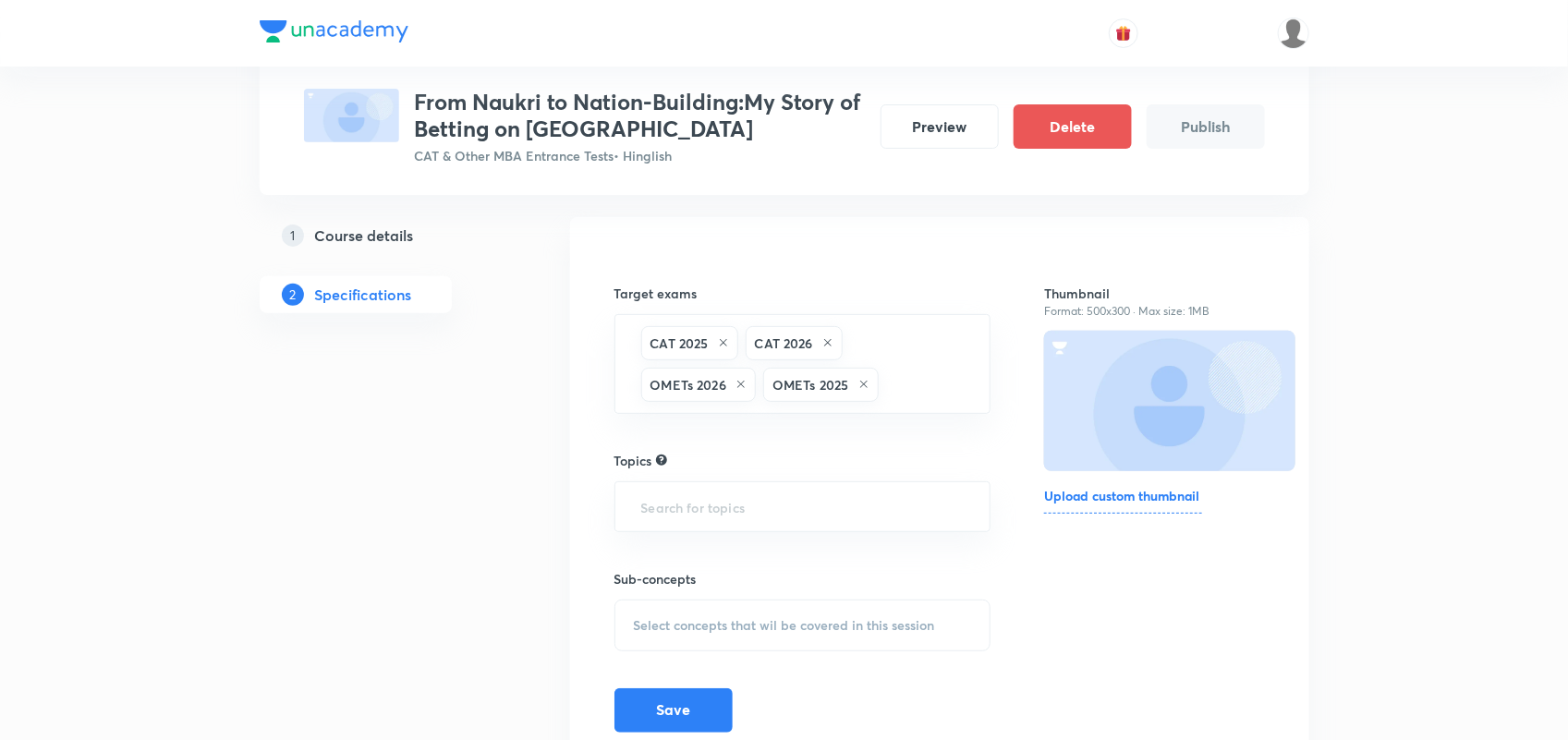 scroll, scrollTop: 200, scrollLeft: 0, axis: vertical 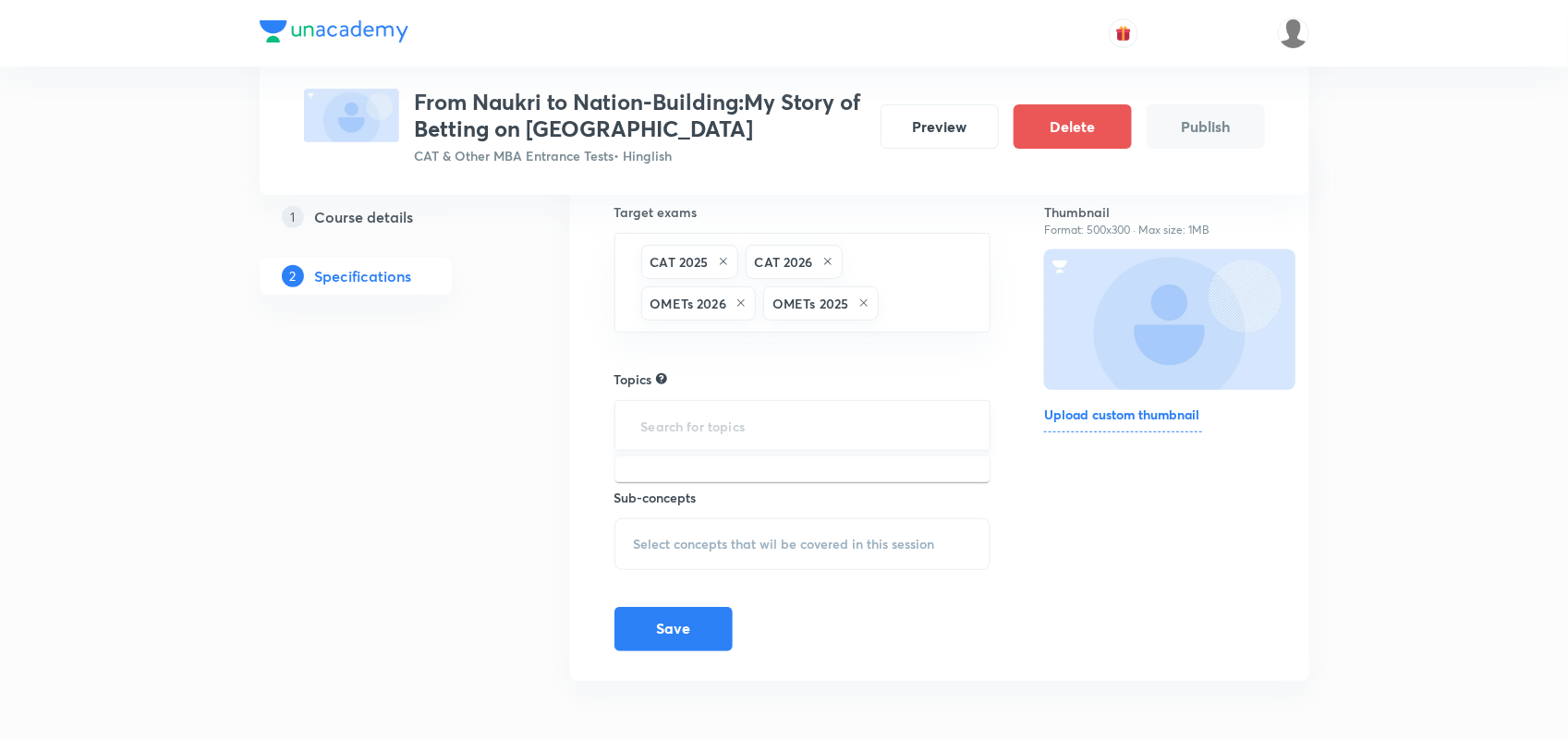 click at bounding box center [803, 425] 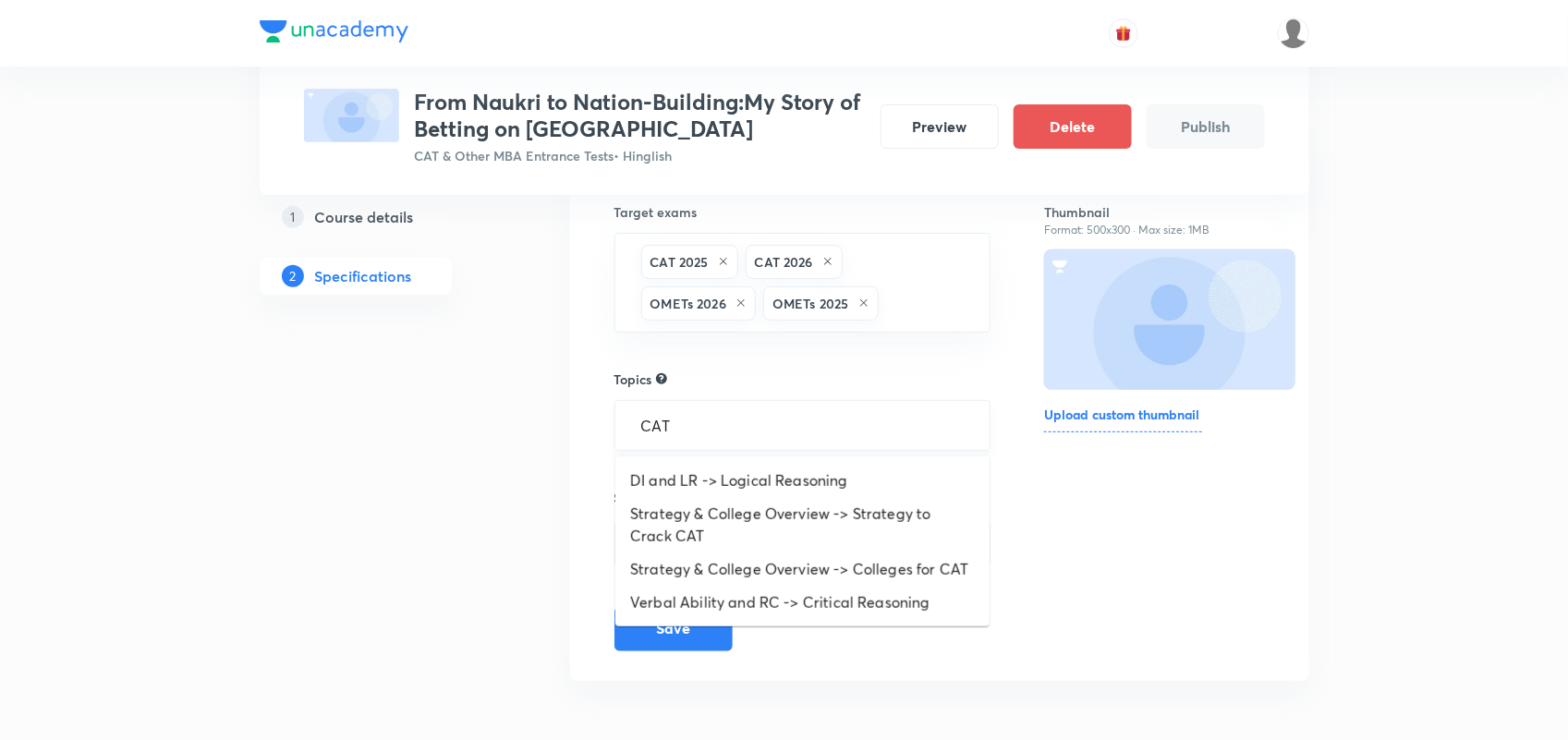 type on "CAT" 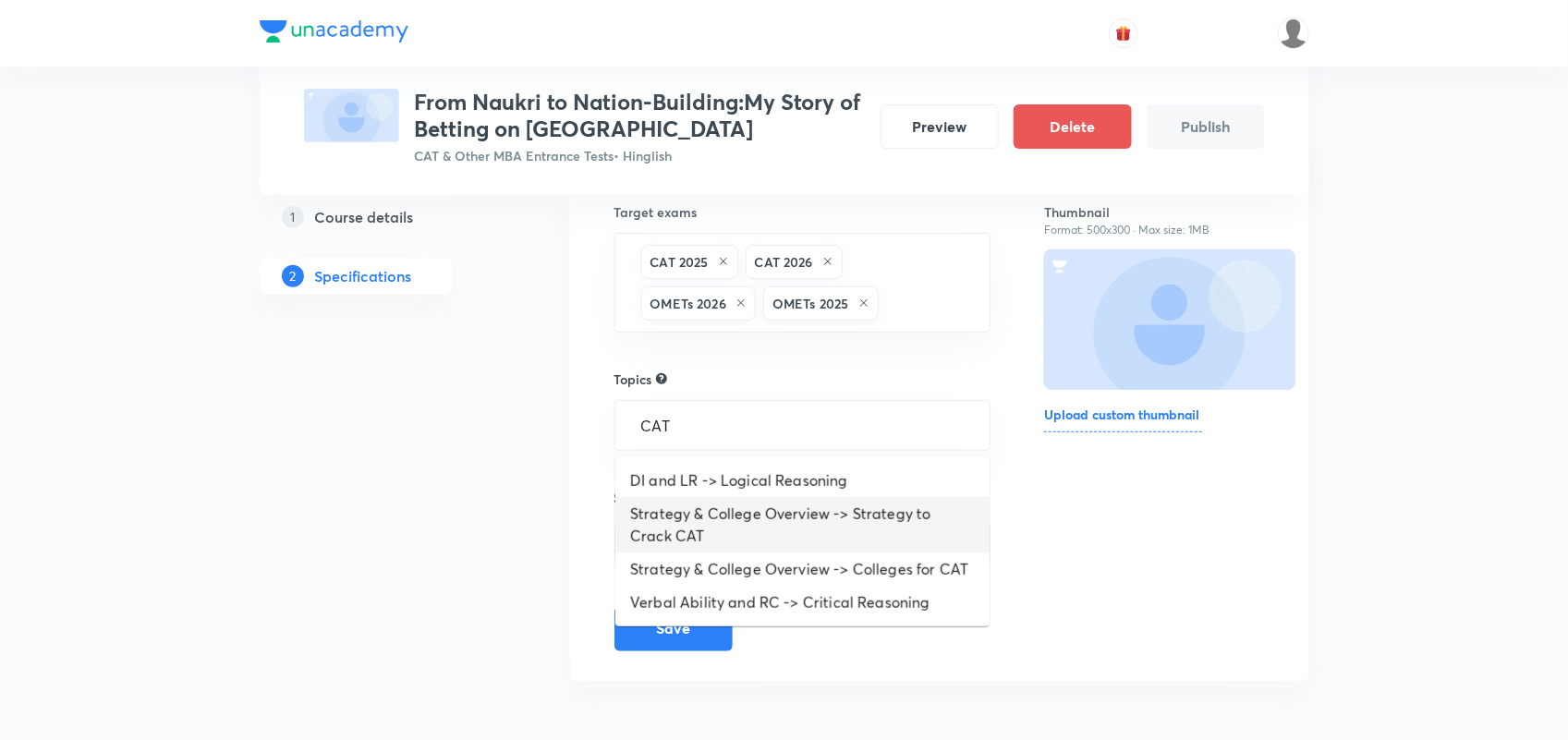 click on "Strategy & College Overview ->  Strategy to Crack CAT" at bounding box center [802, 525] 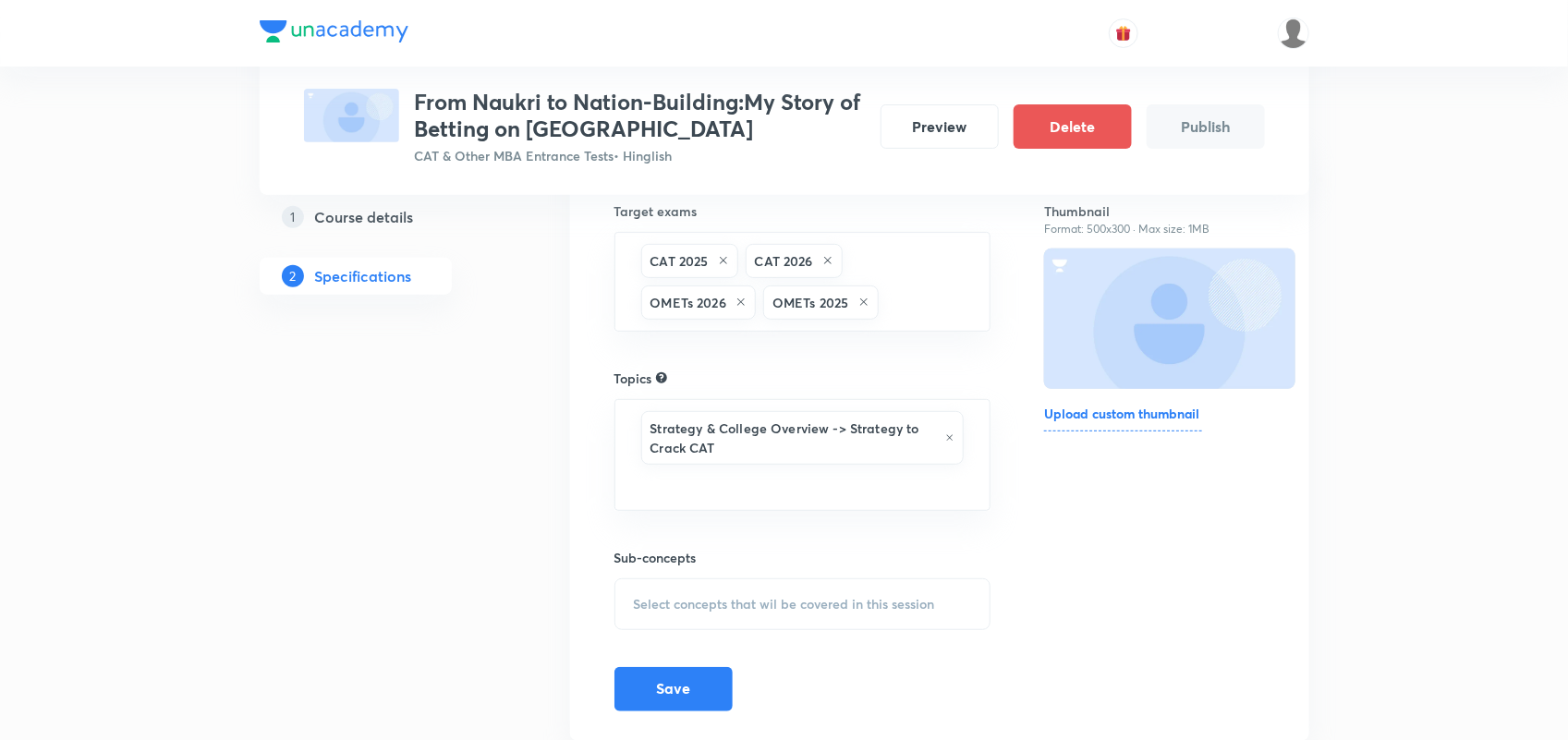 click on "Select concepts that wil be covered in this session" at bounding box center [803, 604] 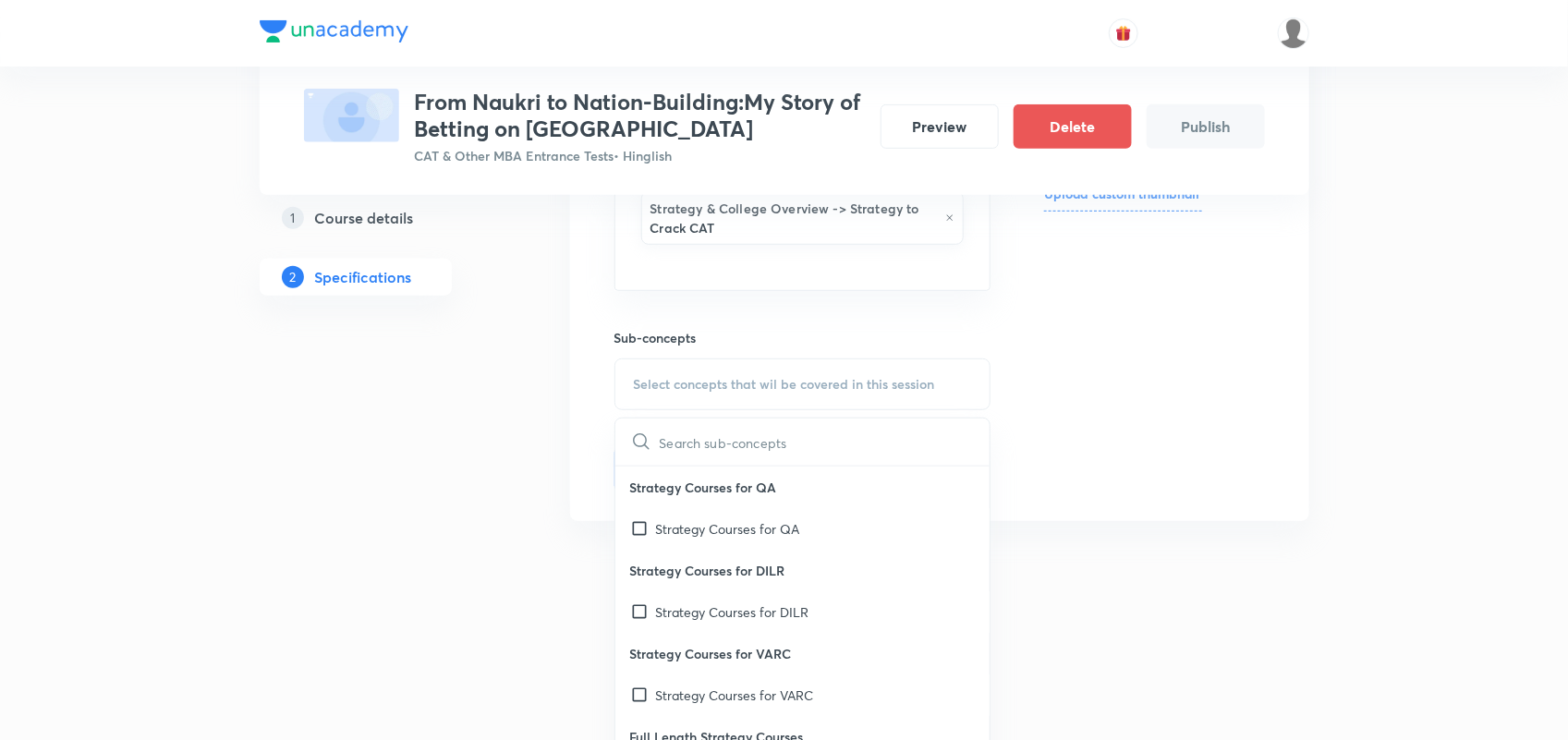 scroll, scrollTop: 473, scrollLeft: 0, axis: vertical 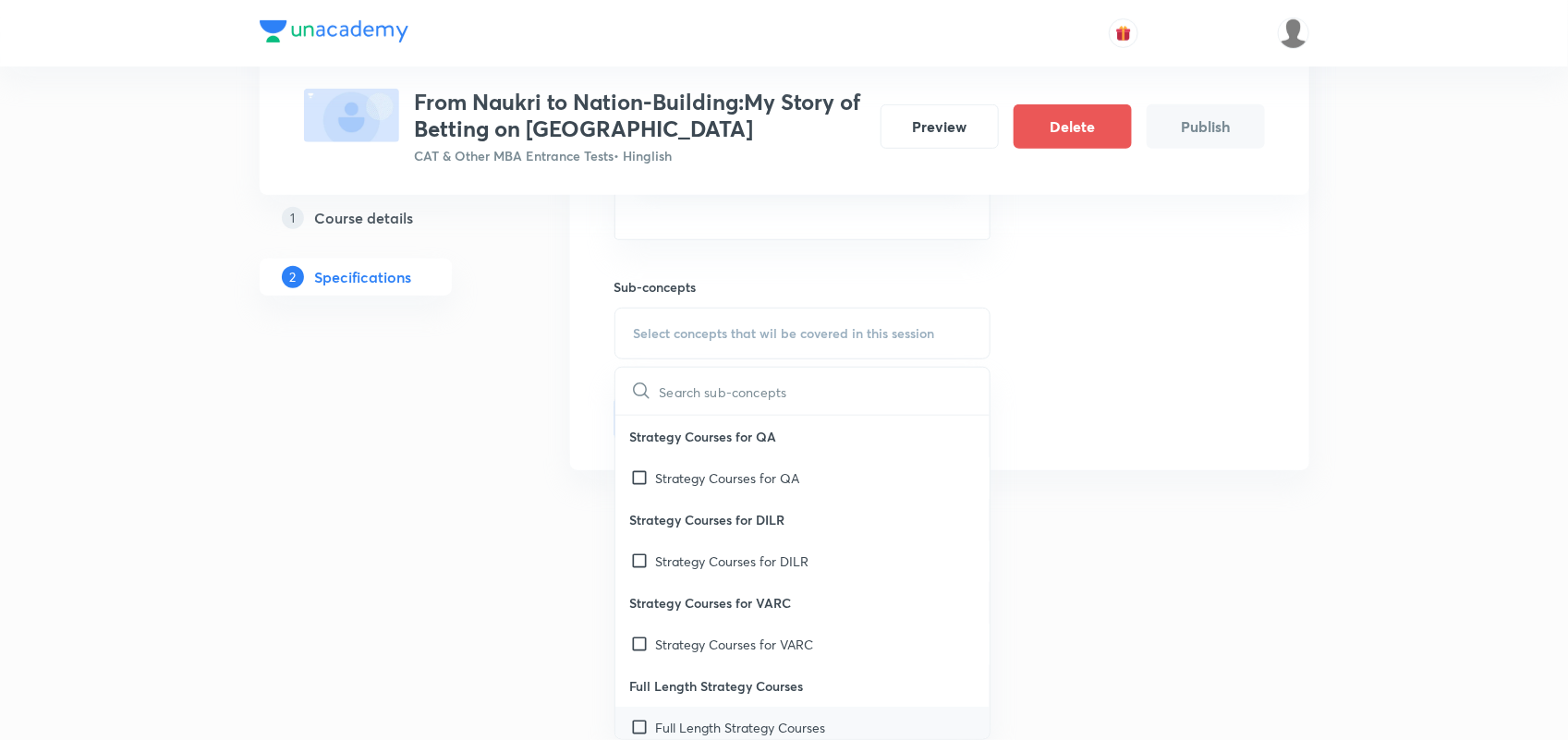click on "Full Length Strategy Courses" at bounding box center (741, 727) 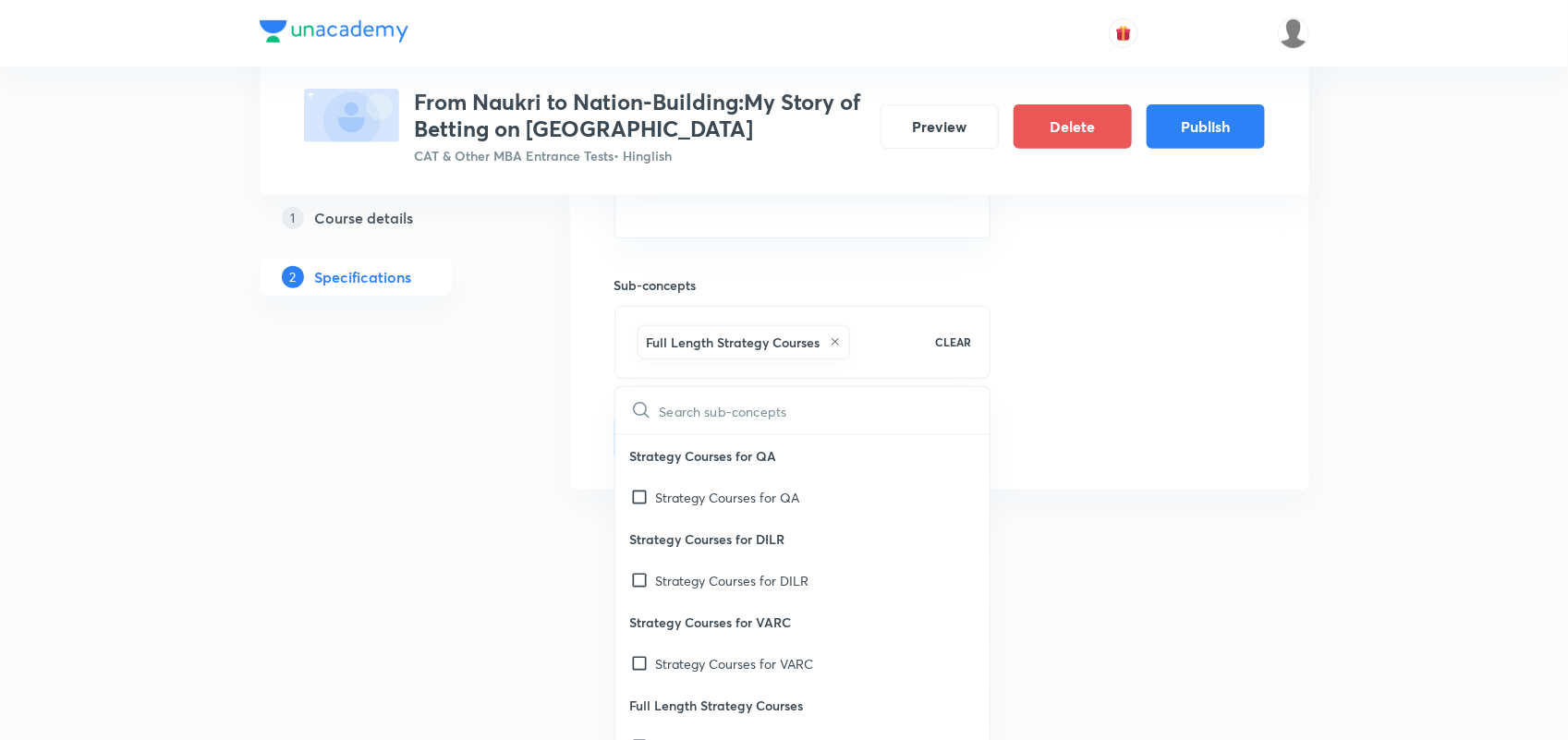 click on "Target exams CAT 2025 CAT 2026 OMETs 2026 OMETs 2025 ​ Topics Strategy & College Overview ->  Strategy to Crack CAT ​ Sub-concepts Full Length Strategy Courses CLEAR ​ Strategy Courses for QA Strategy Courses for QA Strategy Courses for DILR Strategy Courses for DILR Strategy Courses for VARC Strategy Courses for VARC Full Length Strategy Courses Full Length Strategy Courses Save Thumbnail Format: 500x300 · Max size: 1MB Upload custom thumbnail" at bounding box center (940, 176) 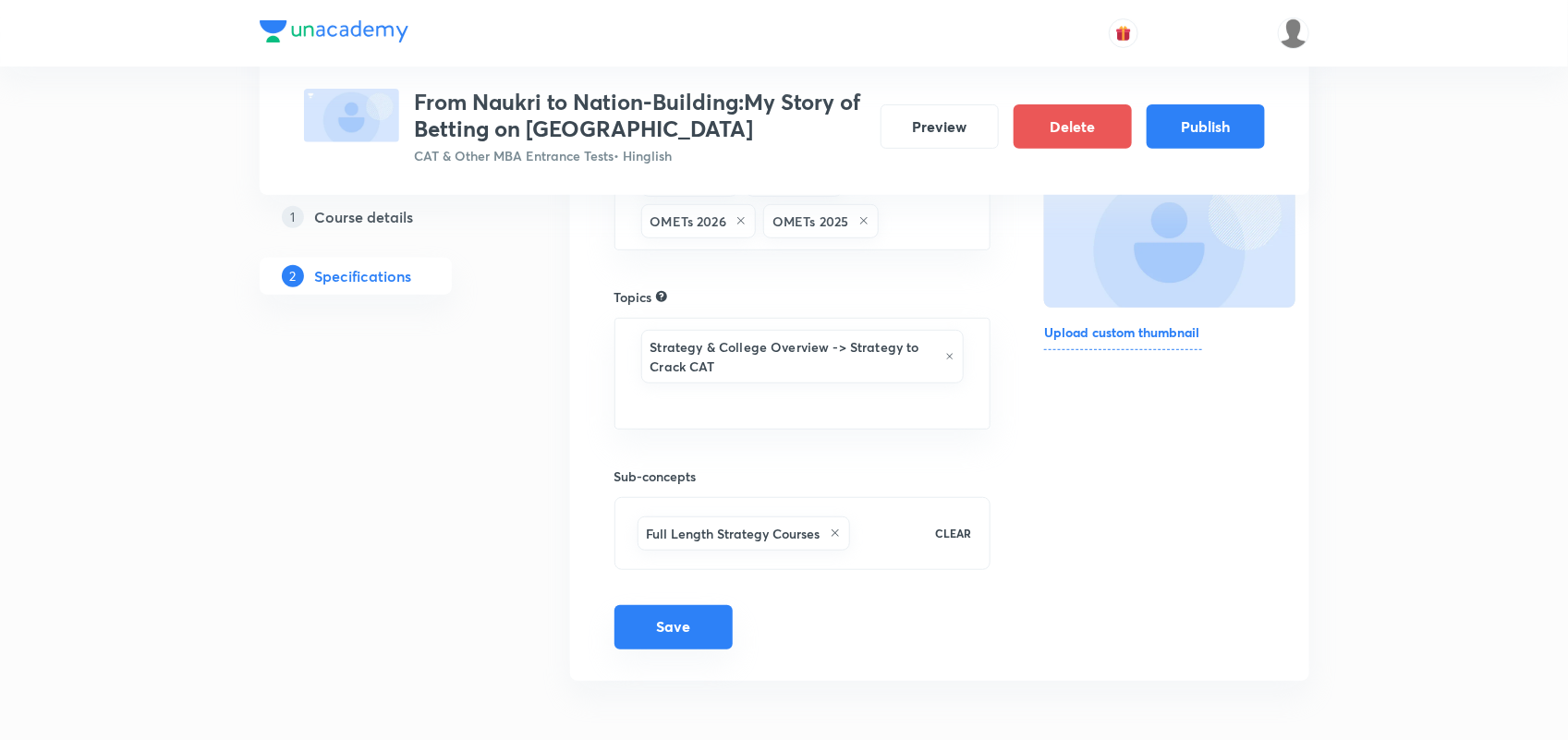 click on "Save" at bounding box center [674, 627] 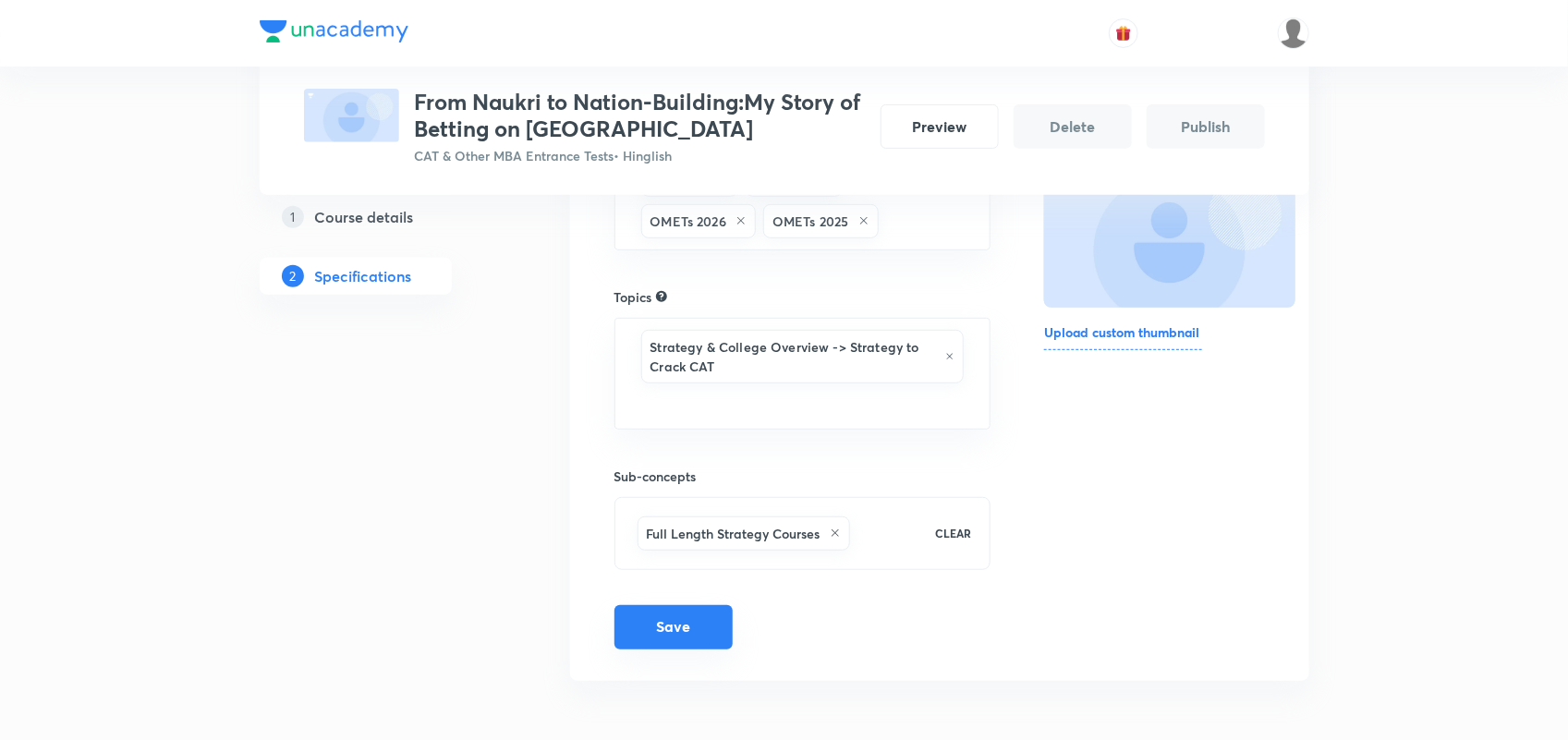 click on "Save" at bounding box center (674, 627) 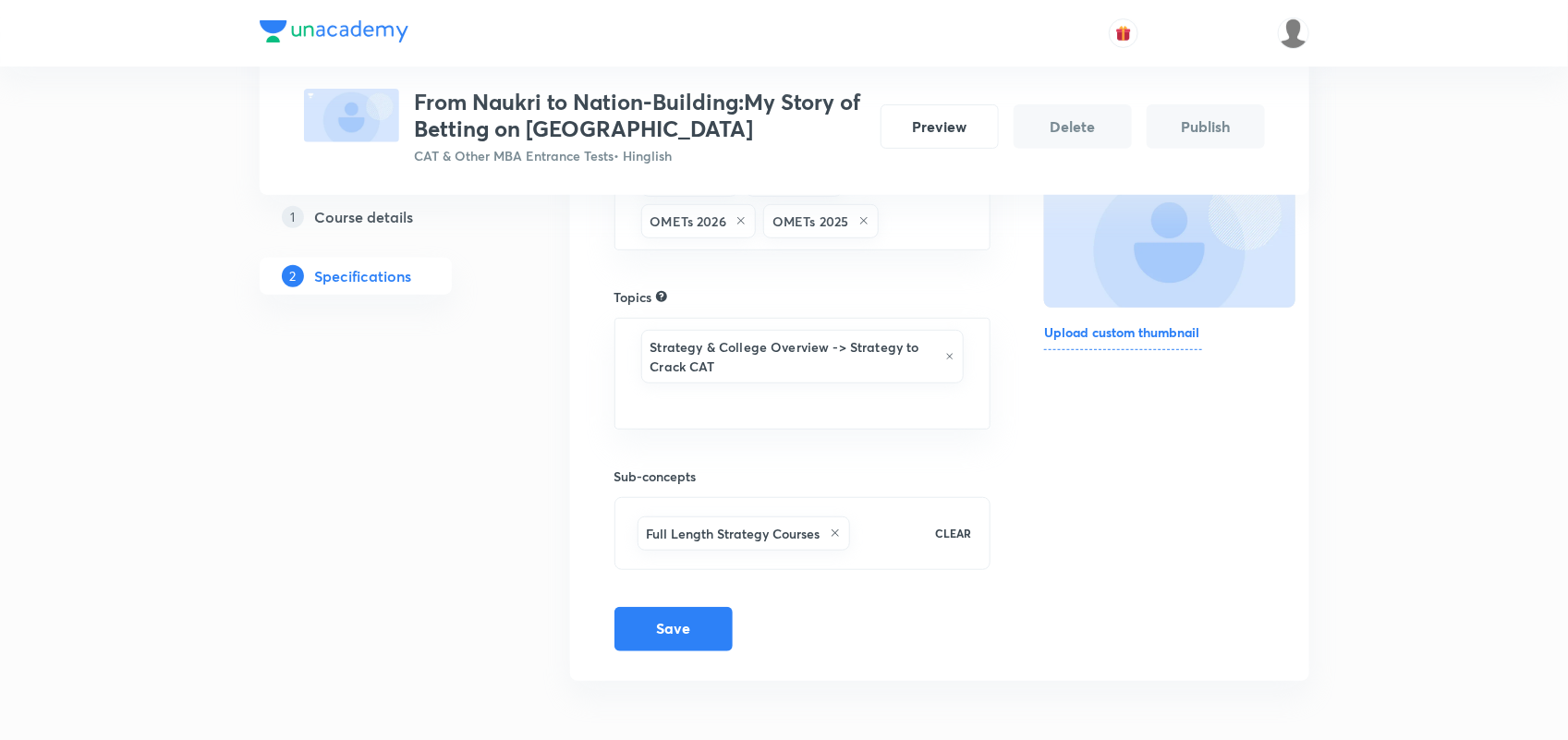 click on "Upload custom thumbnail" at bounding box center [1123, 336] 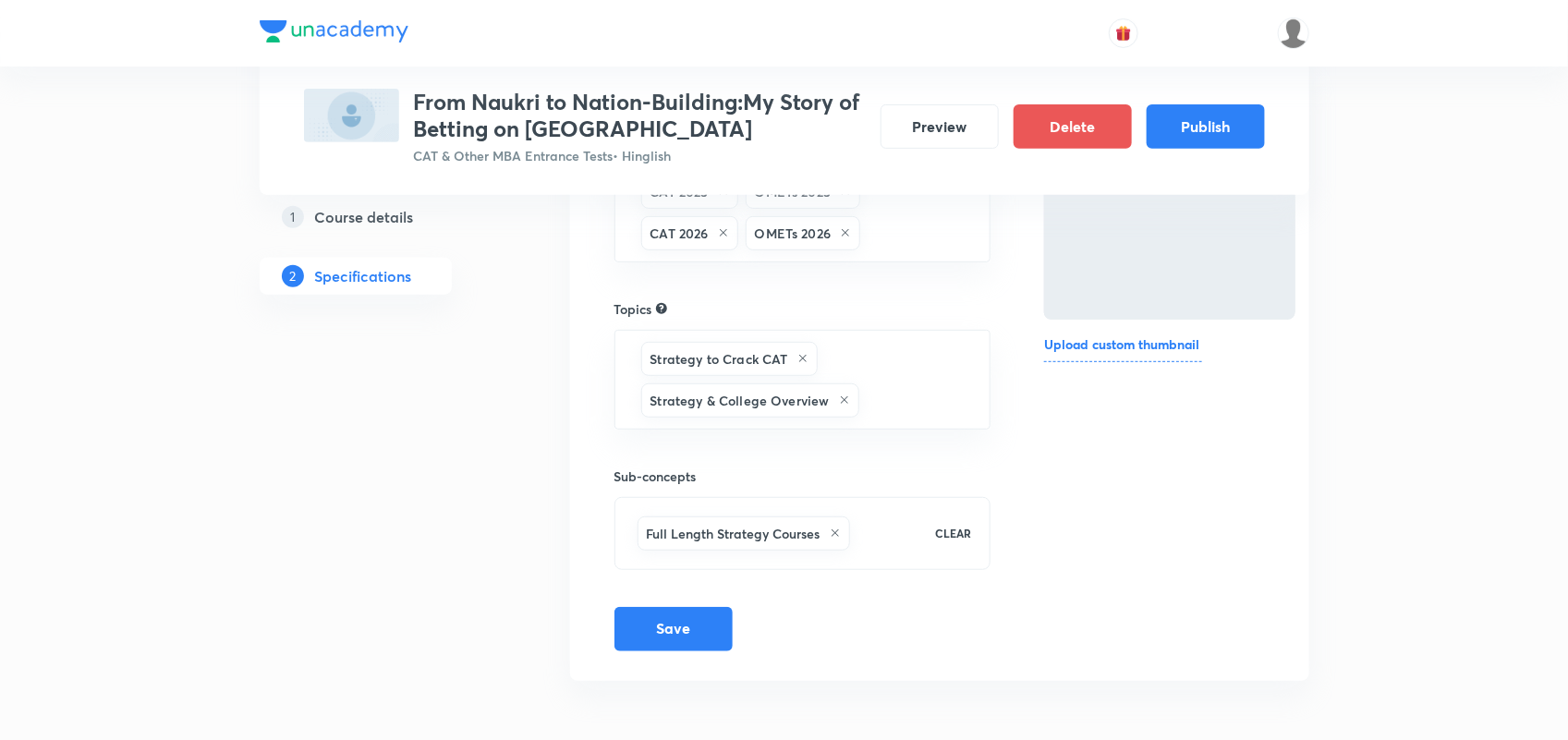scroll, scrollTop: 273, scrollLeft: 0, axis: vertical 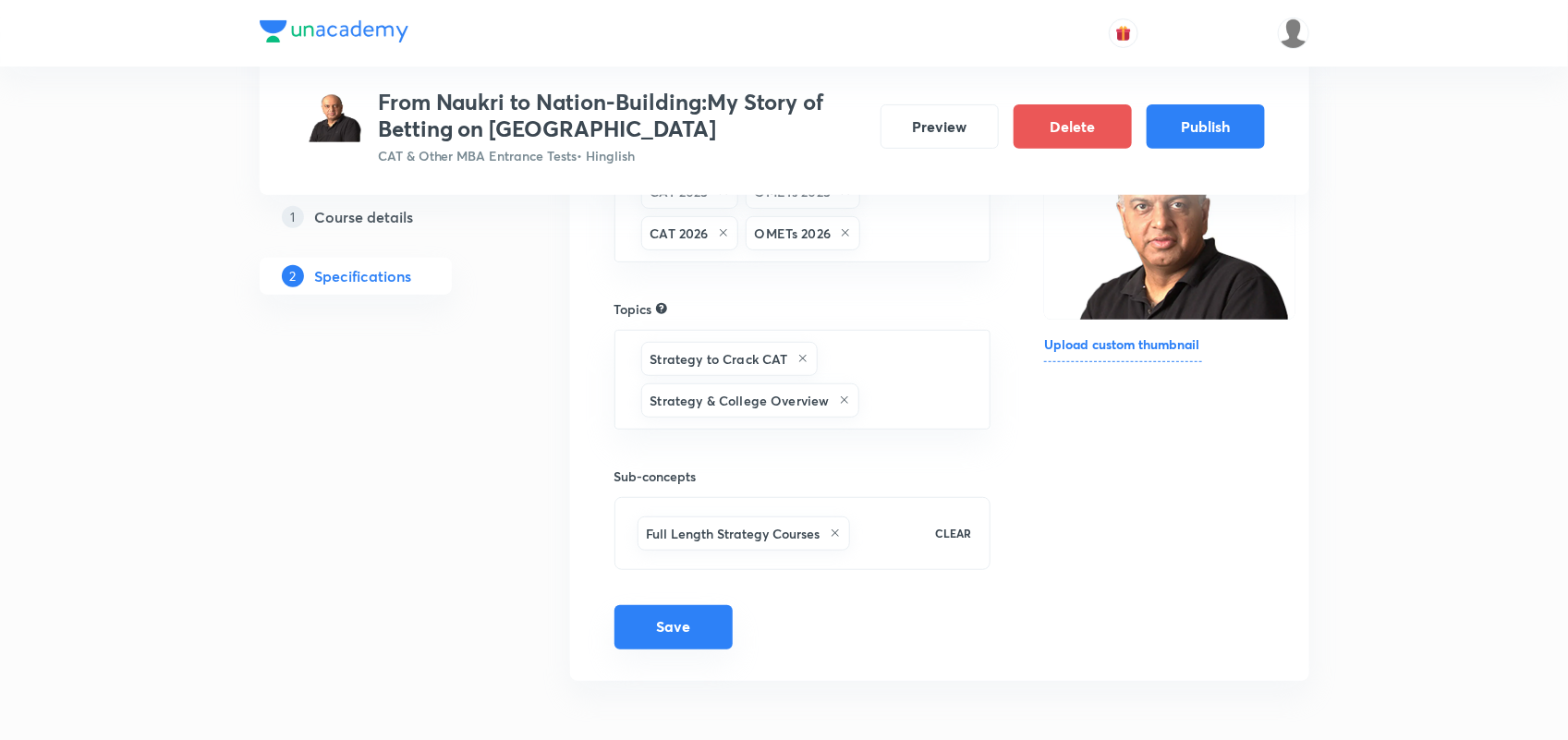 click on "Save" at bounding box center (674, 627) 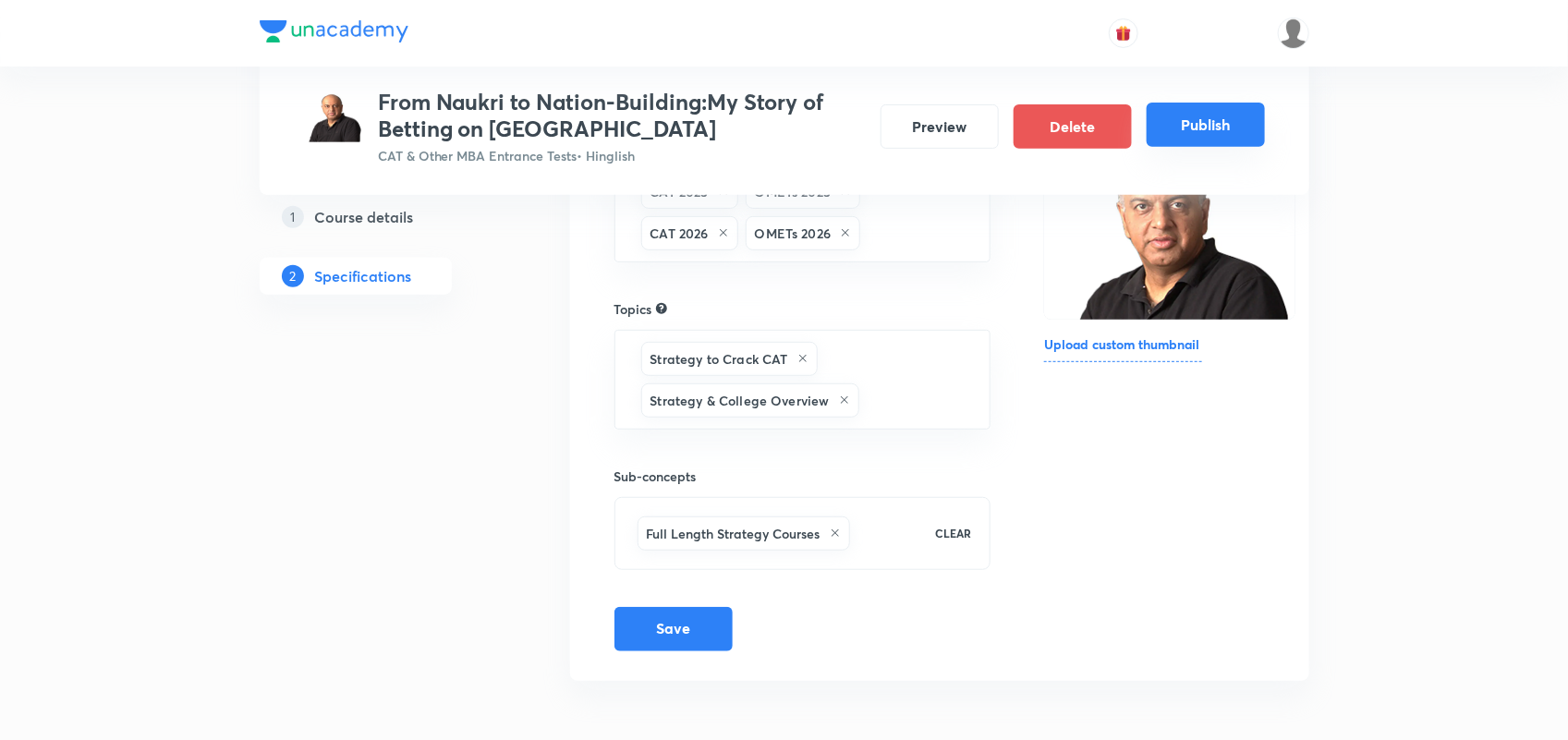 click on "Publish" at bounding box center (1206, 125) 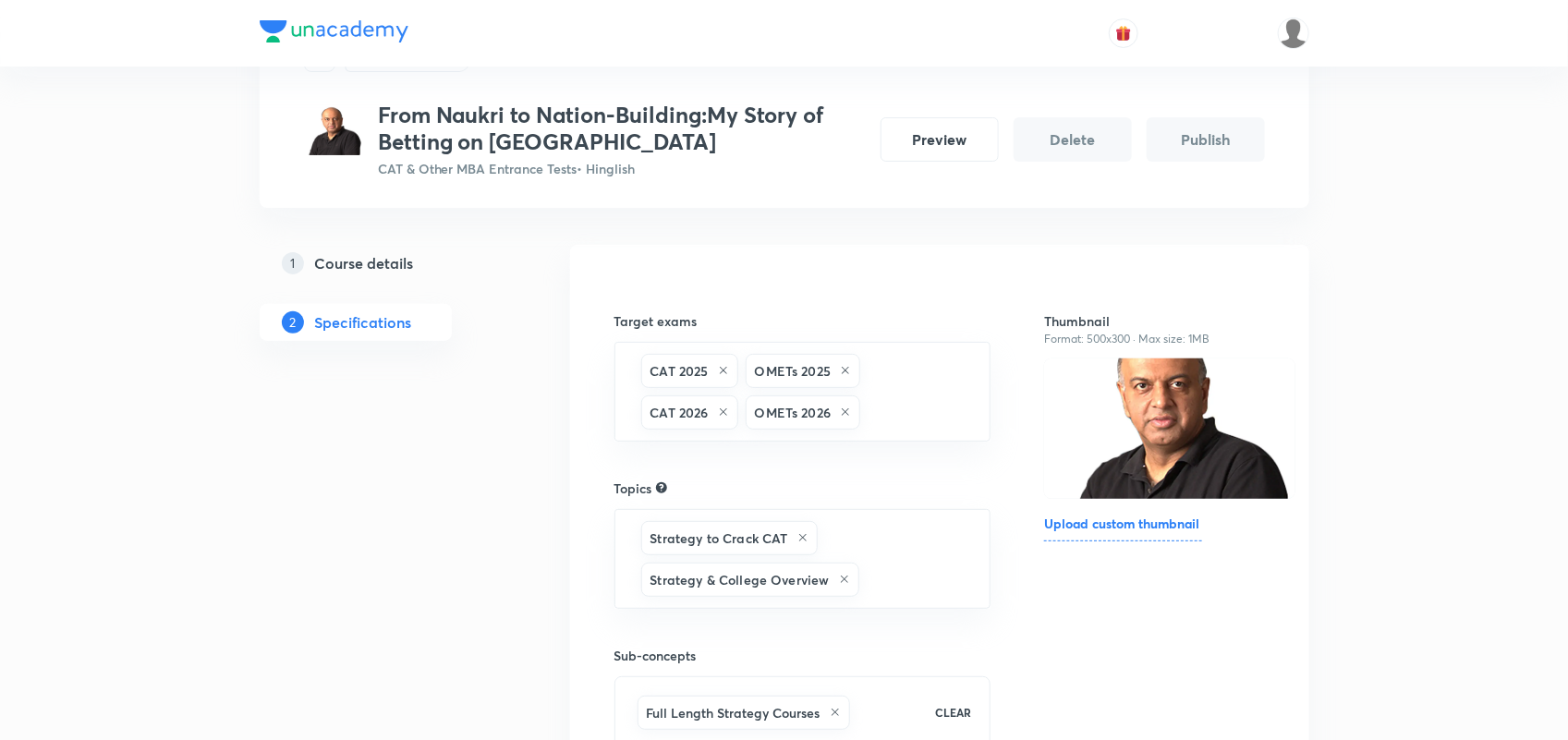 scroll, scrollTop: 0, scrollLeft: 0, axis: both 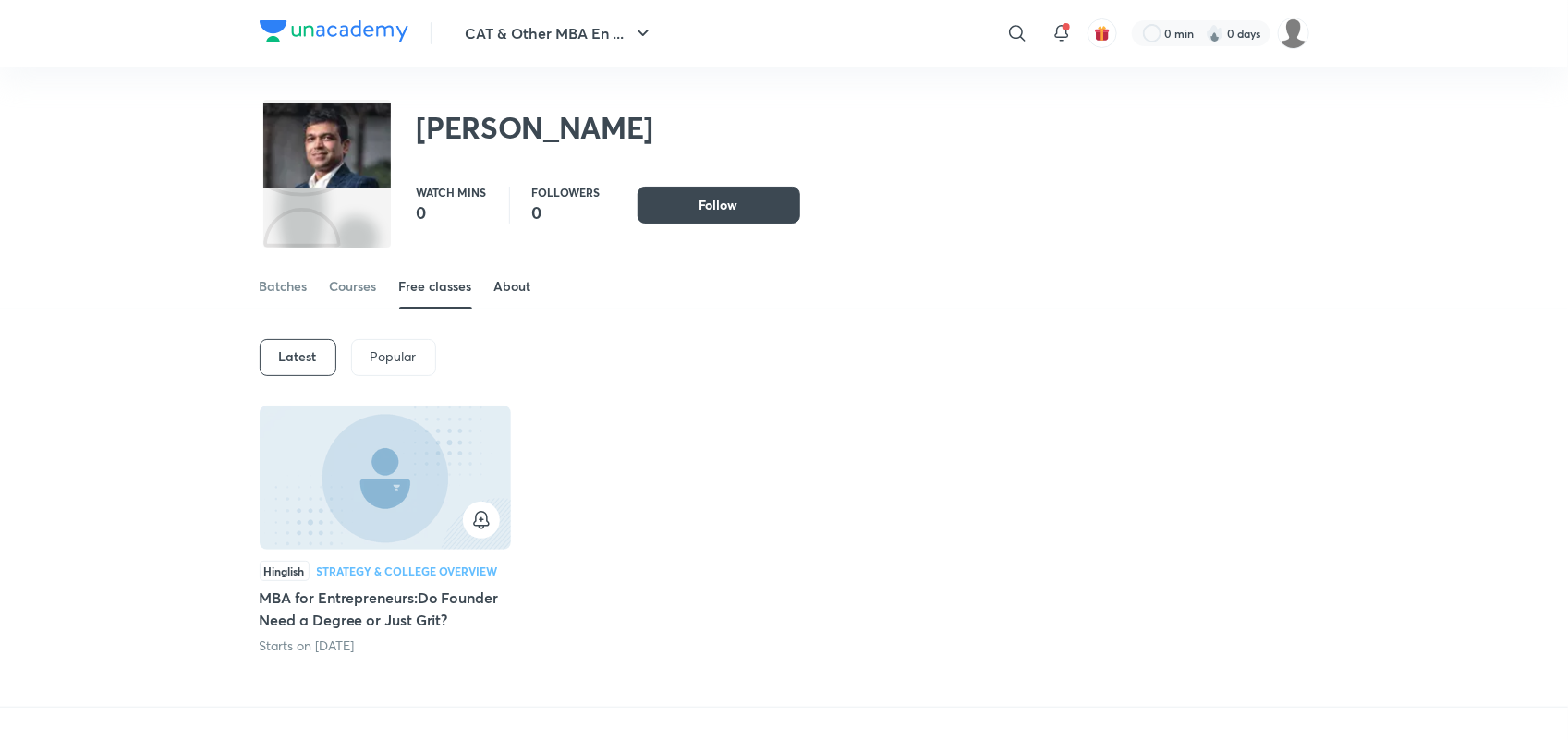 click on "About" at bounding box center (513, 286) 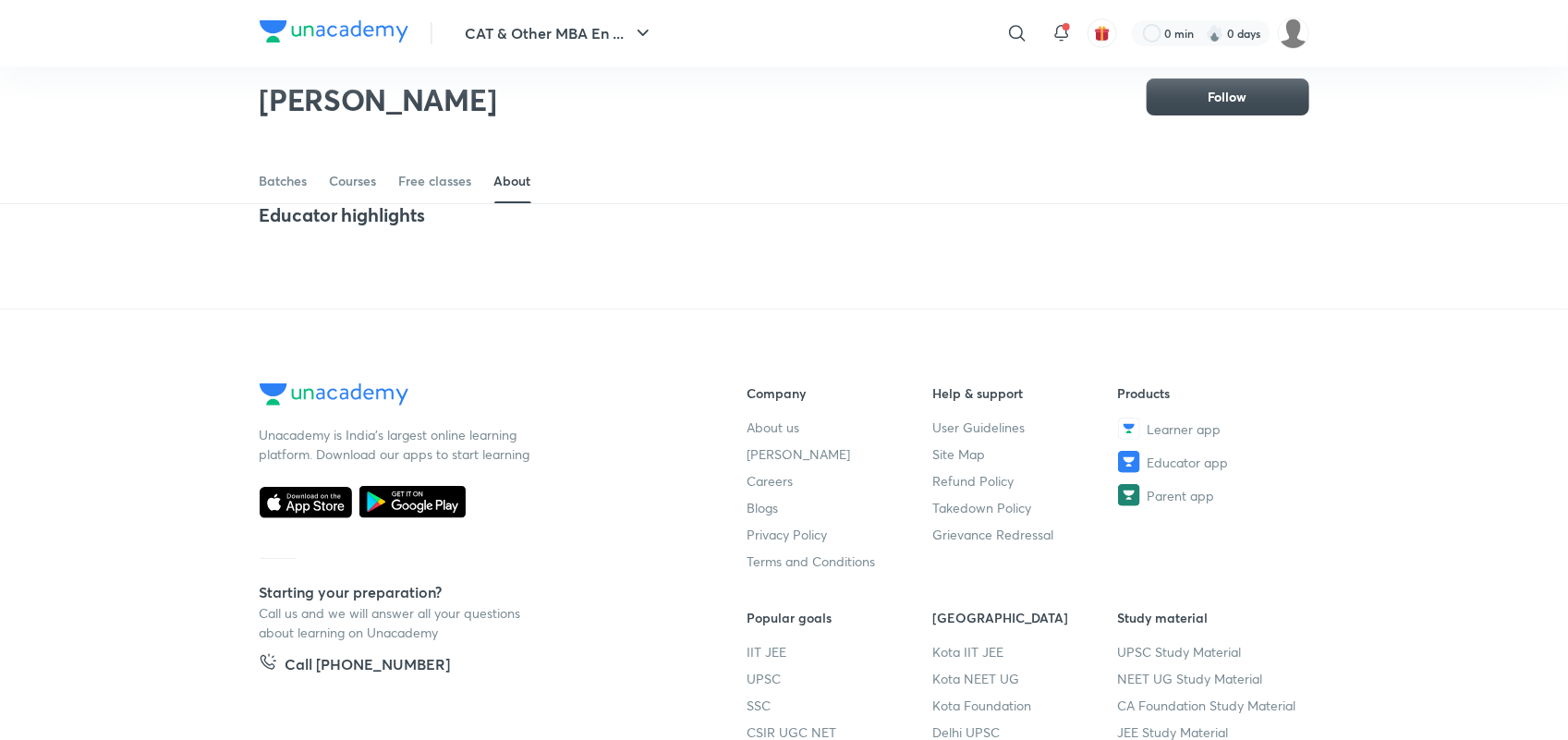scroll, scrollTop: 0, scrollLeft: 0, axis: both 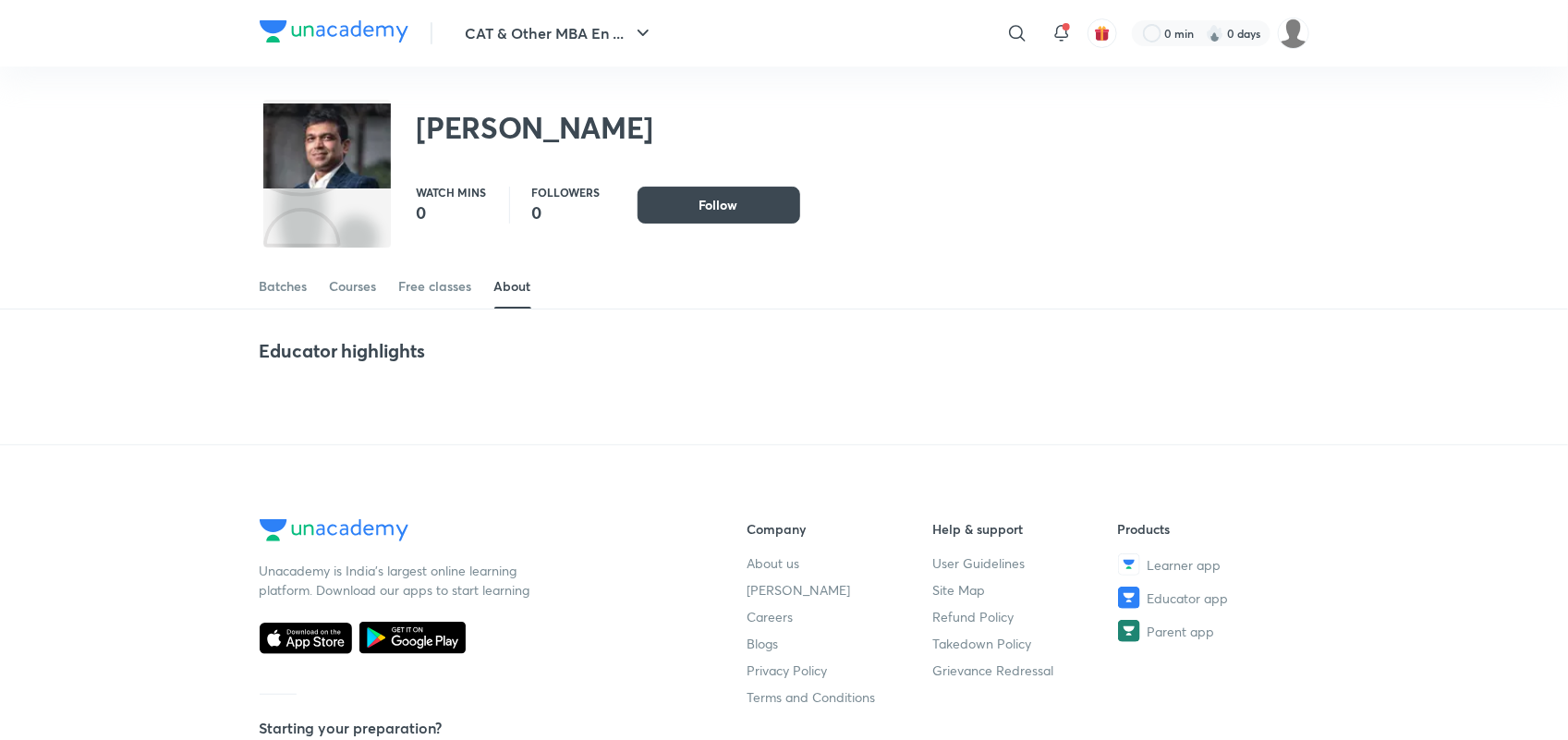 click on "About" at bounding box center [513, 286] 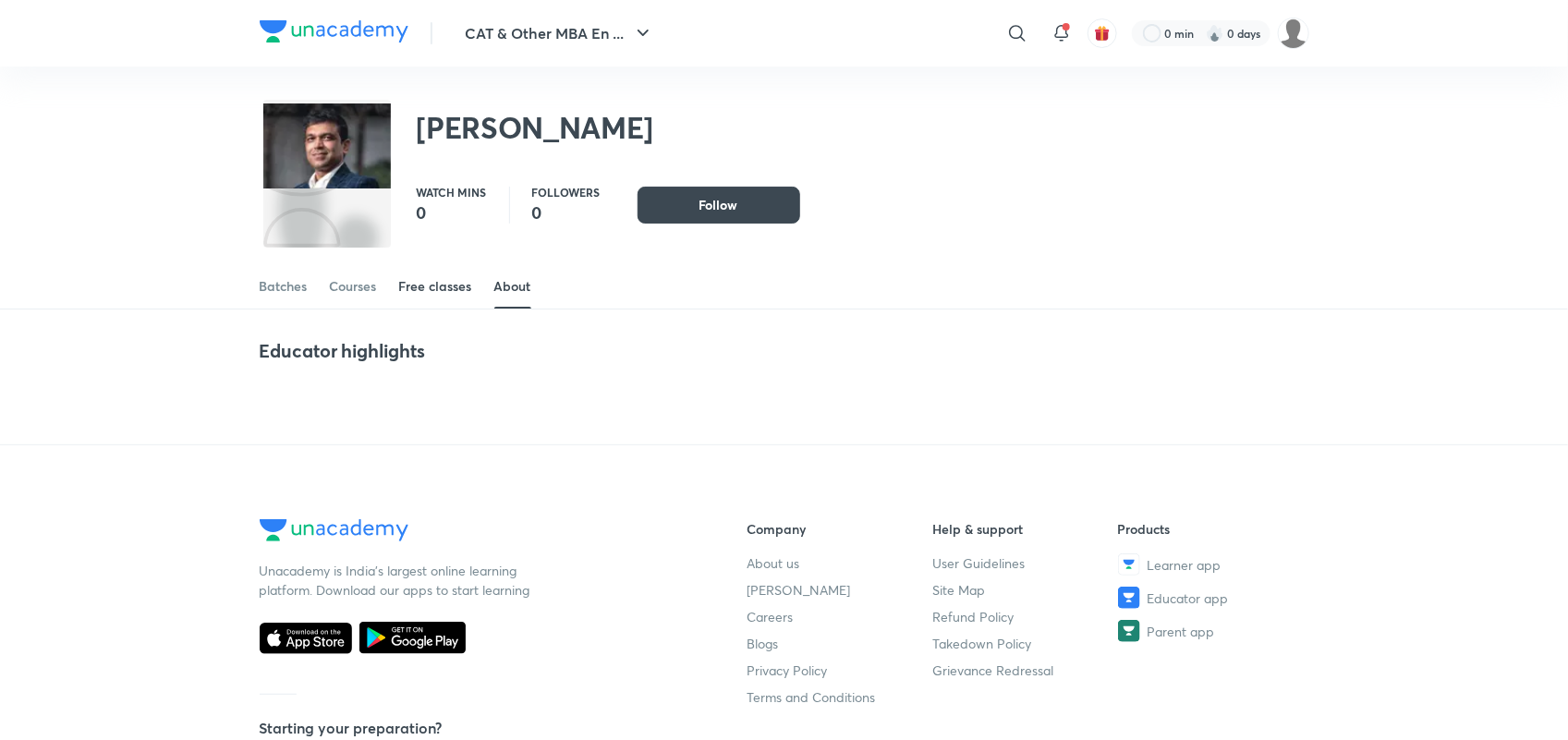 click on "Free classes" at bounding box center [435, 286] 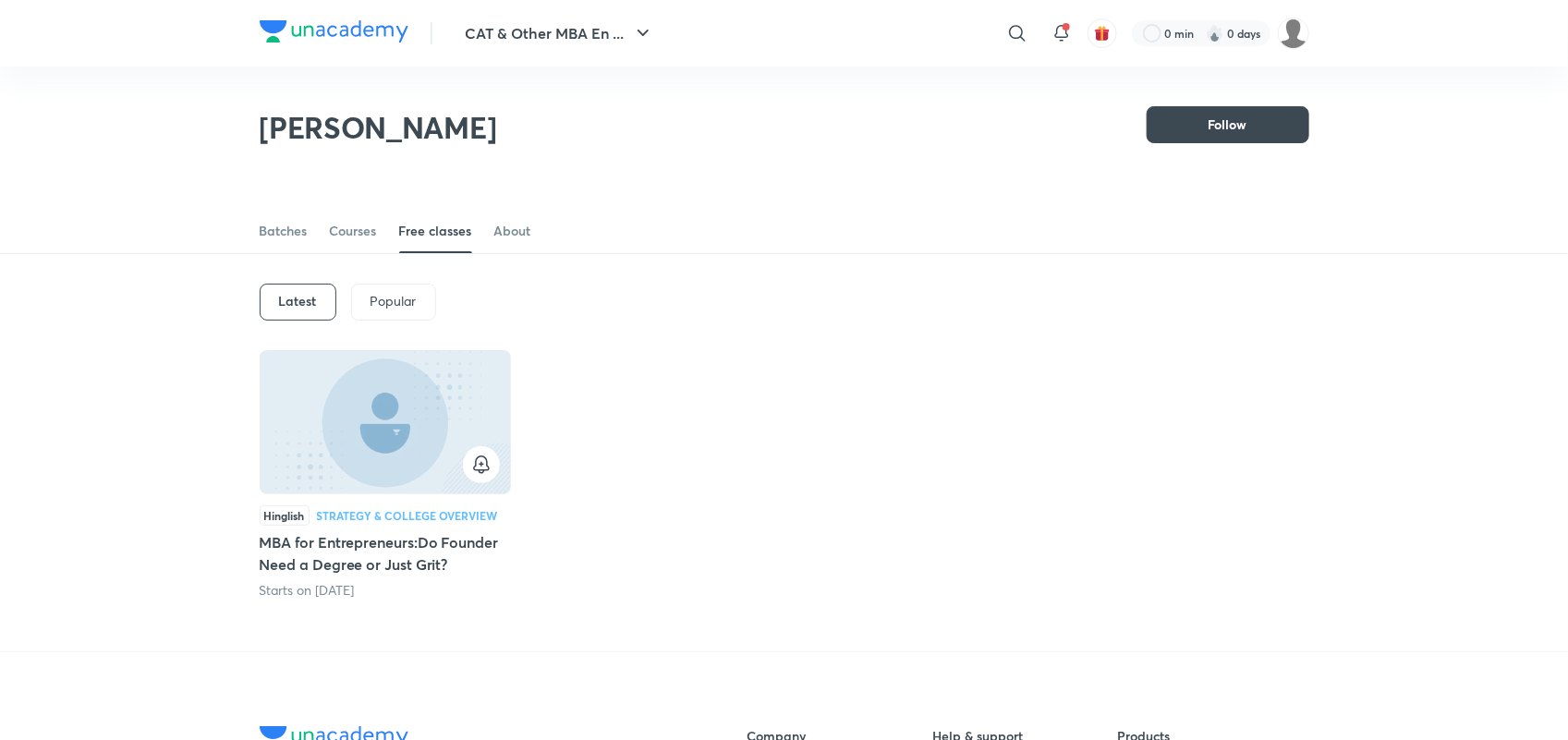 scroll, scrollTop: 80, scrollLeft: 0, axis: vertical 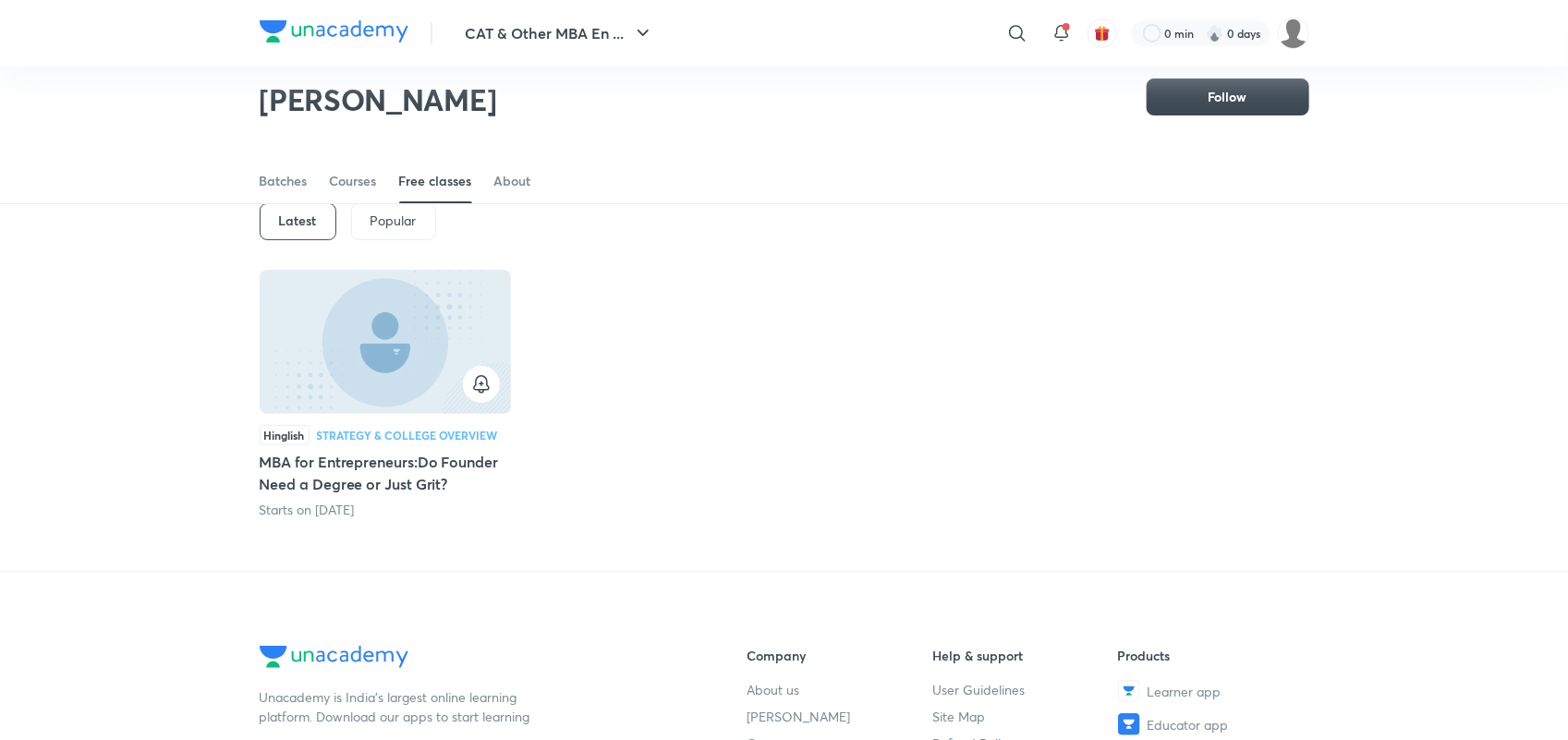 click at bounding box center (385, 342) 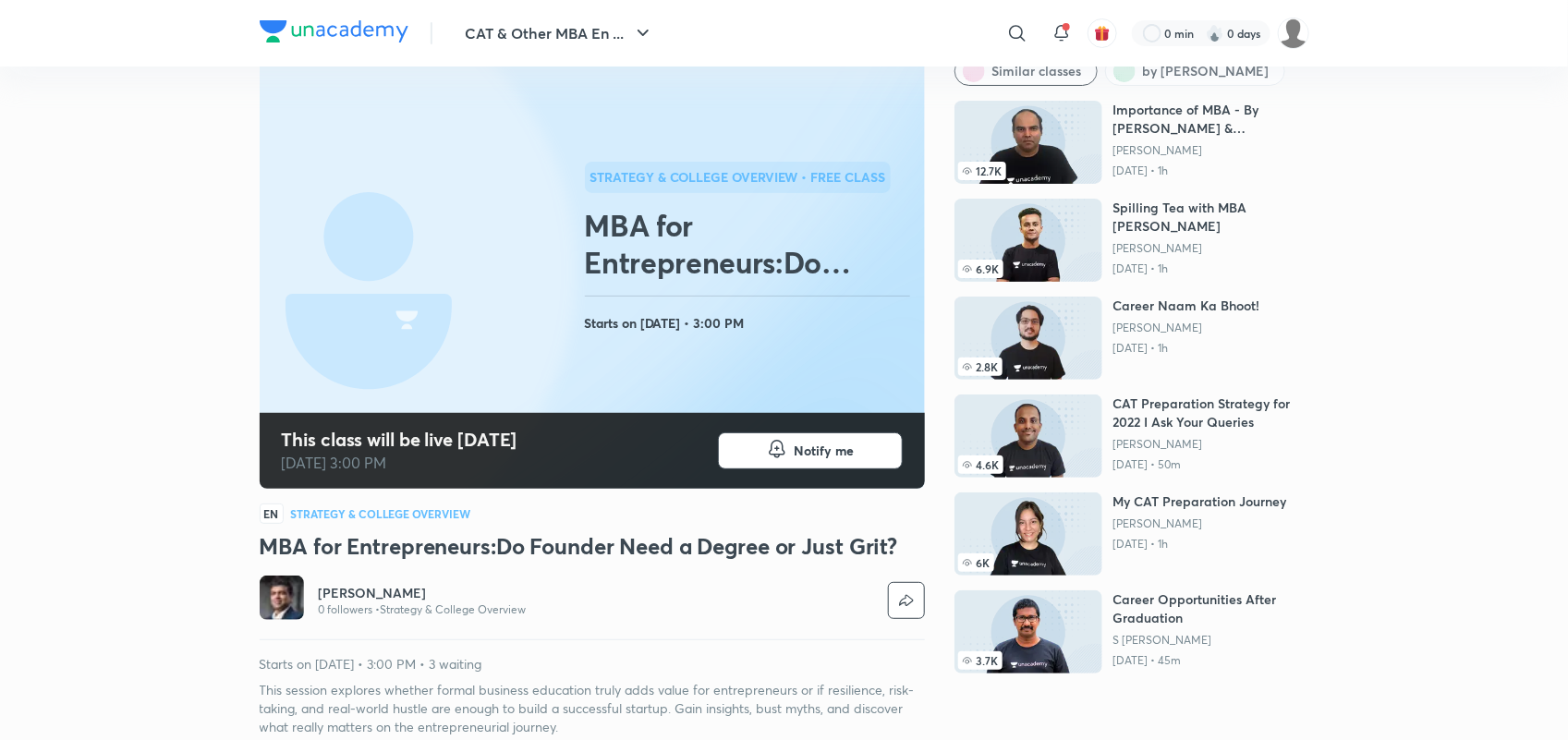 scroll, scrollTop: 0, scrollLeft: 0, axis: both 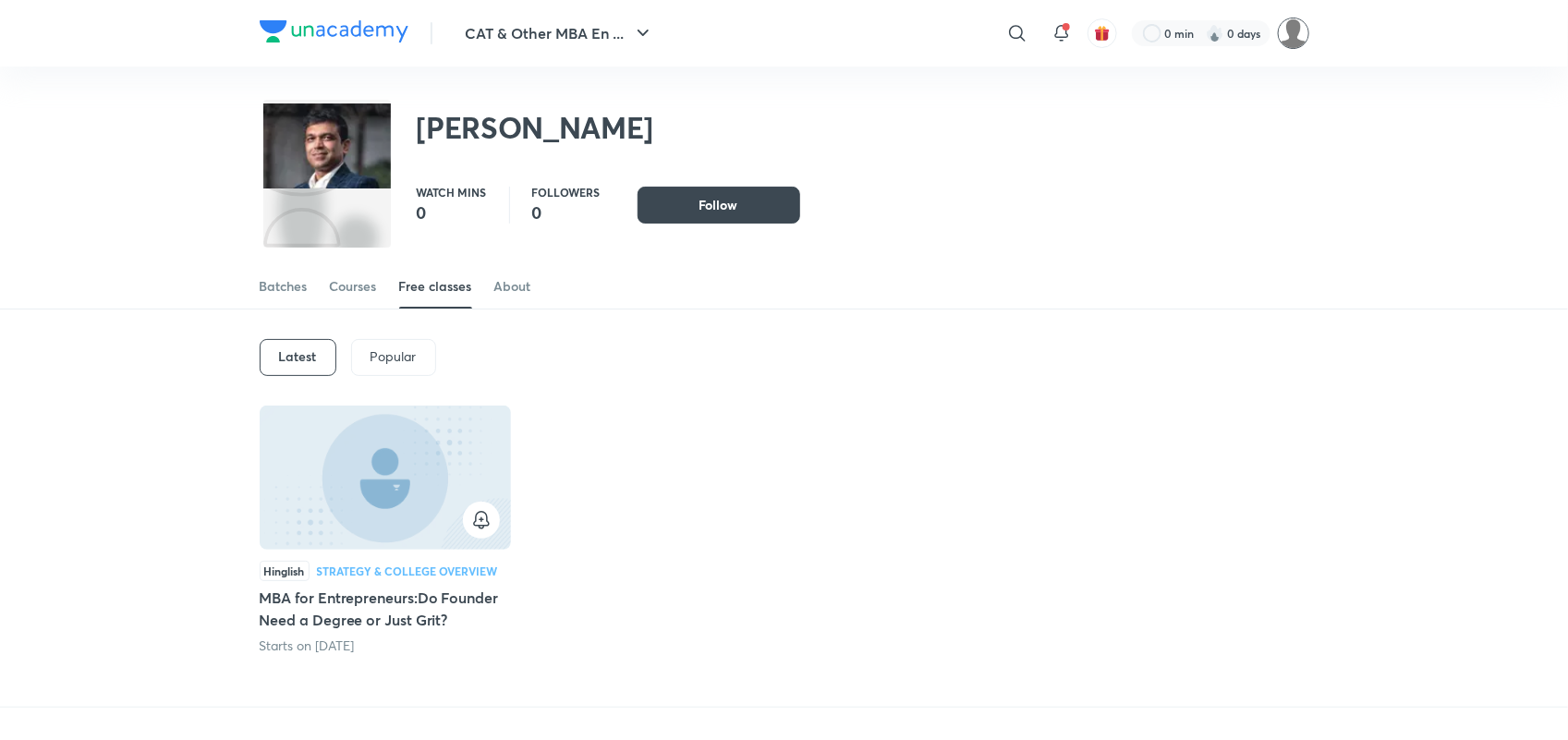 click at bounding box center [1294, 33] 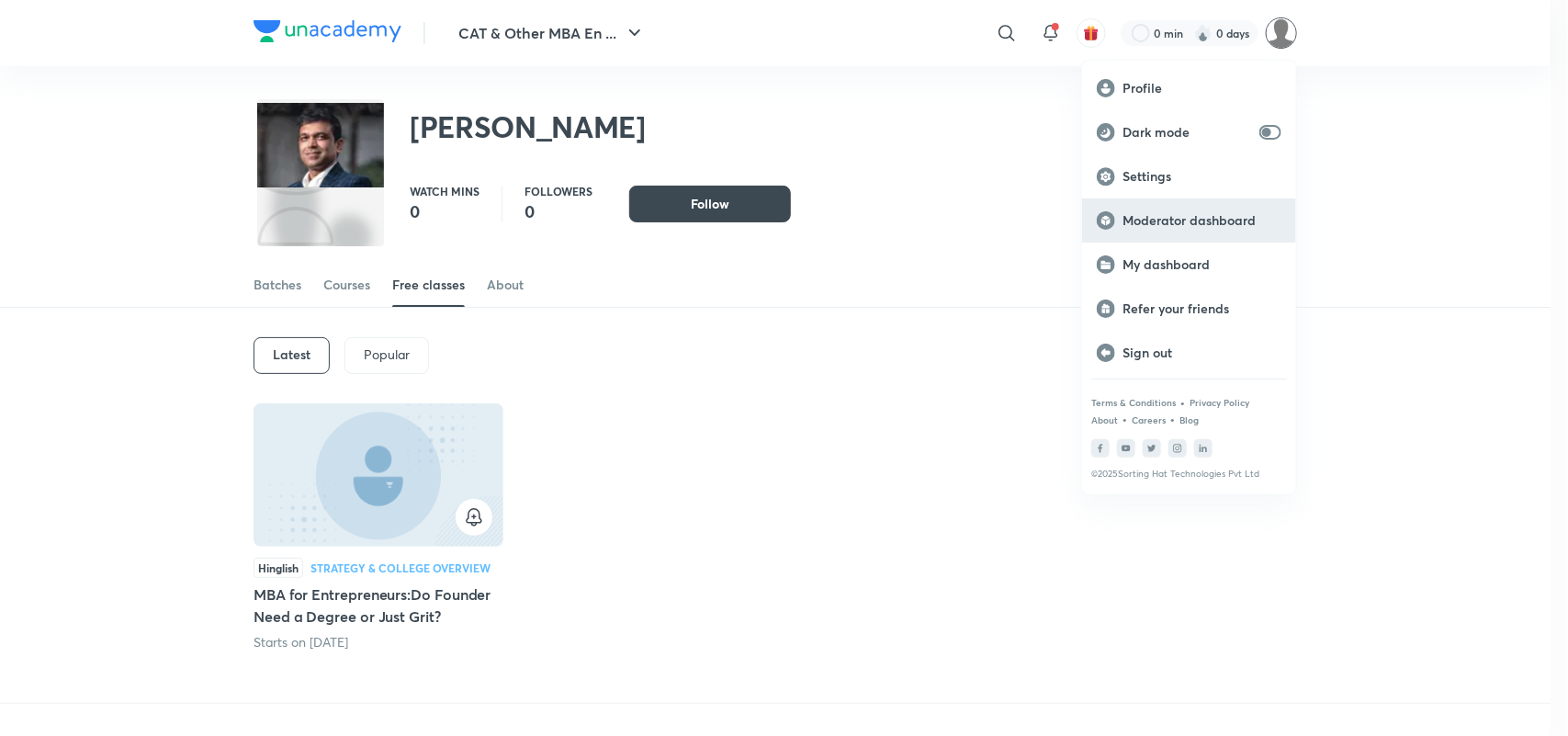 click on "Moderator dashboard" at bounding box center [1189, 221] 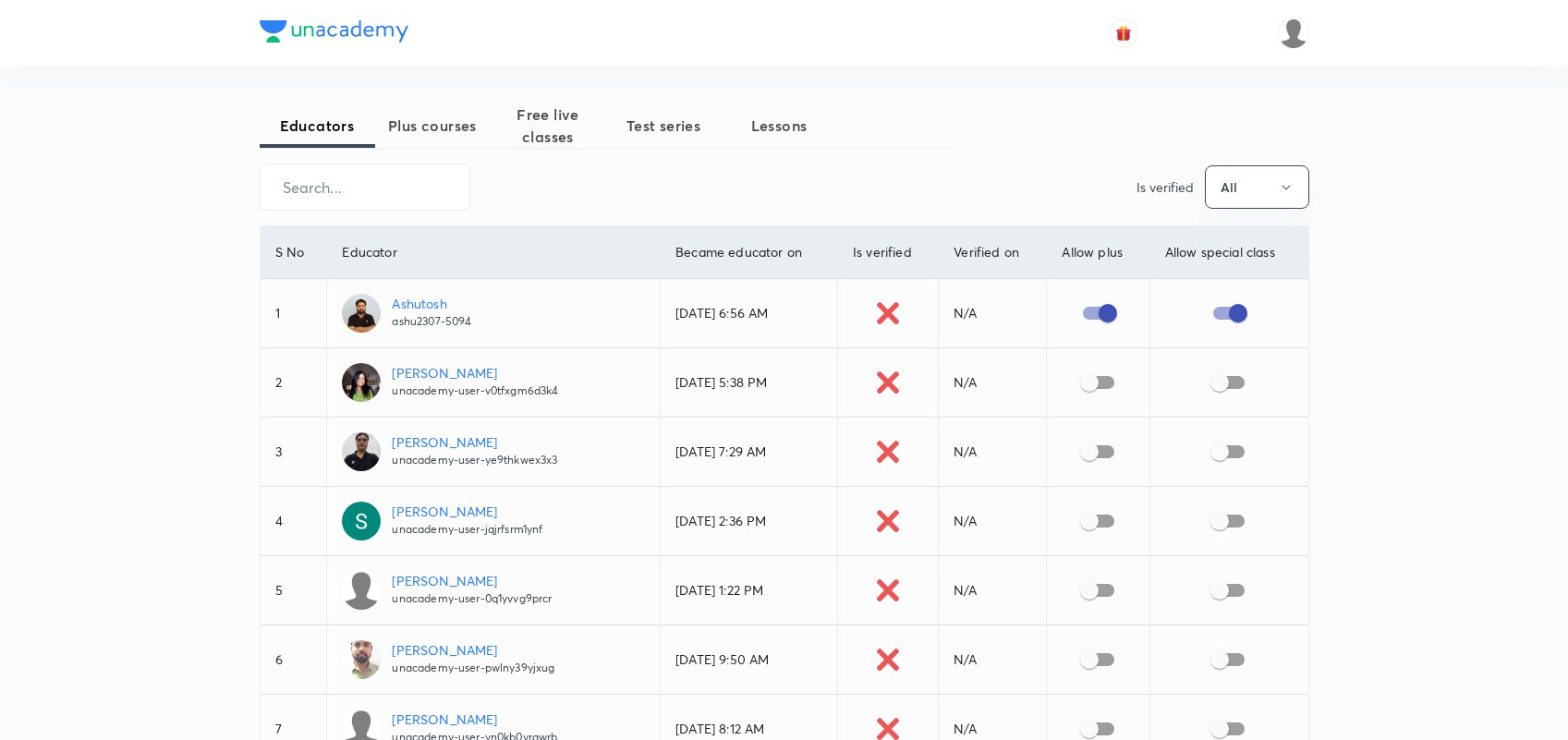 scroll, scrollTop: 0, scrollLeft: 0, axis: both 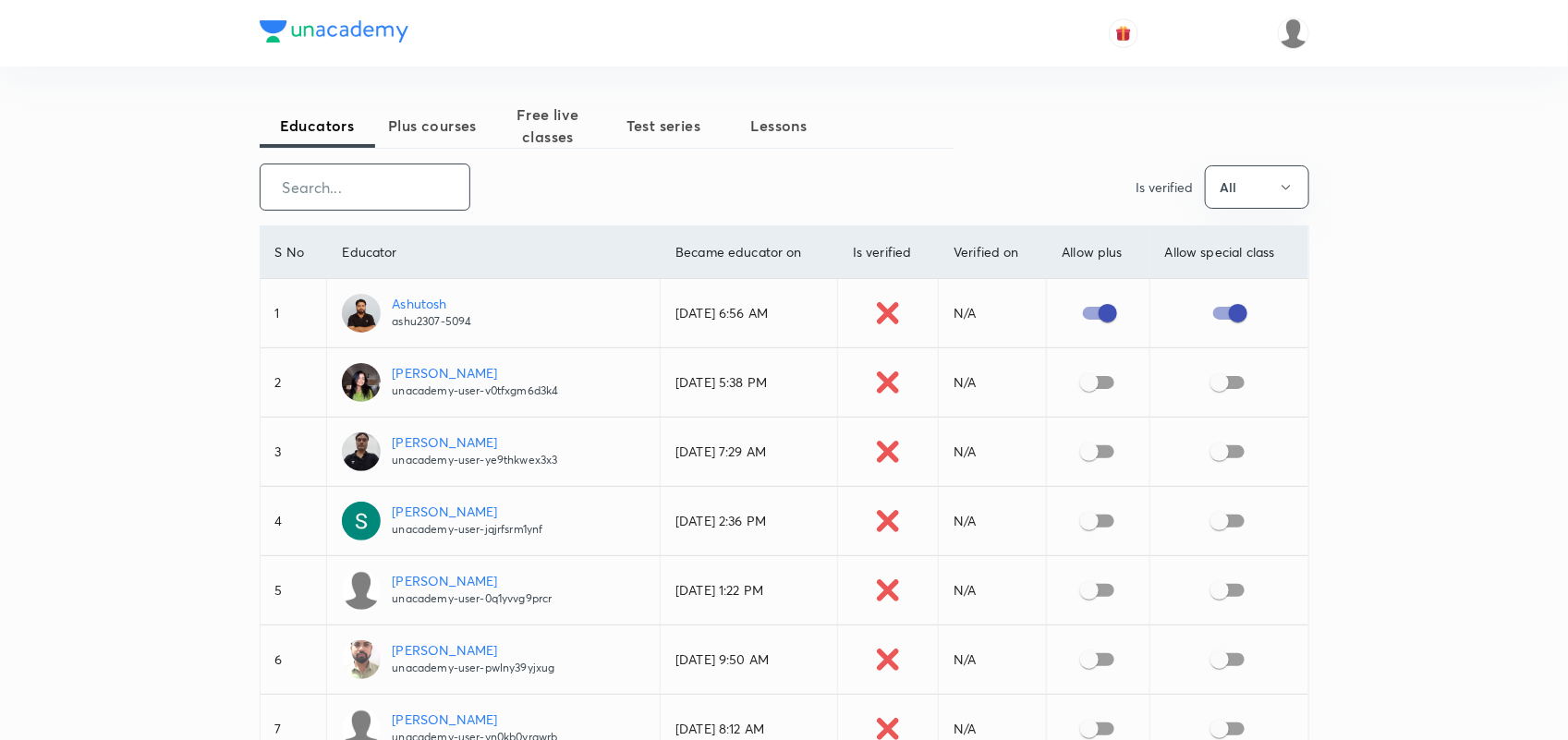 click at bounding box center [365, 187] 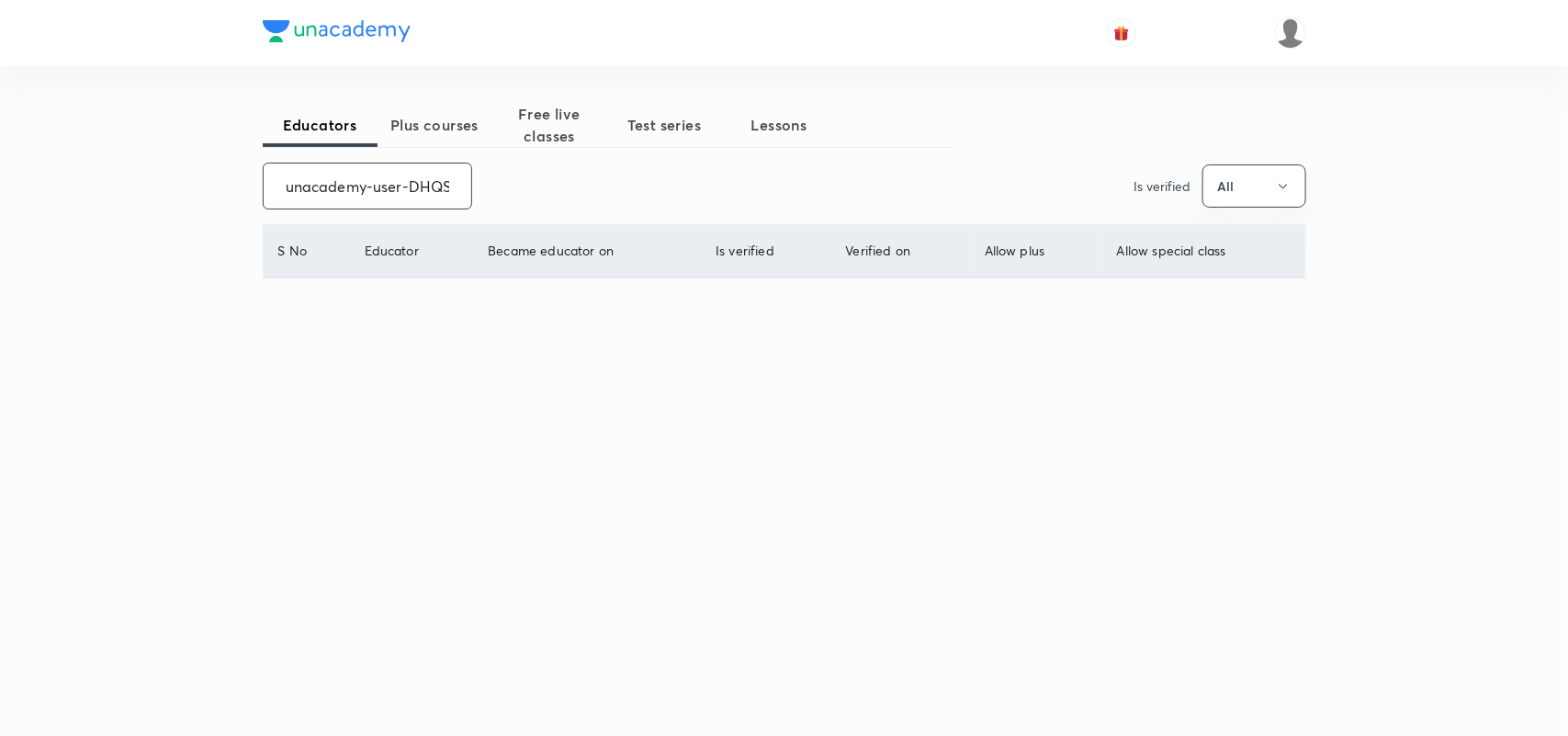 scroll, scrollTop: 0, scrollLeft: 76, axis: horizontal 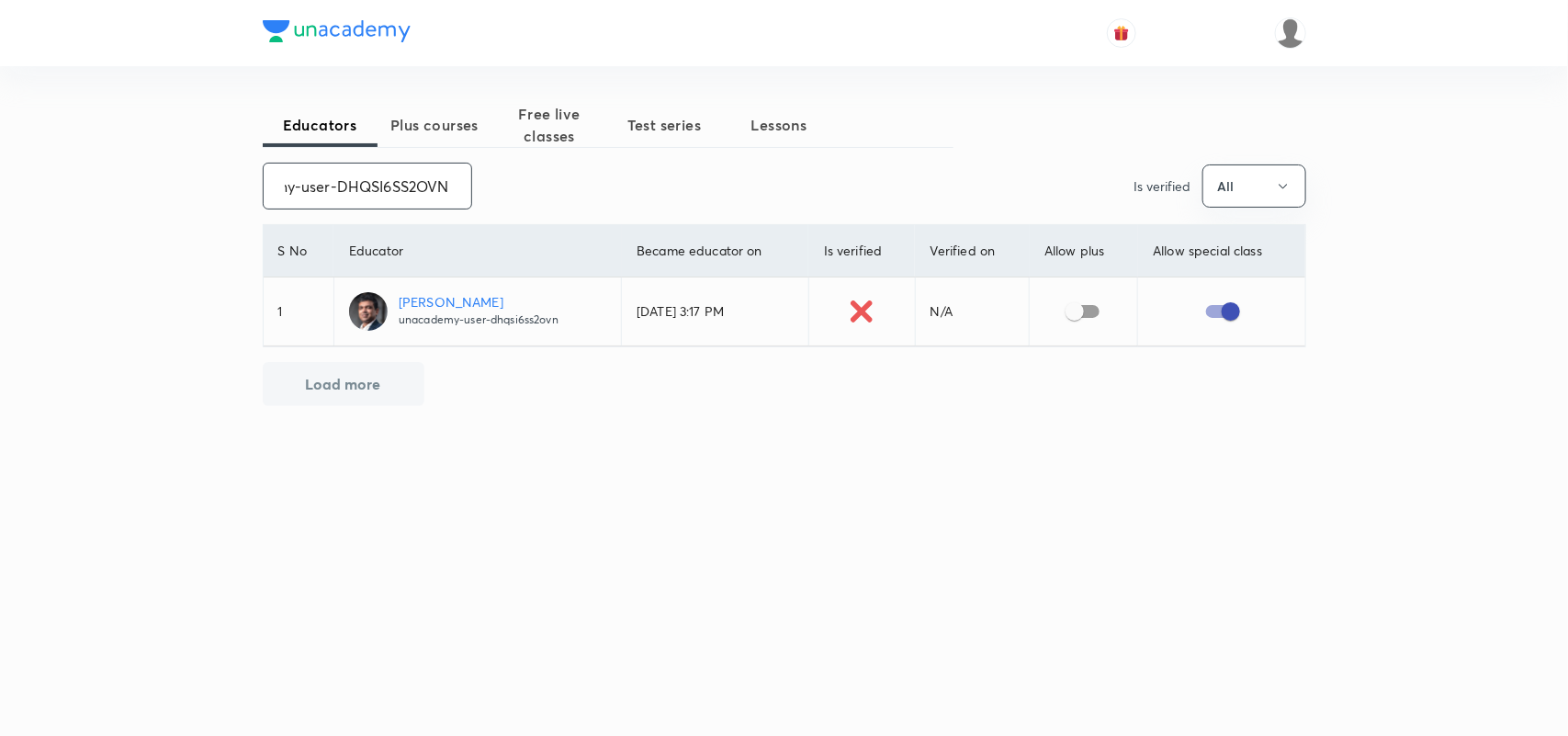 type on "unacademy-user-DHQSI6SS2OVN" 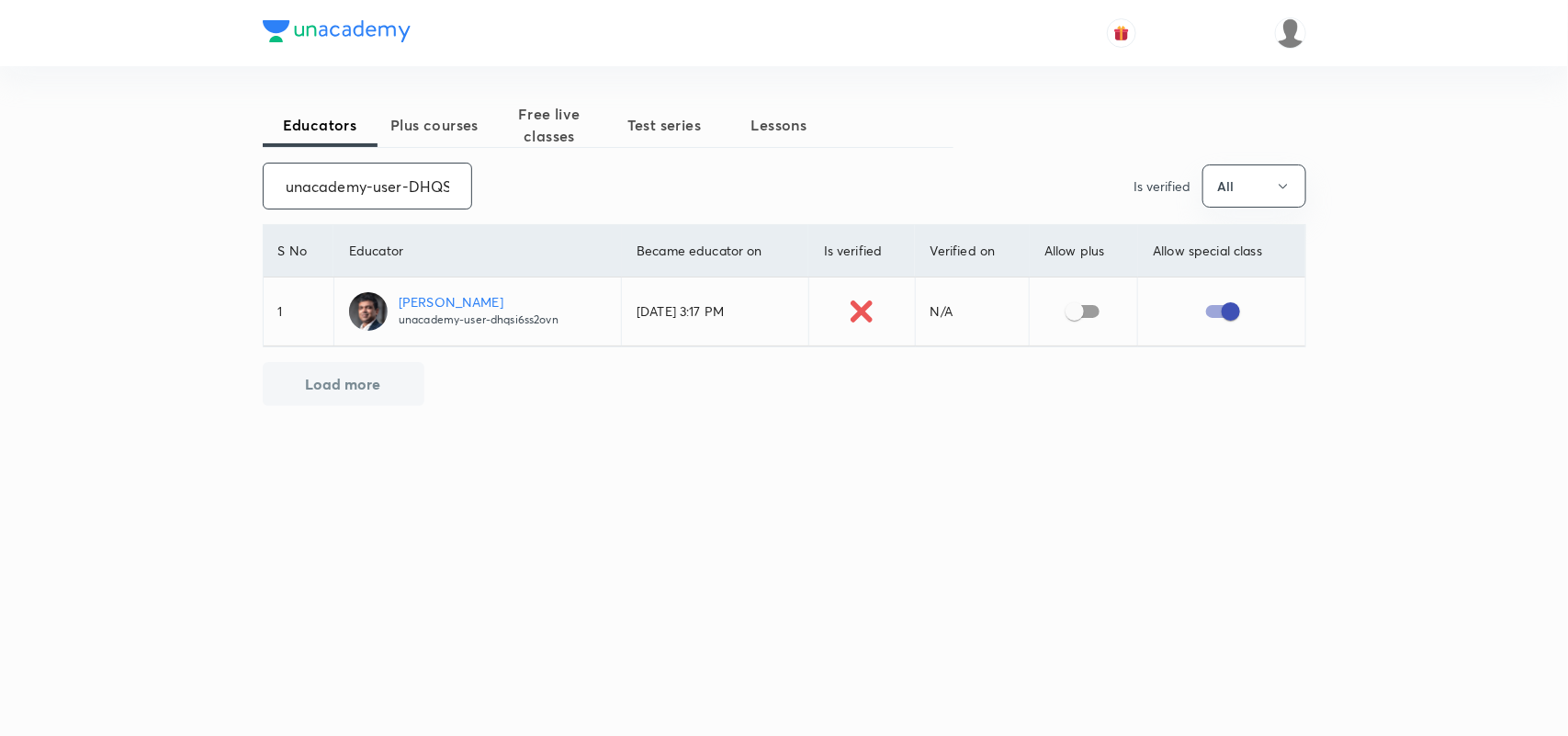 click on "Karthik Reddy" at bounding box center [479, 301] 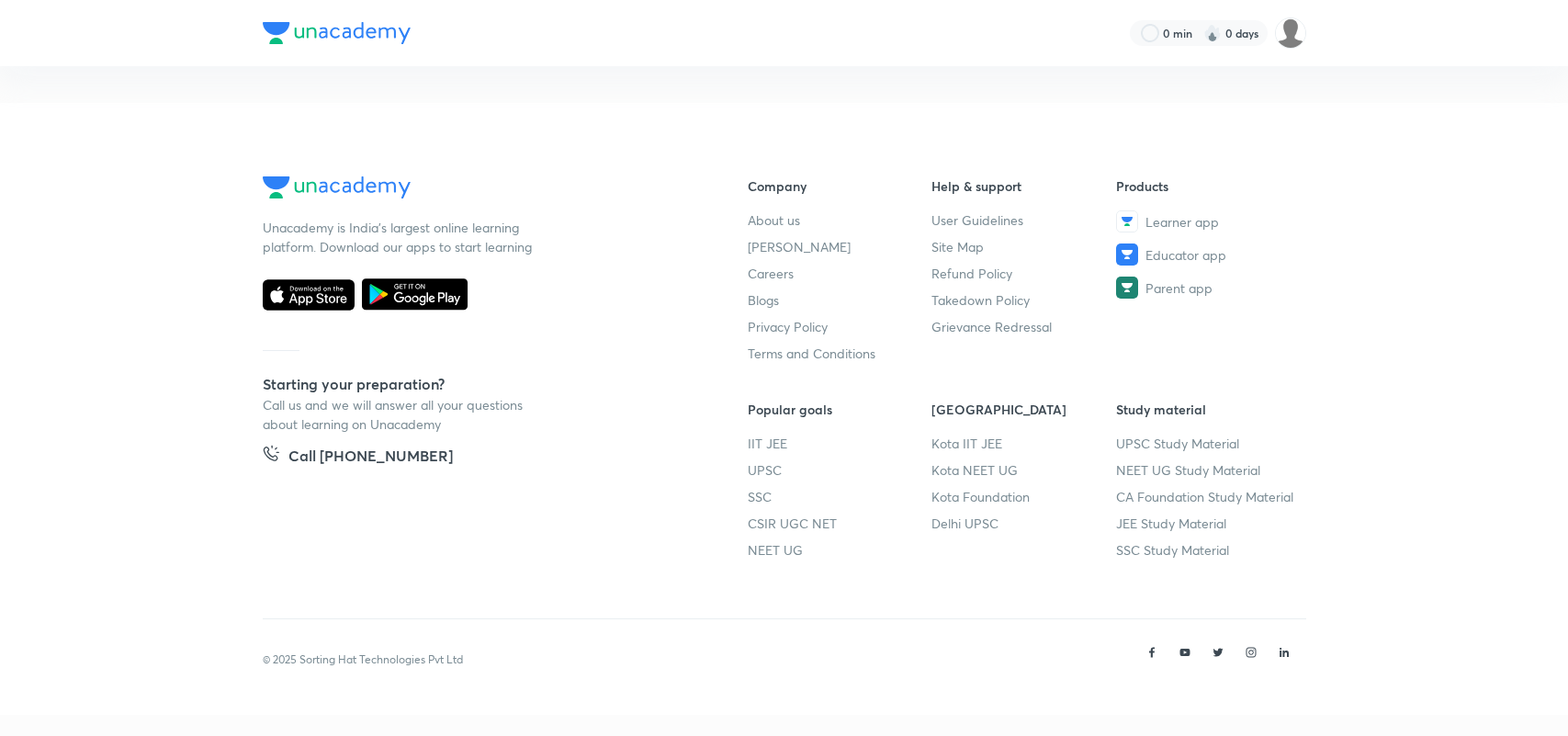 scroll, scrollTop: 0, scrollLeft: 0, axis: both 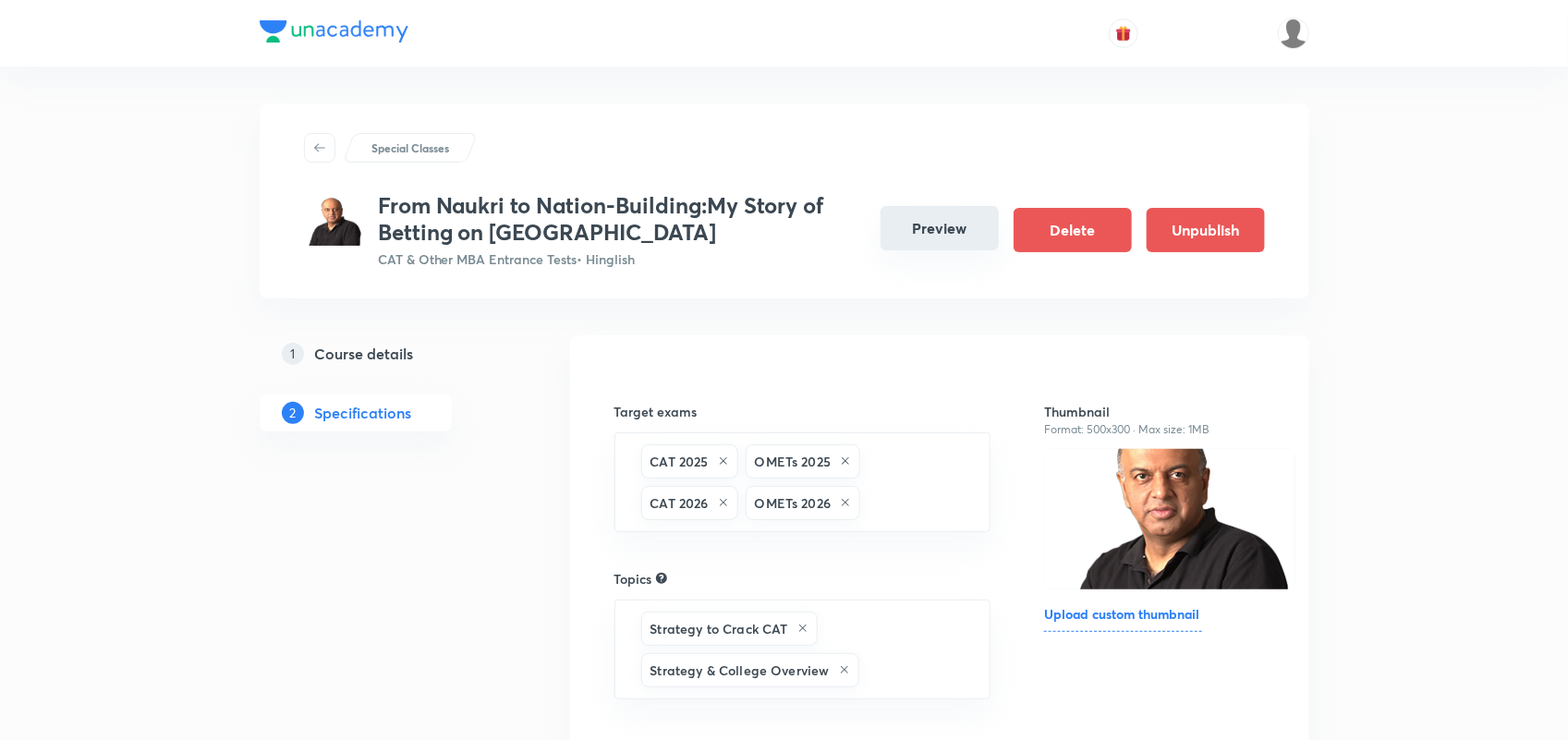 click on "Preview" at bounding box center [940, 228] 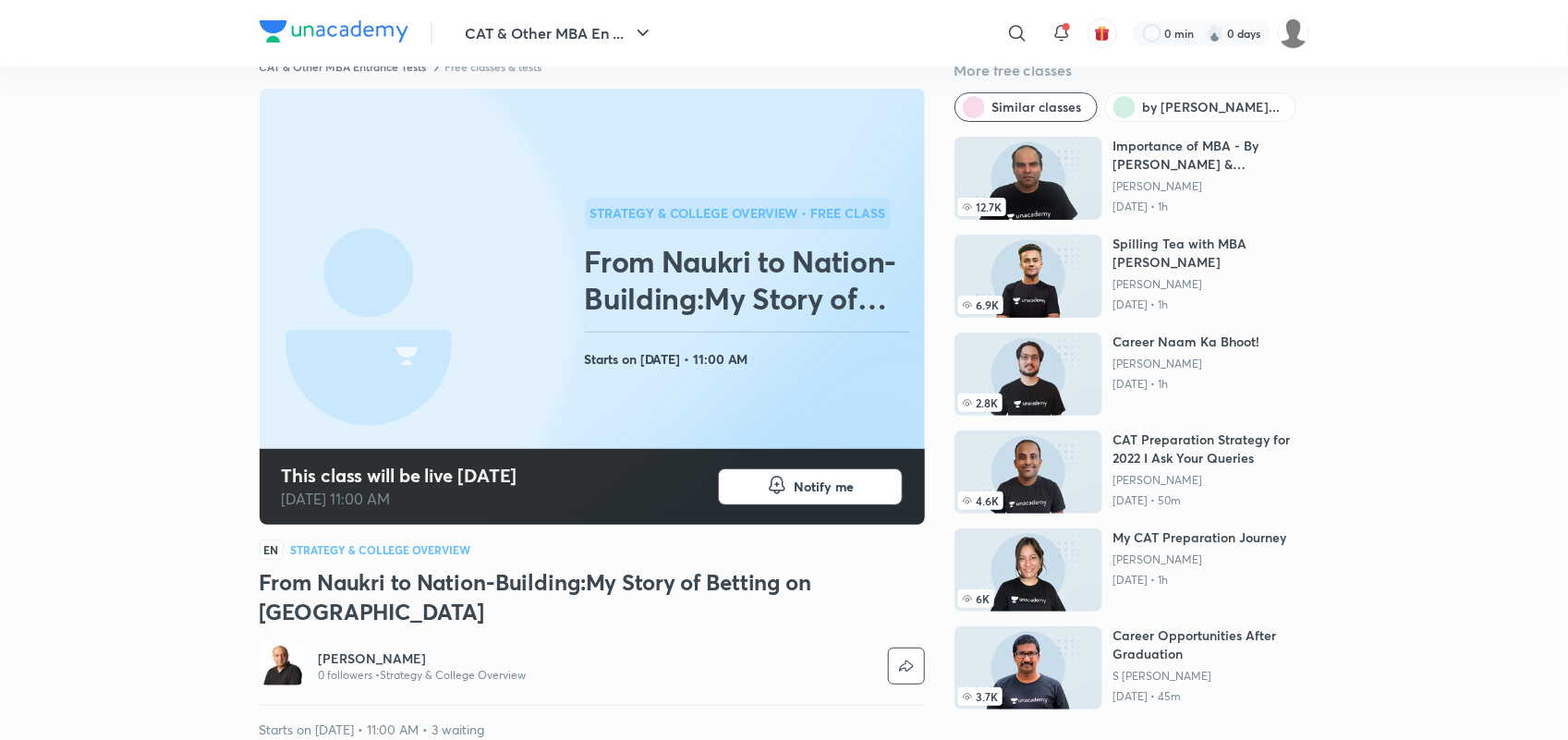 scroll, scrollTop: 0, scrollLeft: 0, axis: both 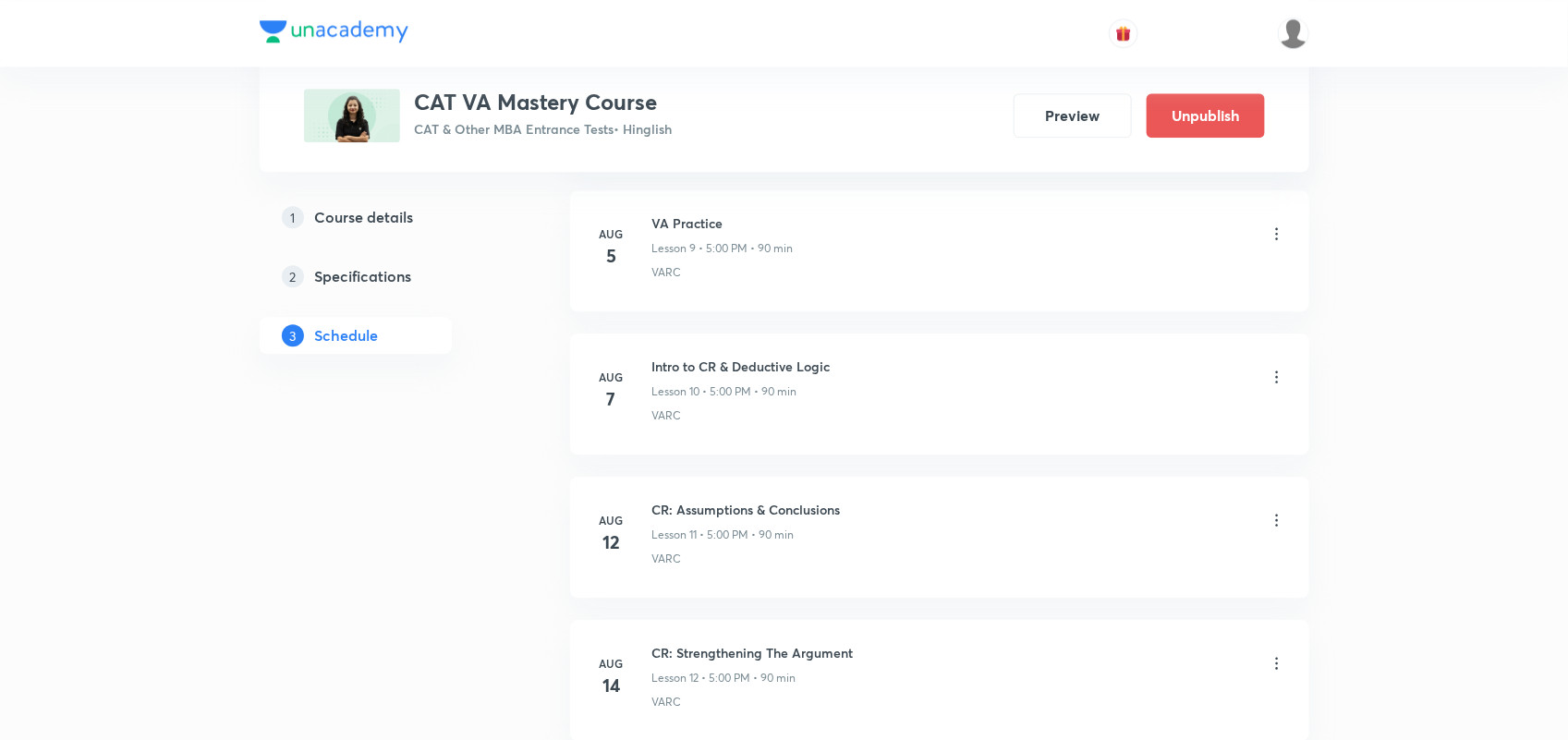 click 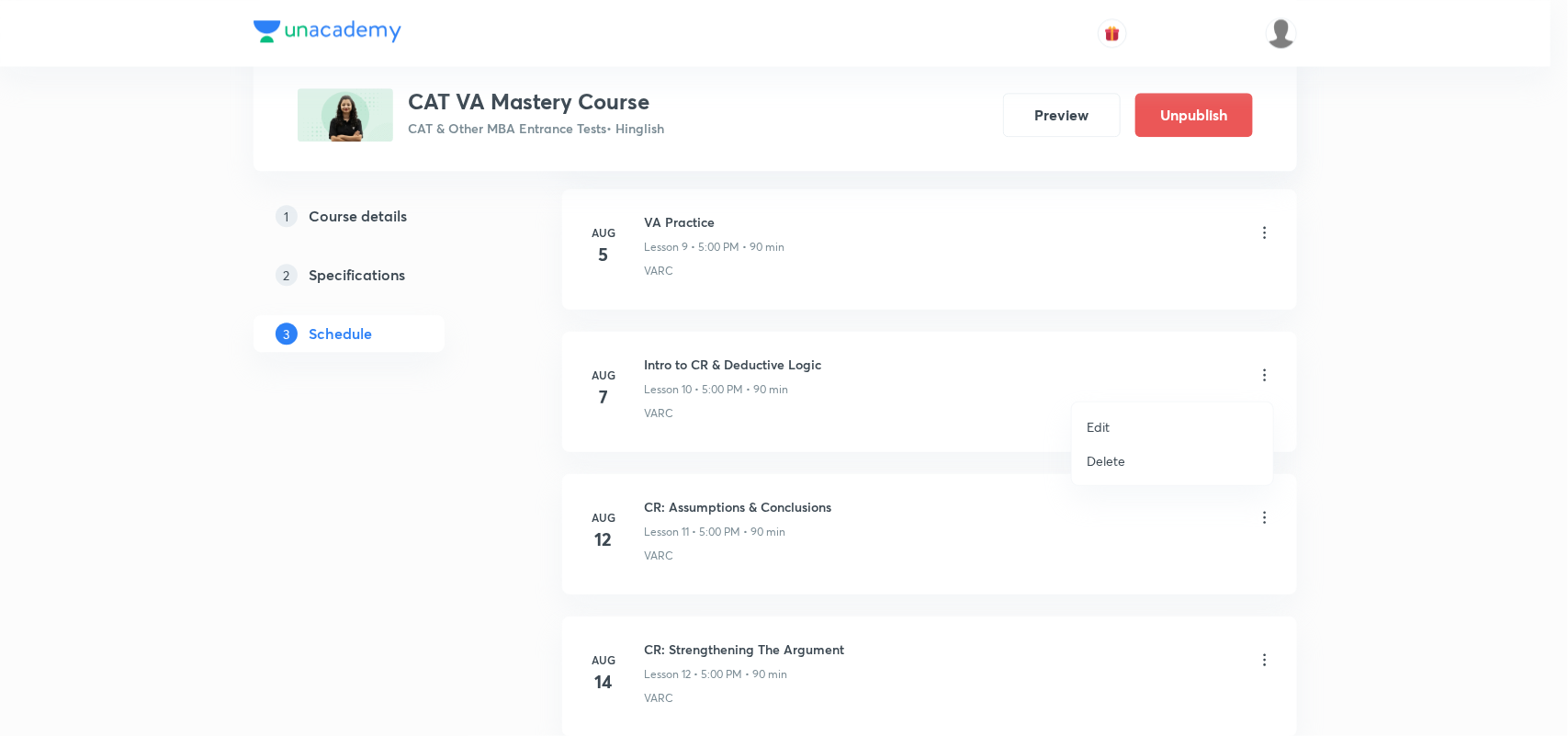 click on "Edit" at bounding box center (1098, 426) 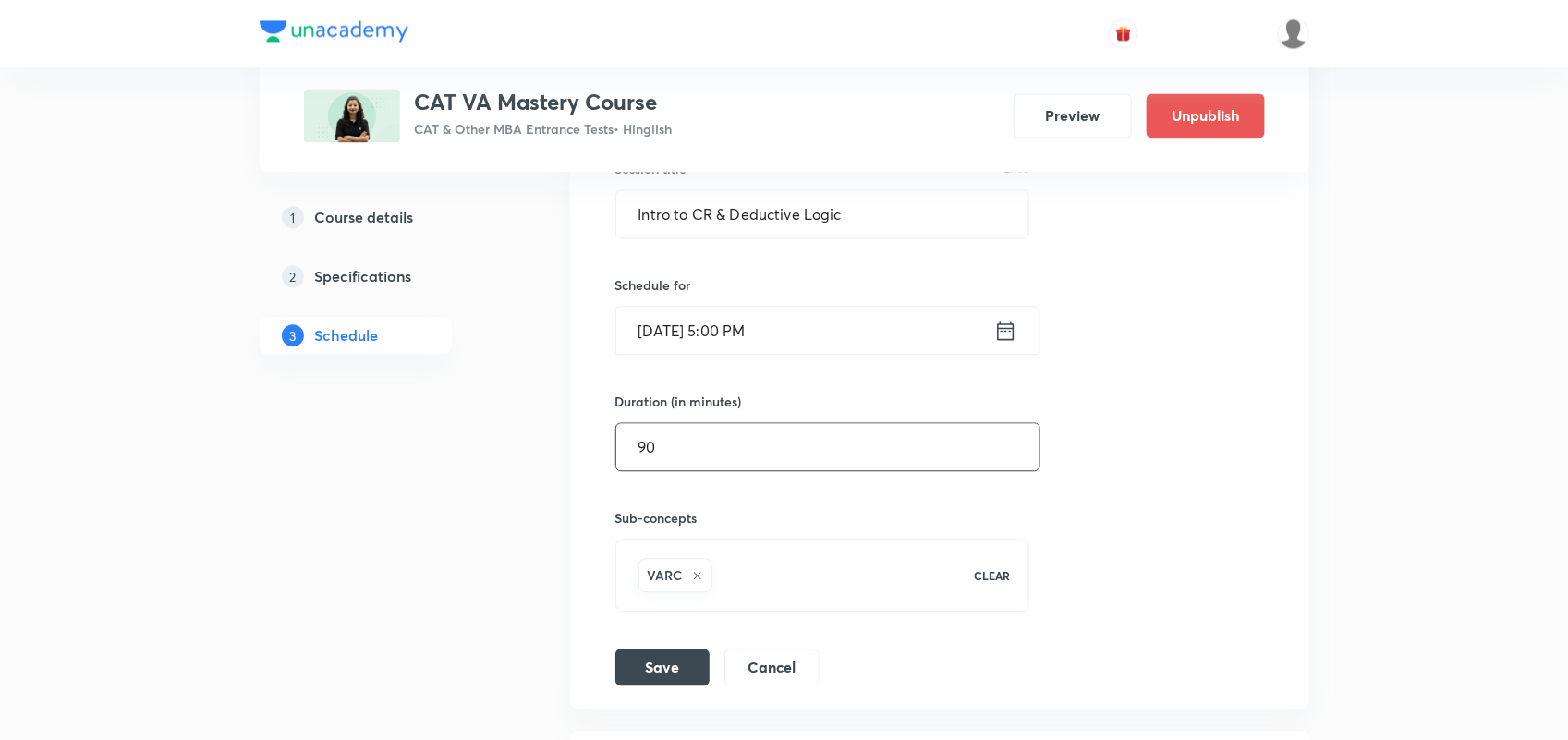 scroll, scrollTop: 1798, scrollLeft: 0, axis: vertical 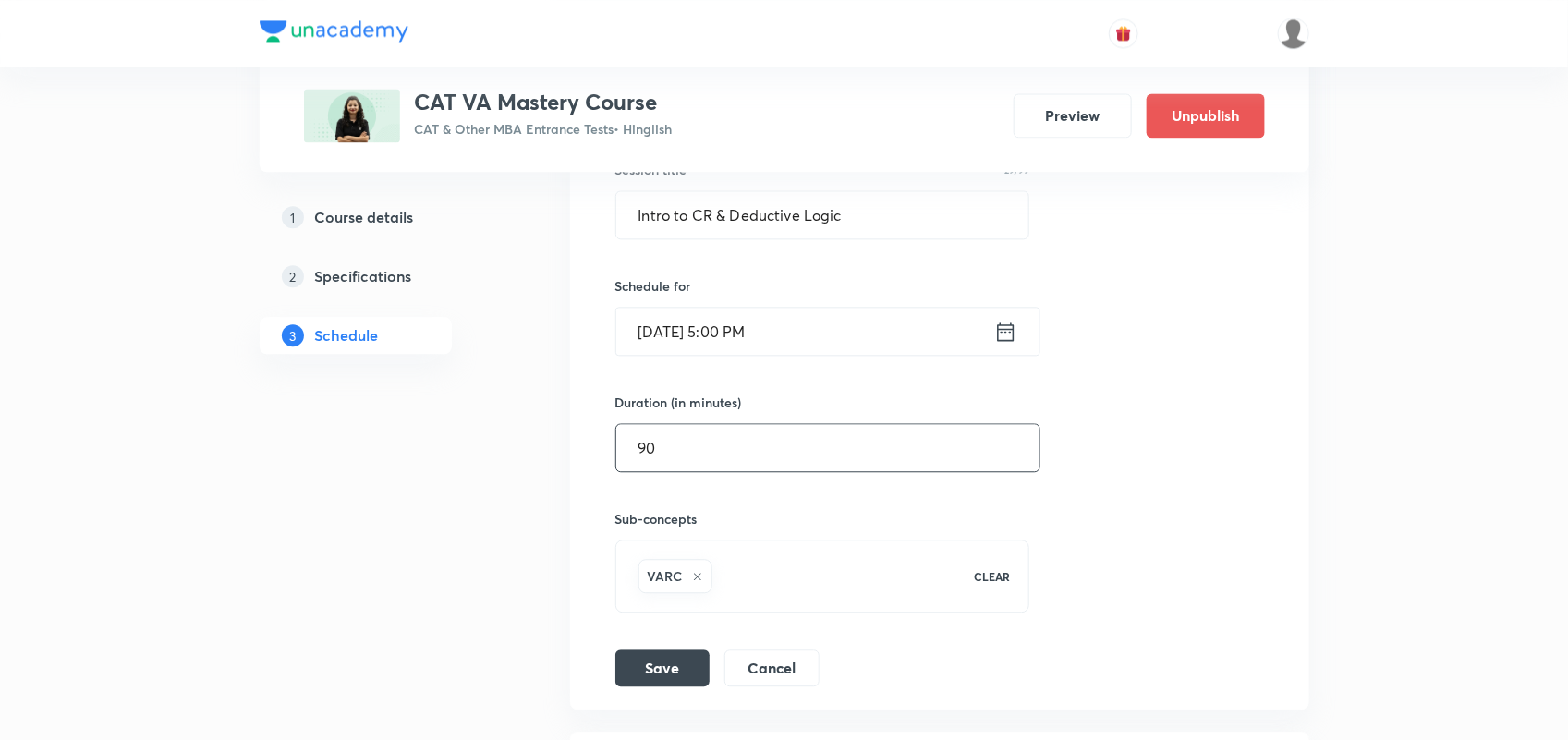 drag, startPoint x: 845, startPoint y: 446, endPoint x: 691, endPoint y: 576, distance: 201.53412 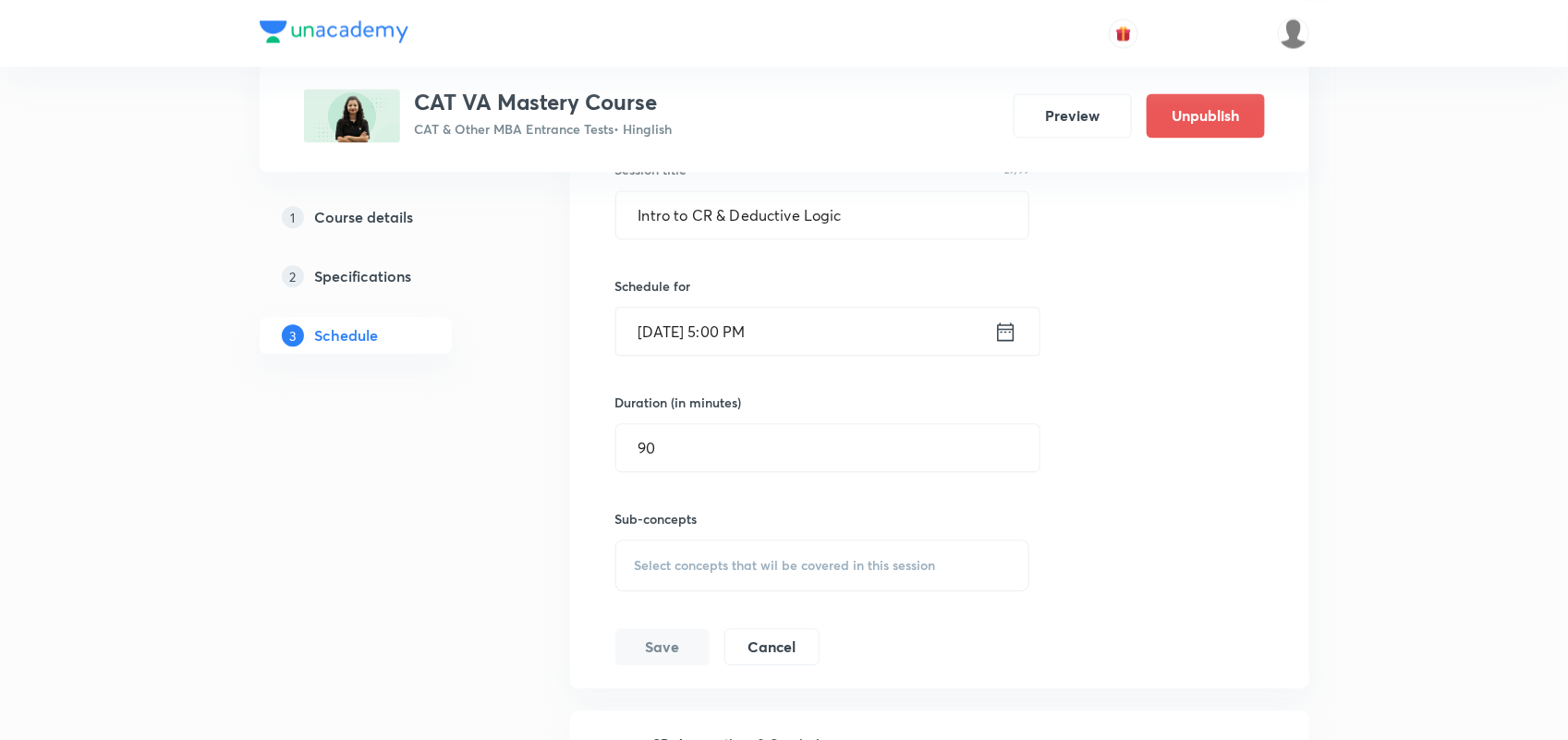click on "Select concepts that wil be covered in this session" at bounding box center [785, 565] 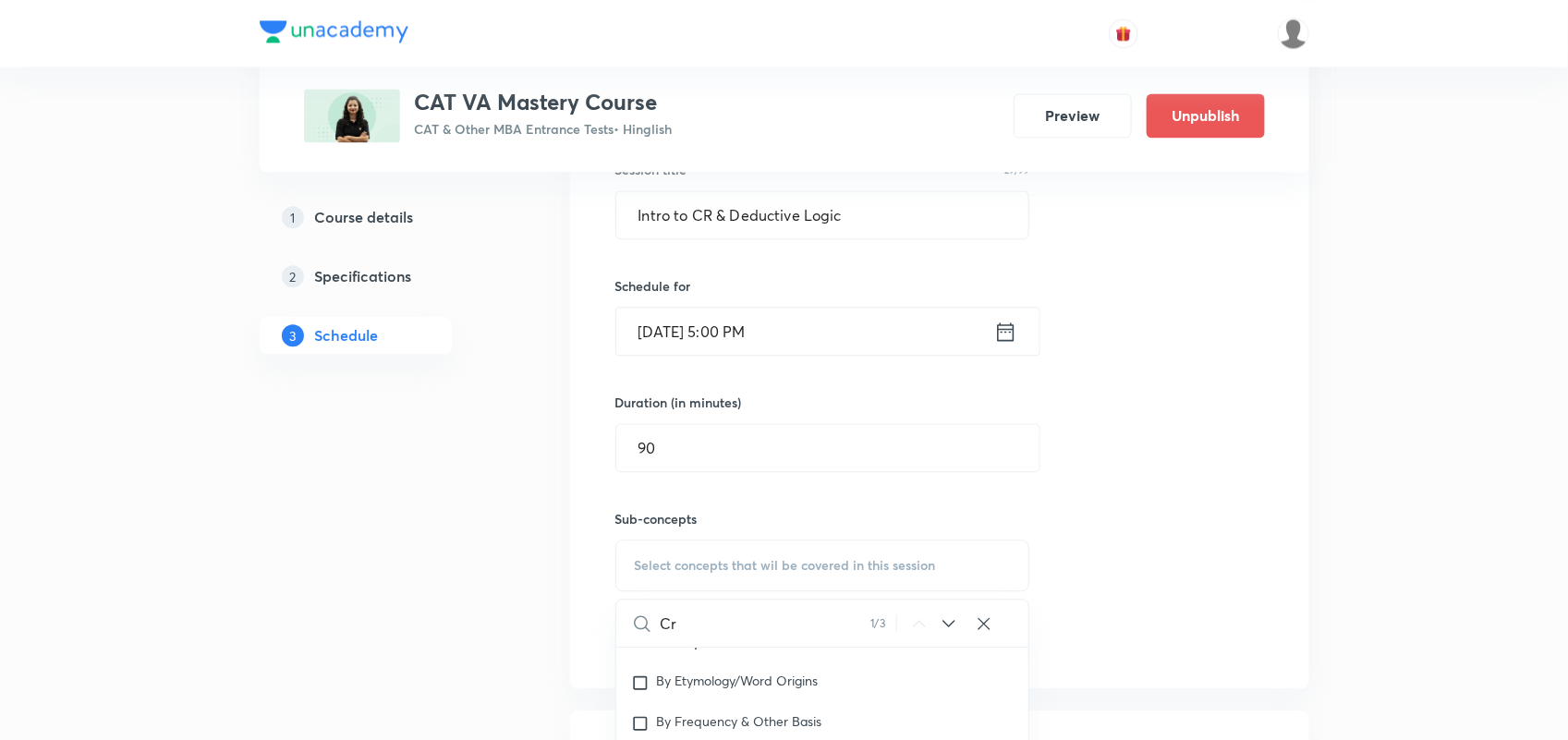 scroll, scrollTop: 624, scrollLeft: 0, axis: vertical 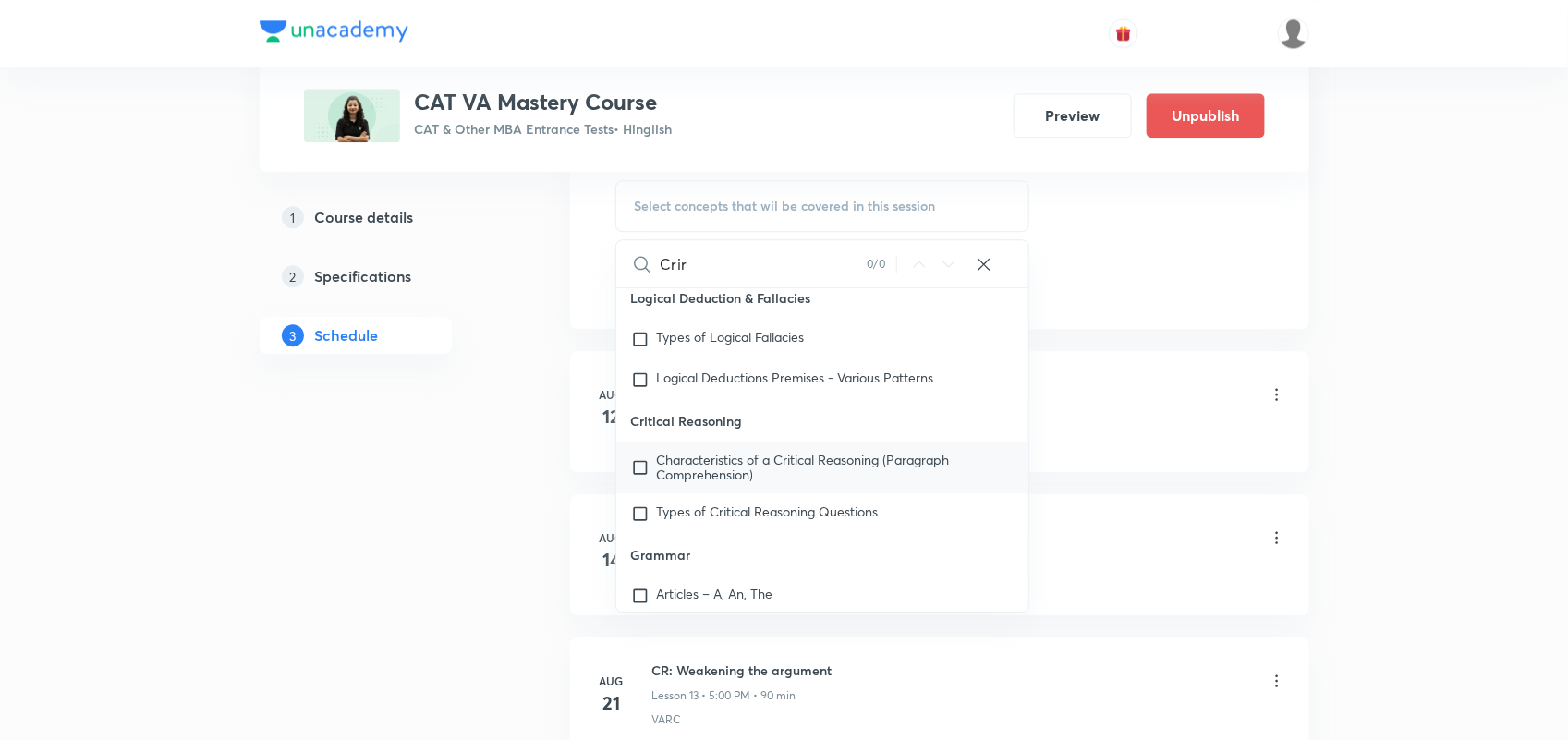 type on "Crir" 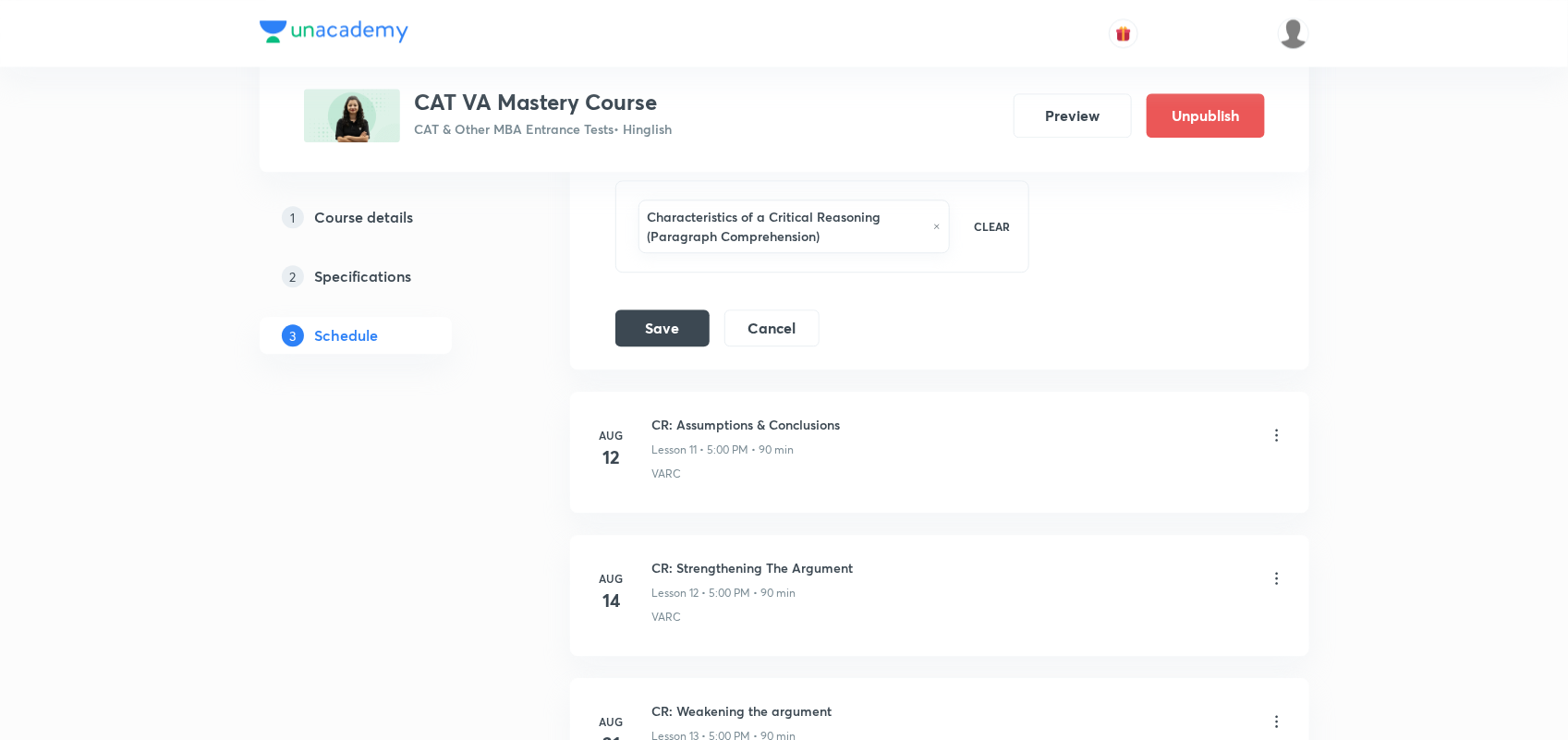 scroll, scrollTop: 2069, scrollLeft: 0, axis: vertical 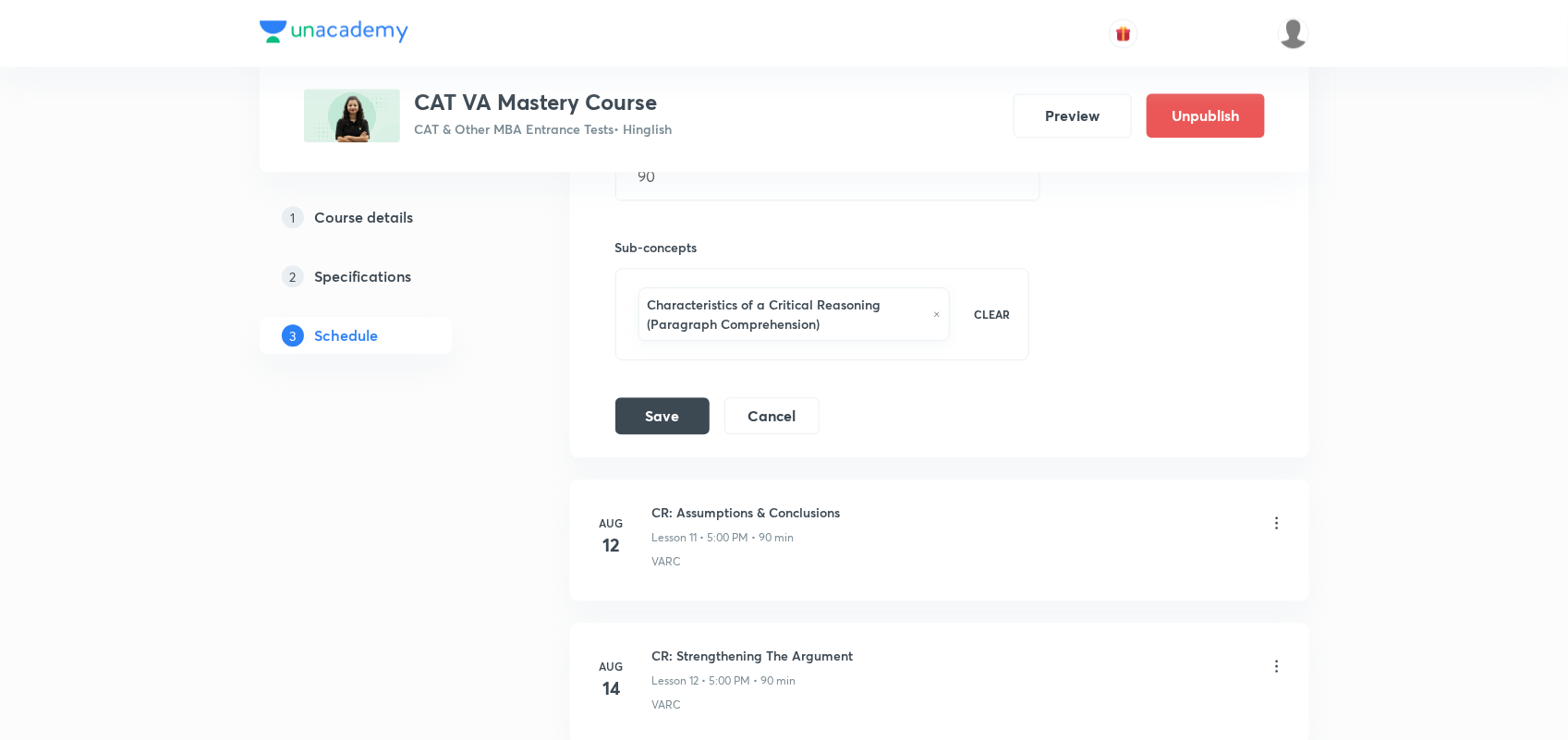 click on "Characteristics of a Critical Reasoning (Paragraph Comprehension) CLEAR" at bounding box center [822, 314] 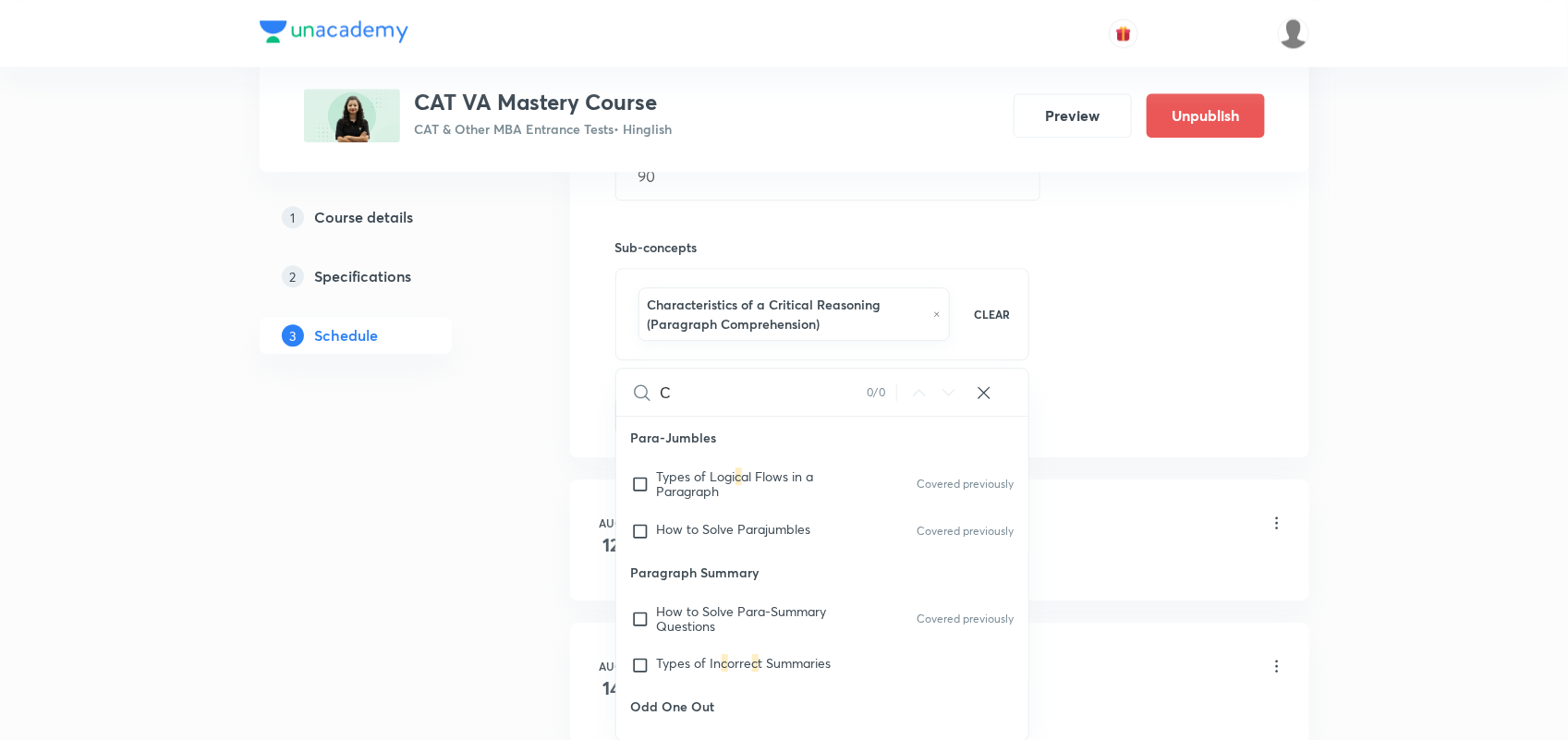 type on "C" 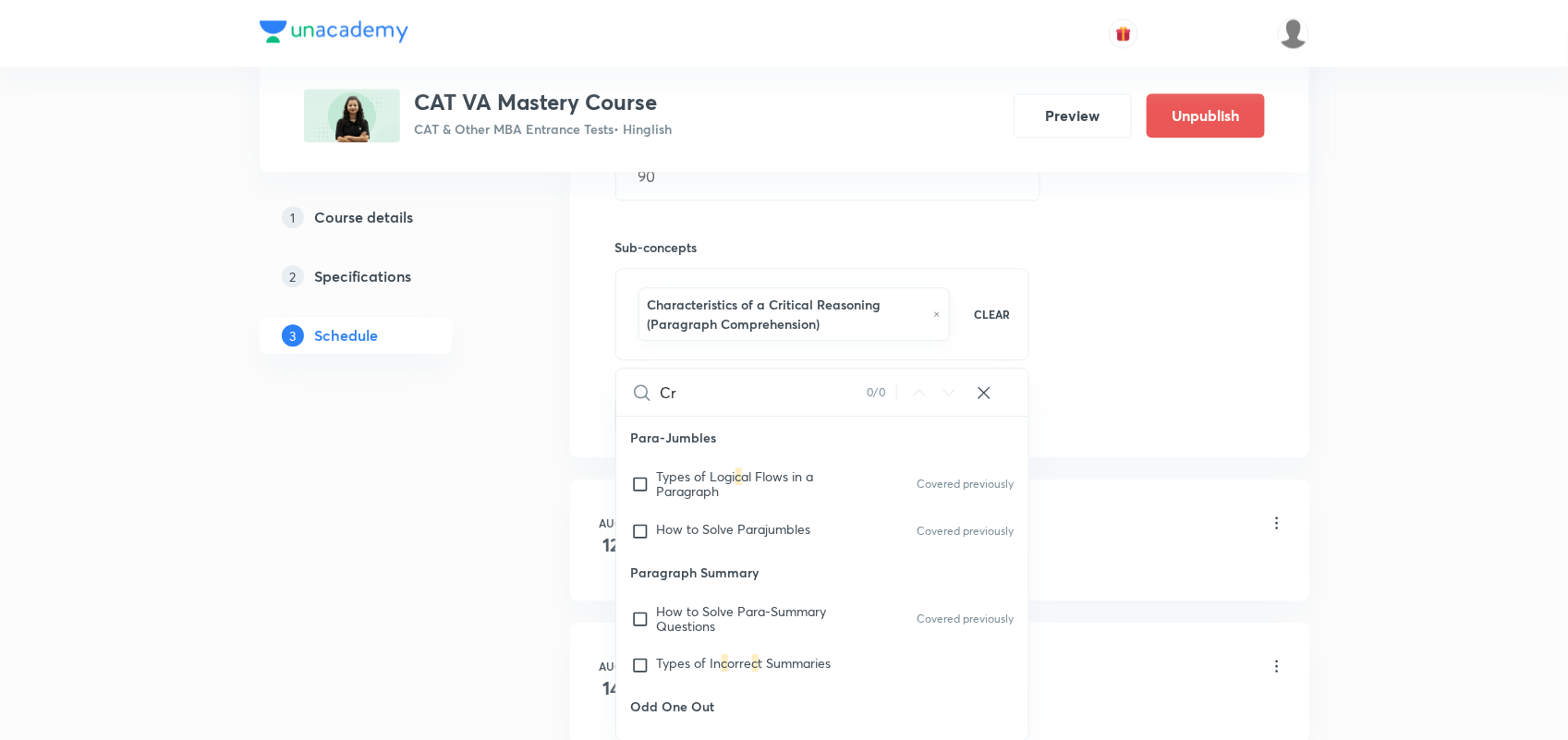 checkbox on "true" 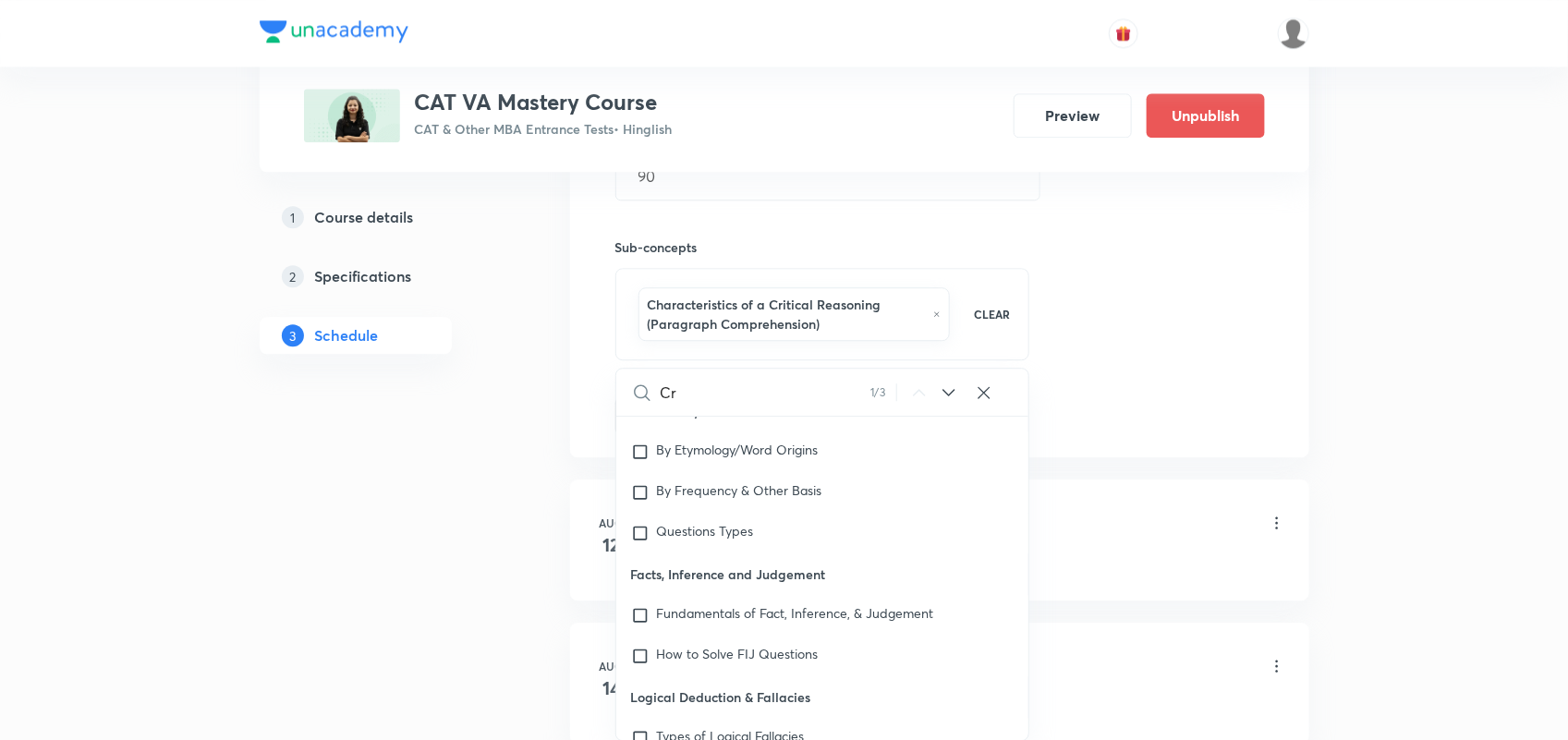 scroll, scrollTop: 624, scrollLeft: 0, axis: vertical 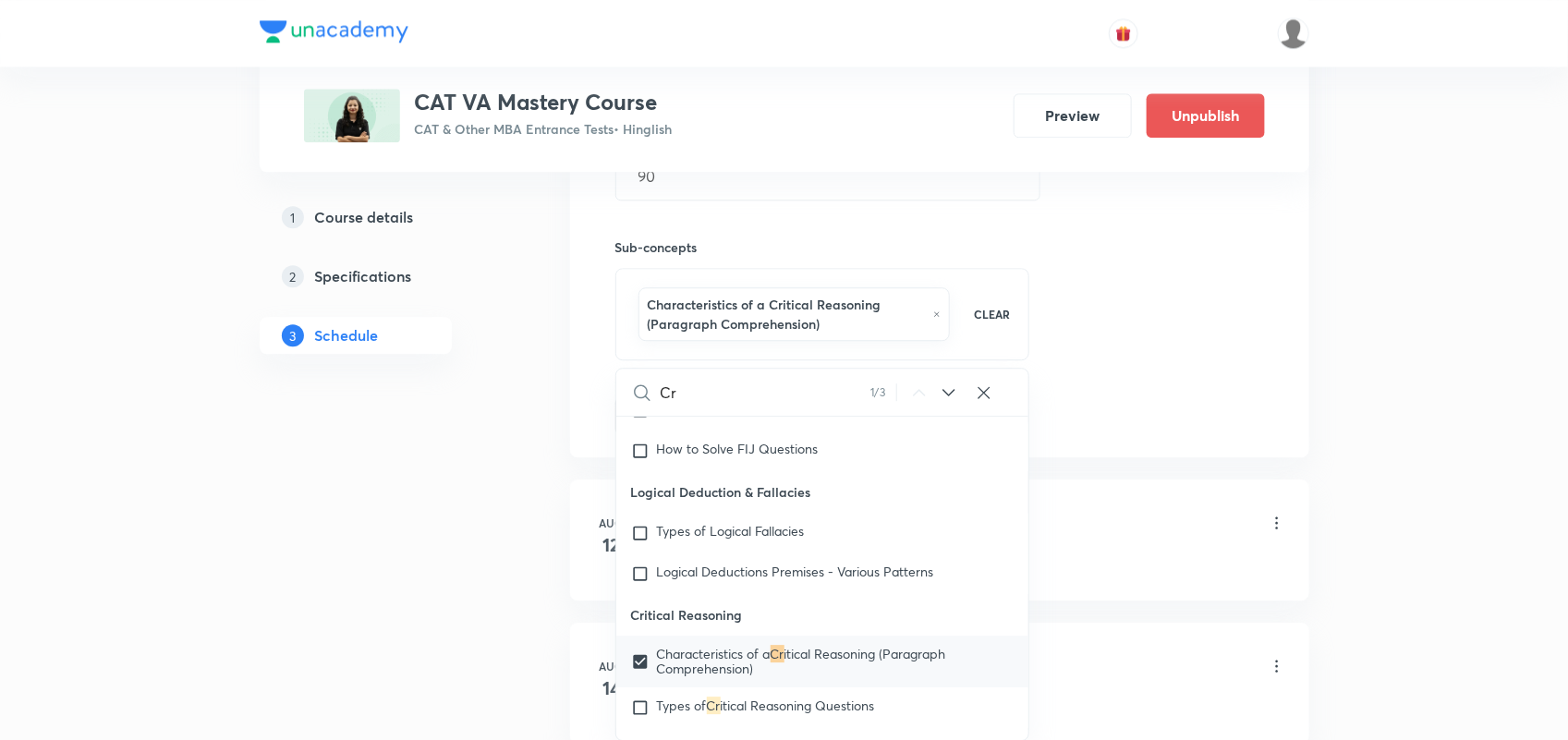 type on "Cri" 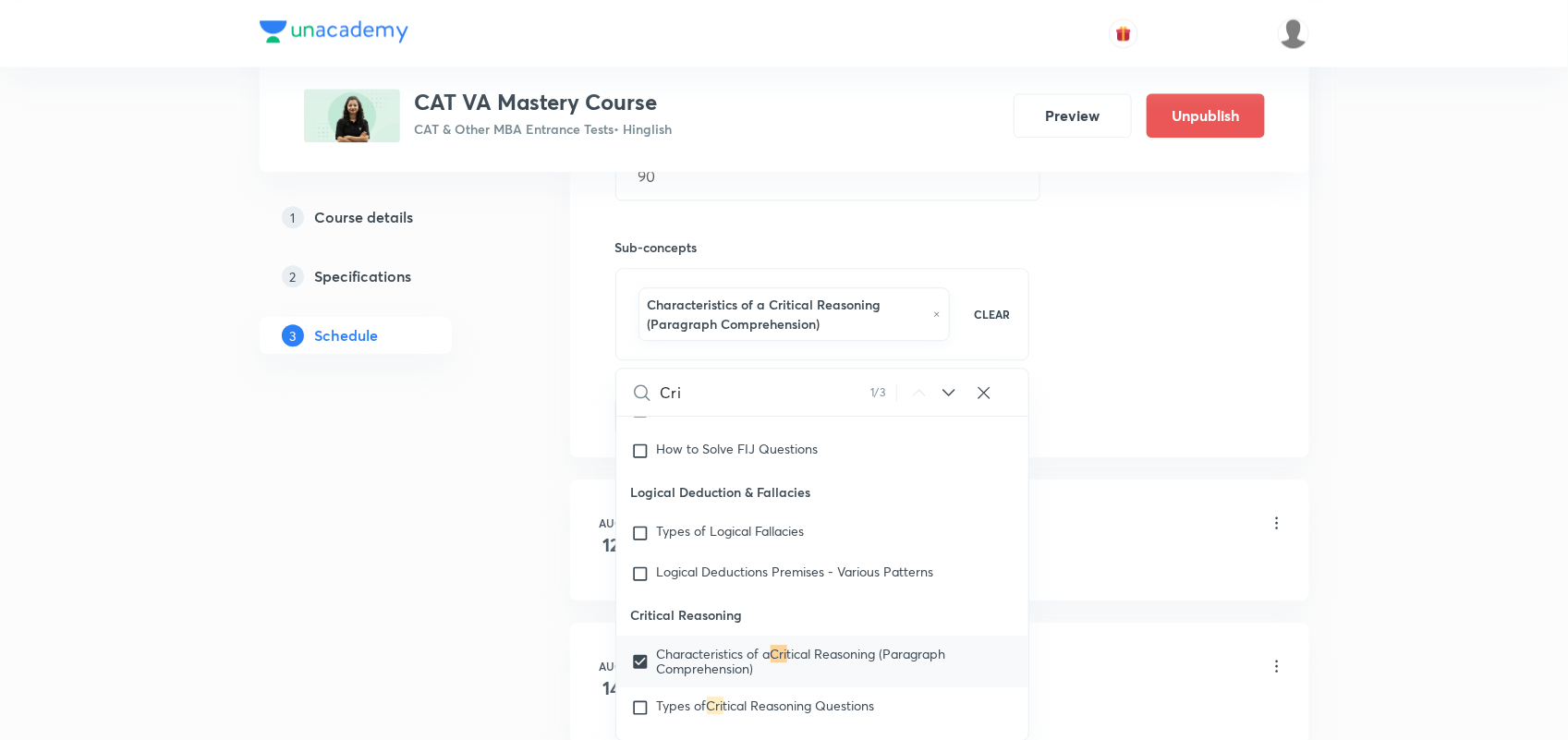 checkbox on "true" 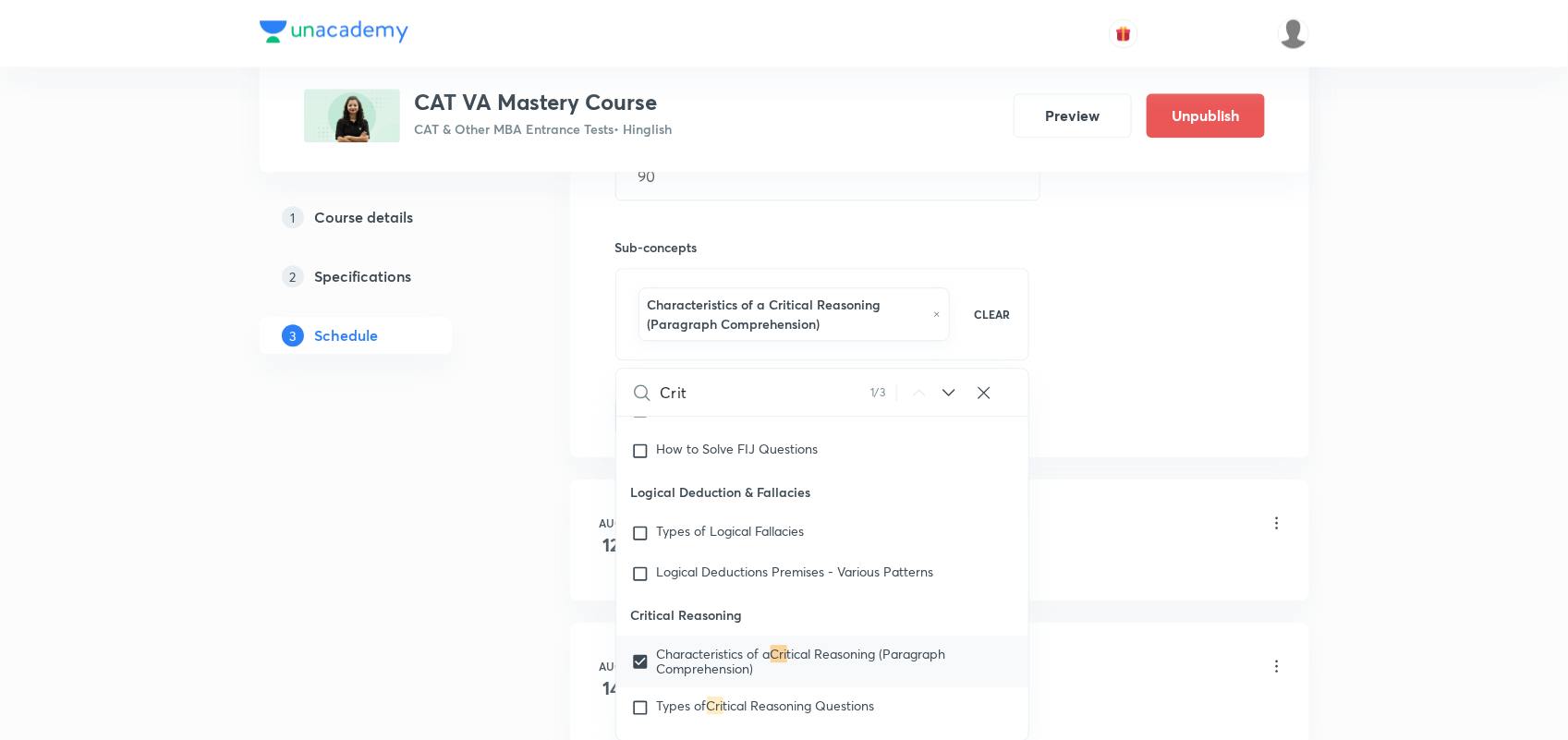 checkbox on "true" 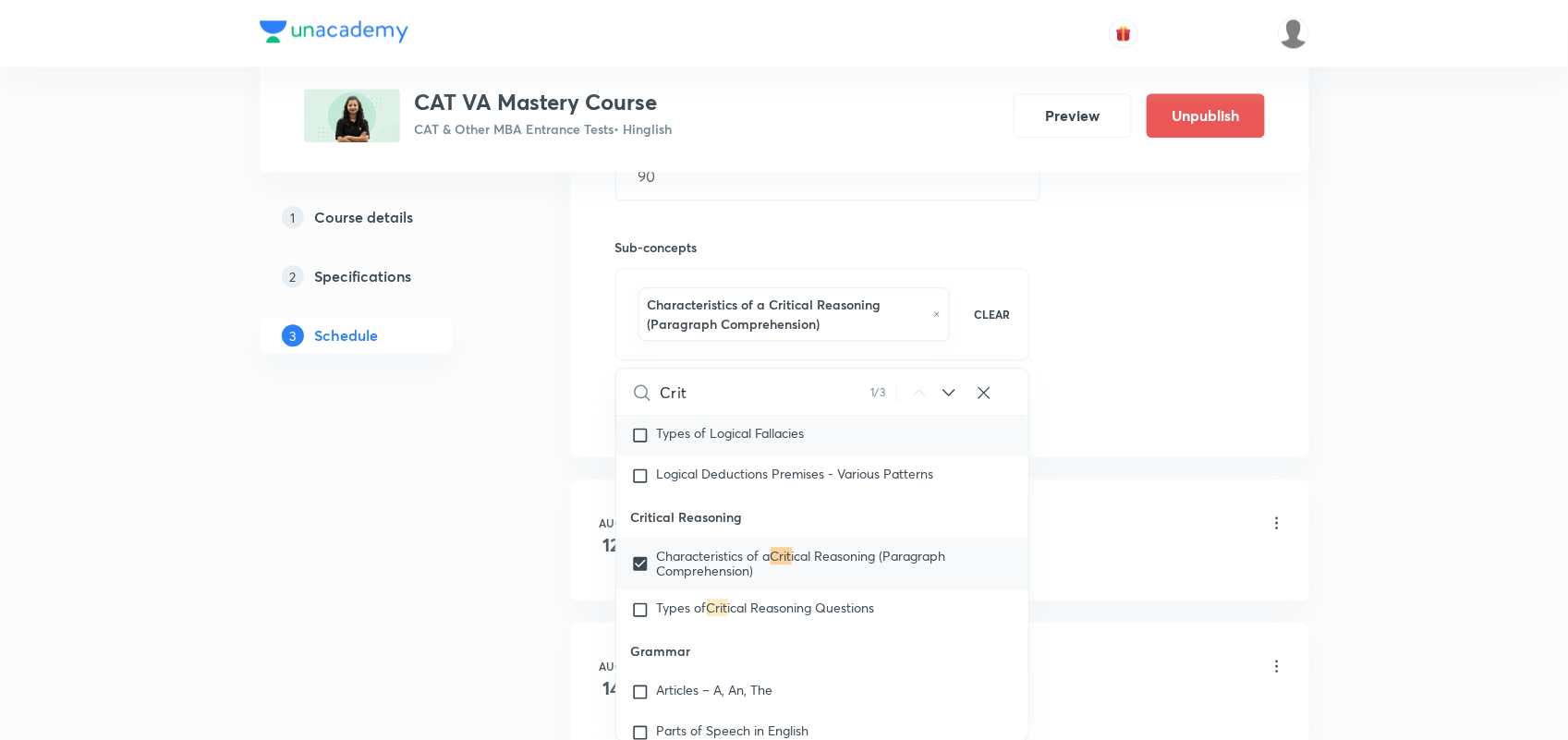 scroll, scrollTop: 805, scrollLeft: 0, axis: vertical 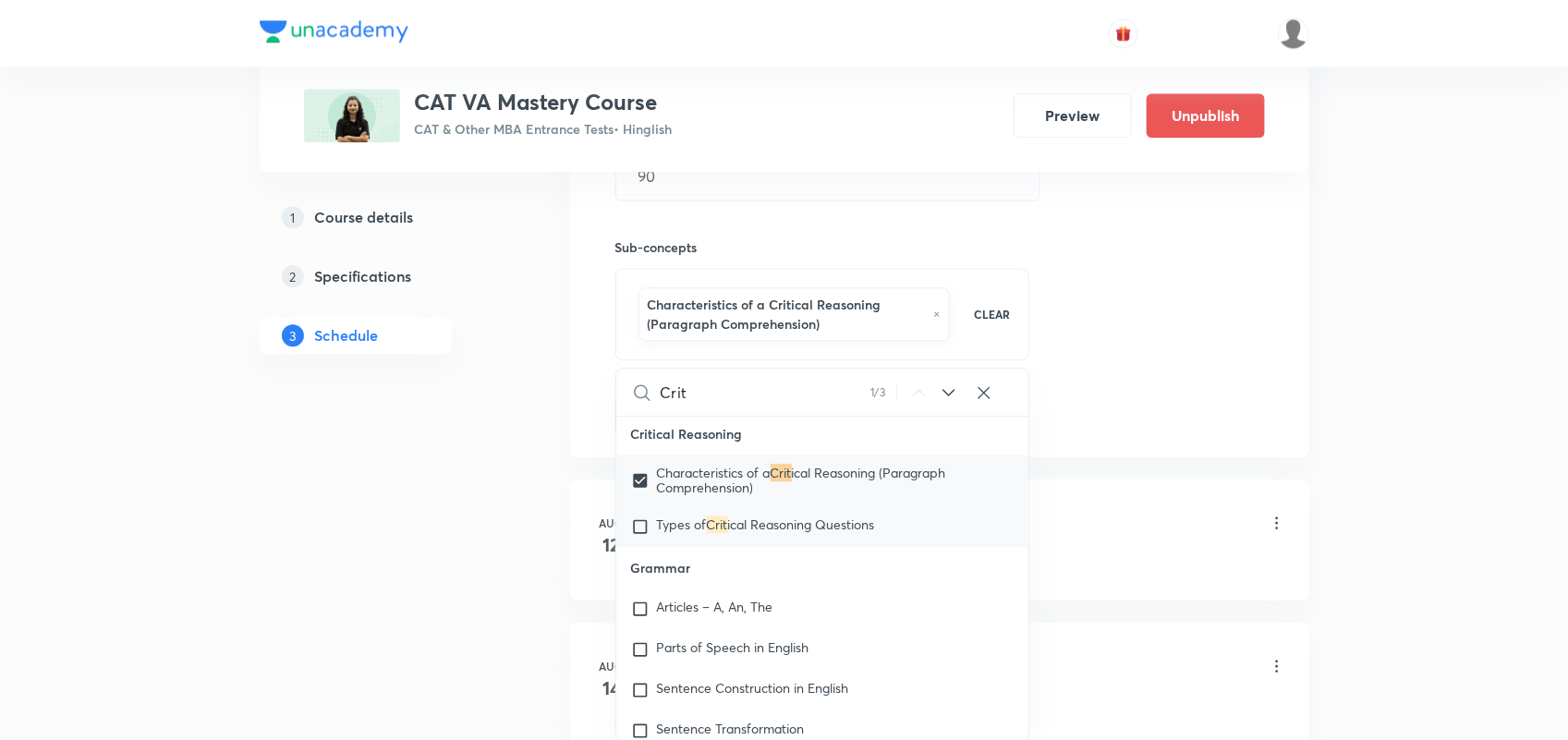 type on "Crit" 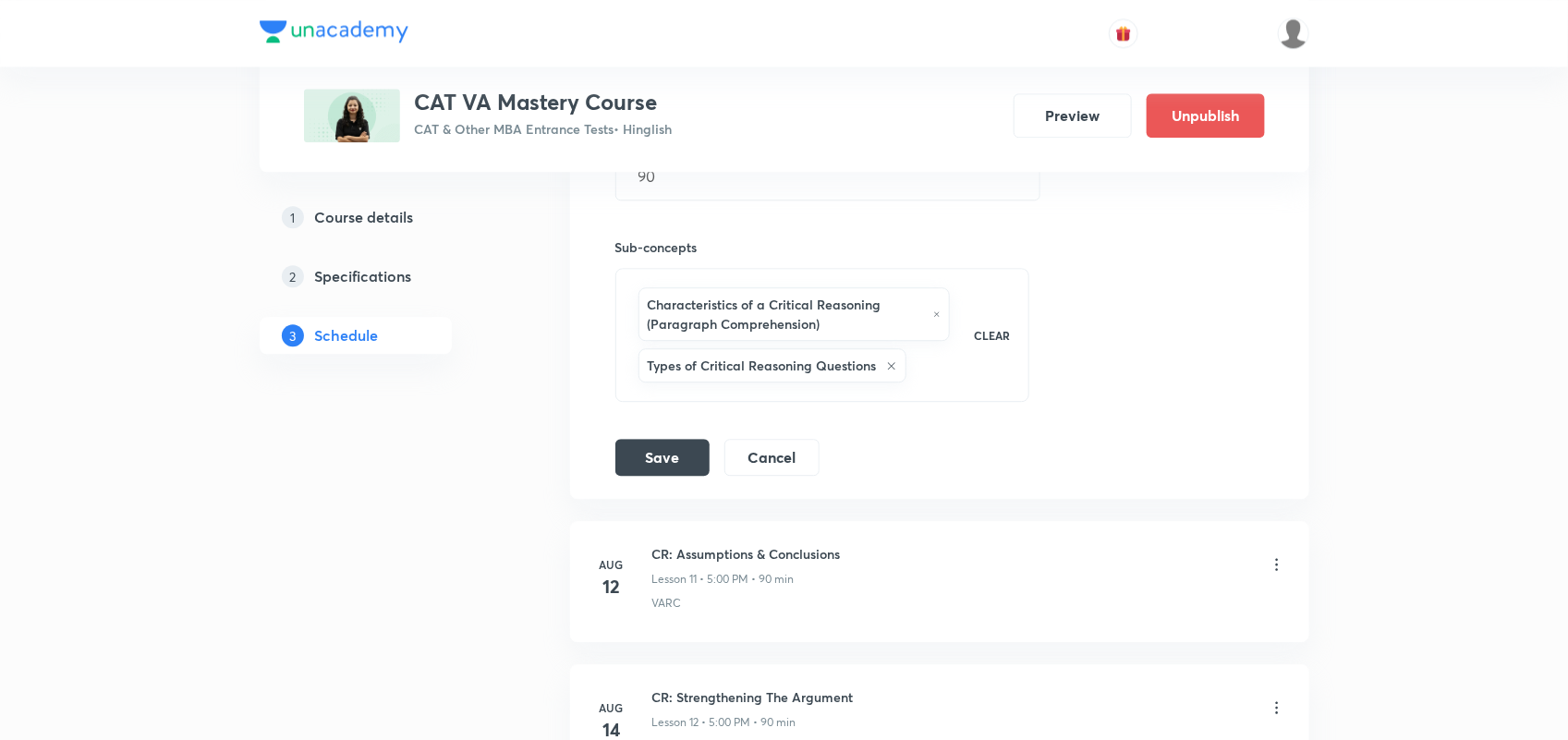 click on "Session title 29/99 Intro to CR & Deductive Logic ​ Schedule for Aug 7, 2025, 5:00 PM ​ Duration (in minutes) 90 ​ Sub-concepts Characteristics of a Critical Reasoning (Paragraph Comprehension) Types of Critical Reasoning Questions CLEAR Save Cancel" at bounding box center (940, 164) 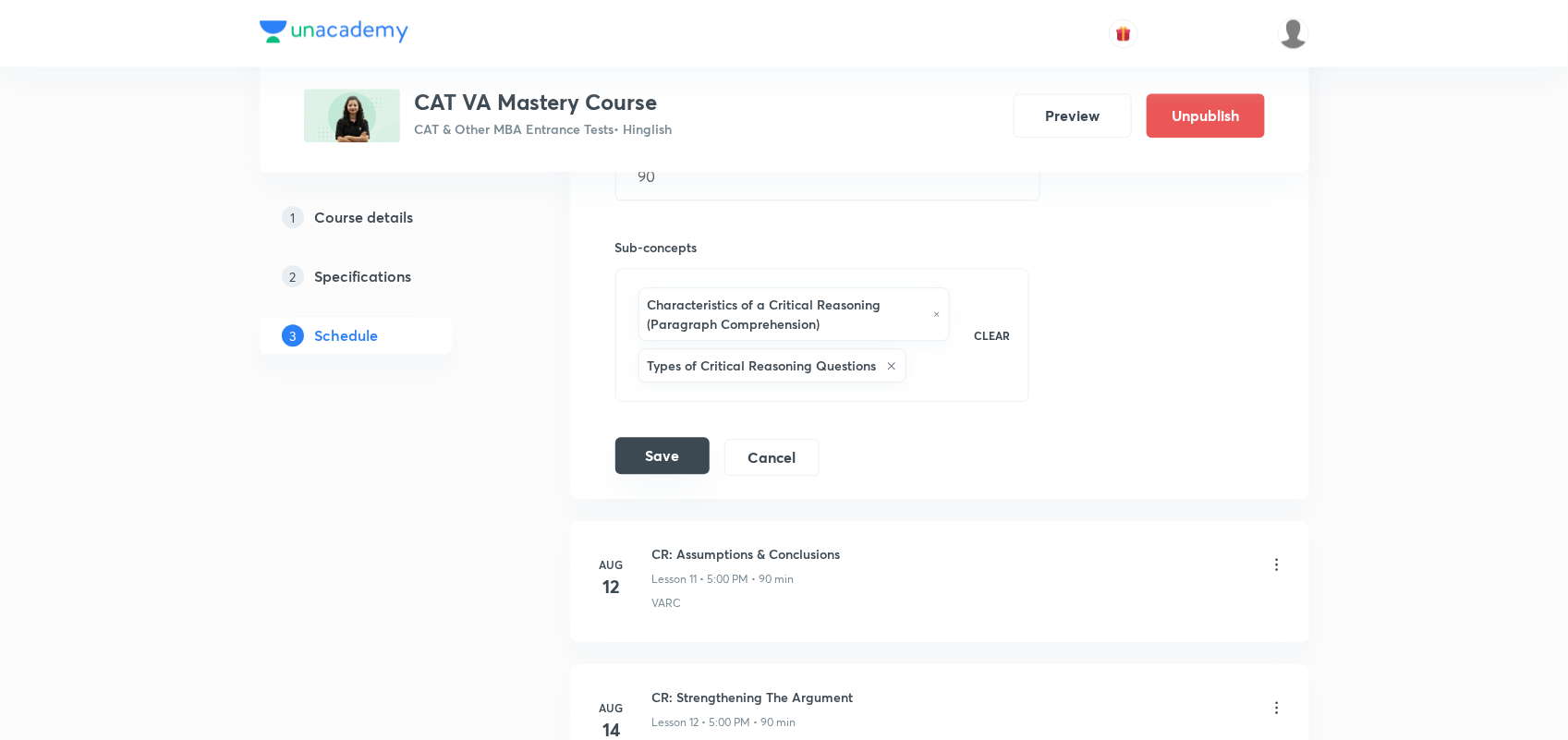 click on "Save" at bounding box center (662, 455) 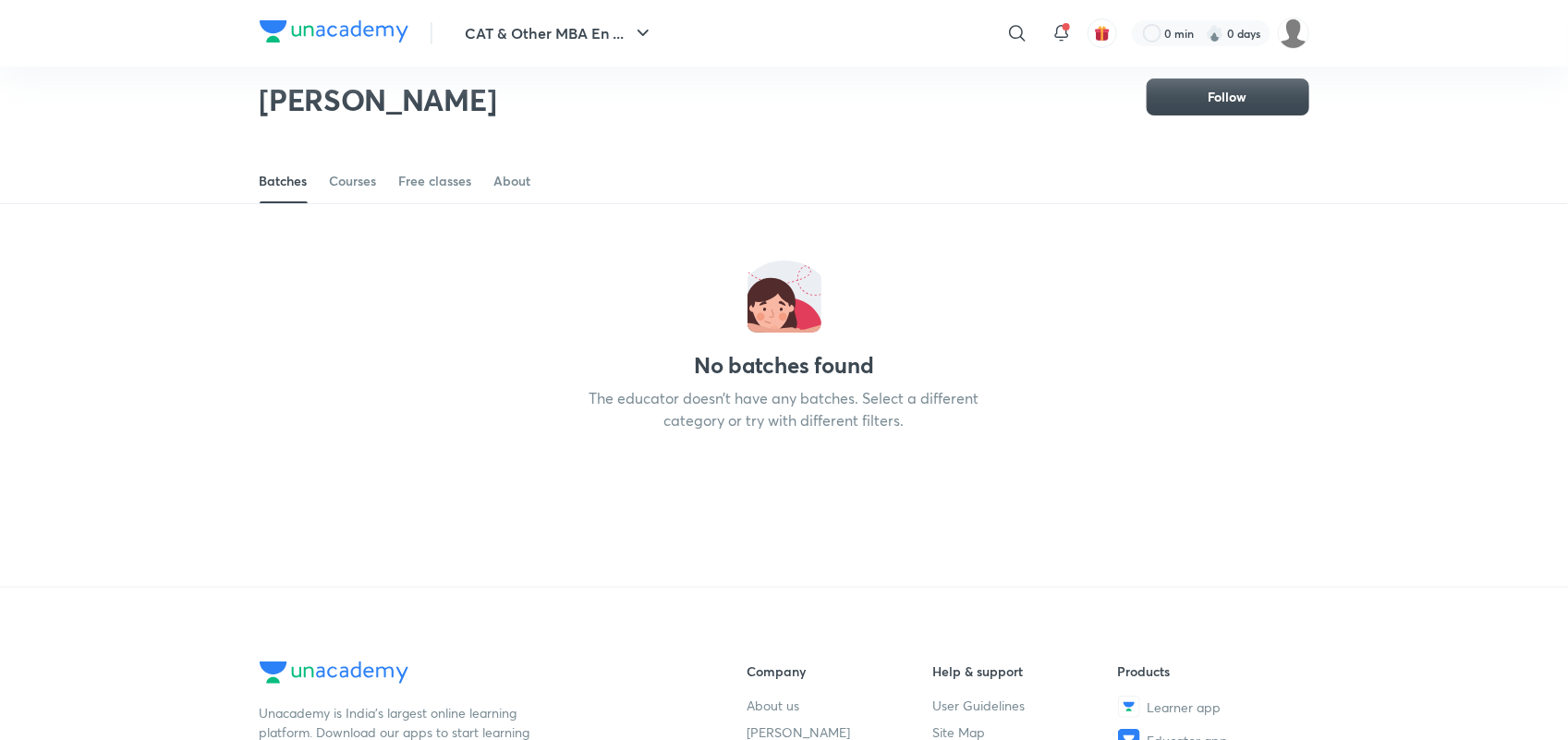 scroll, scrollTop: 121, scrollLeft: 0, axis: vertical 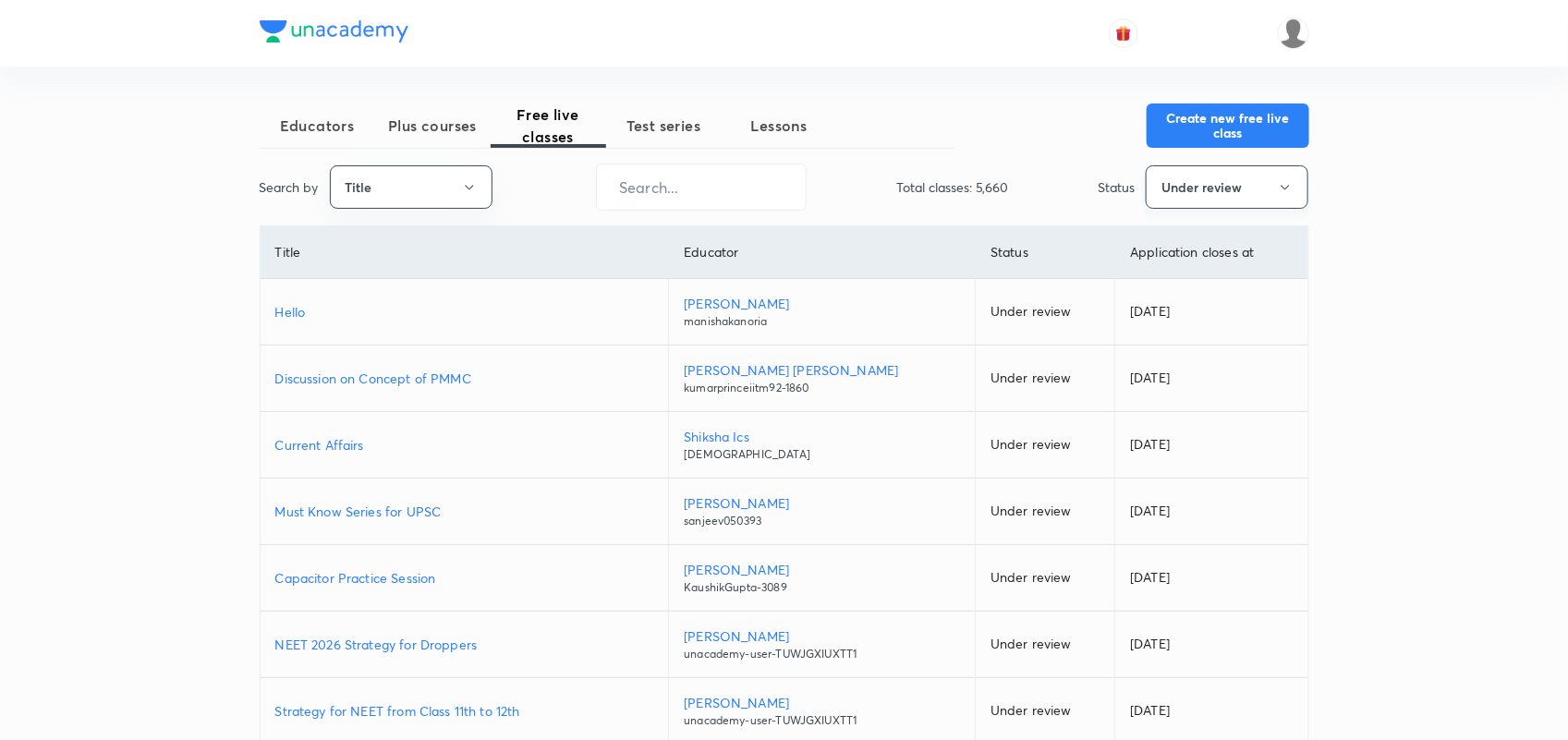 click on "Under review" at bounding box center (1227, 187) 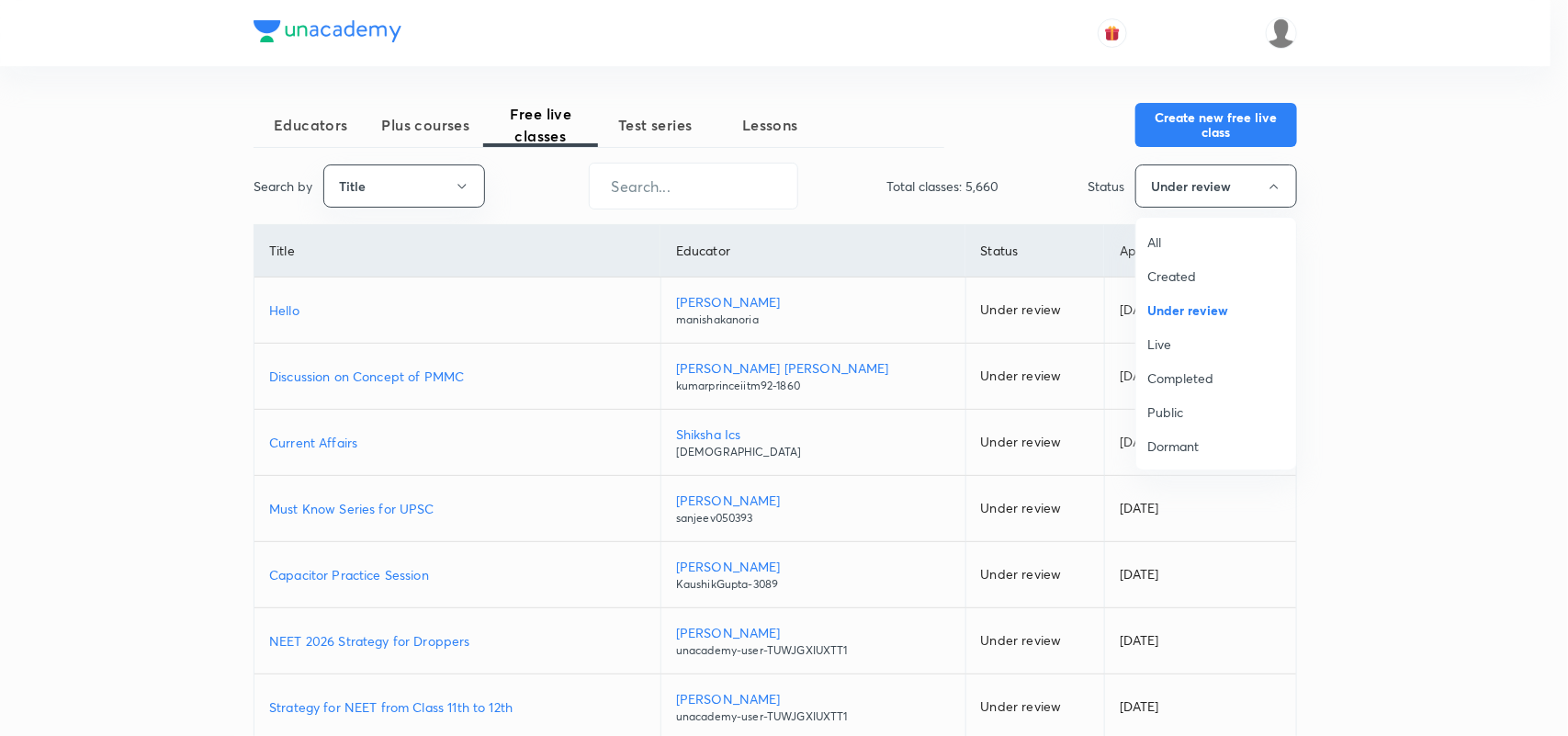 click on "Live" at bounding box center (1216, 344) 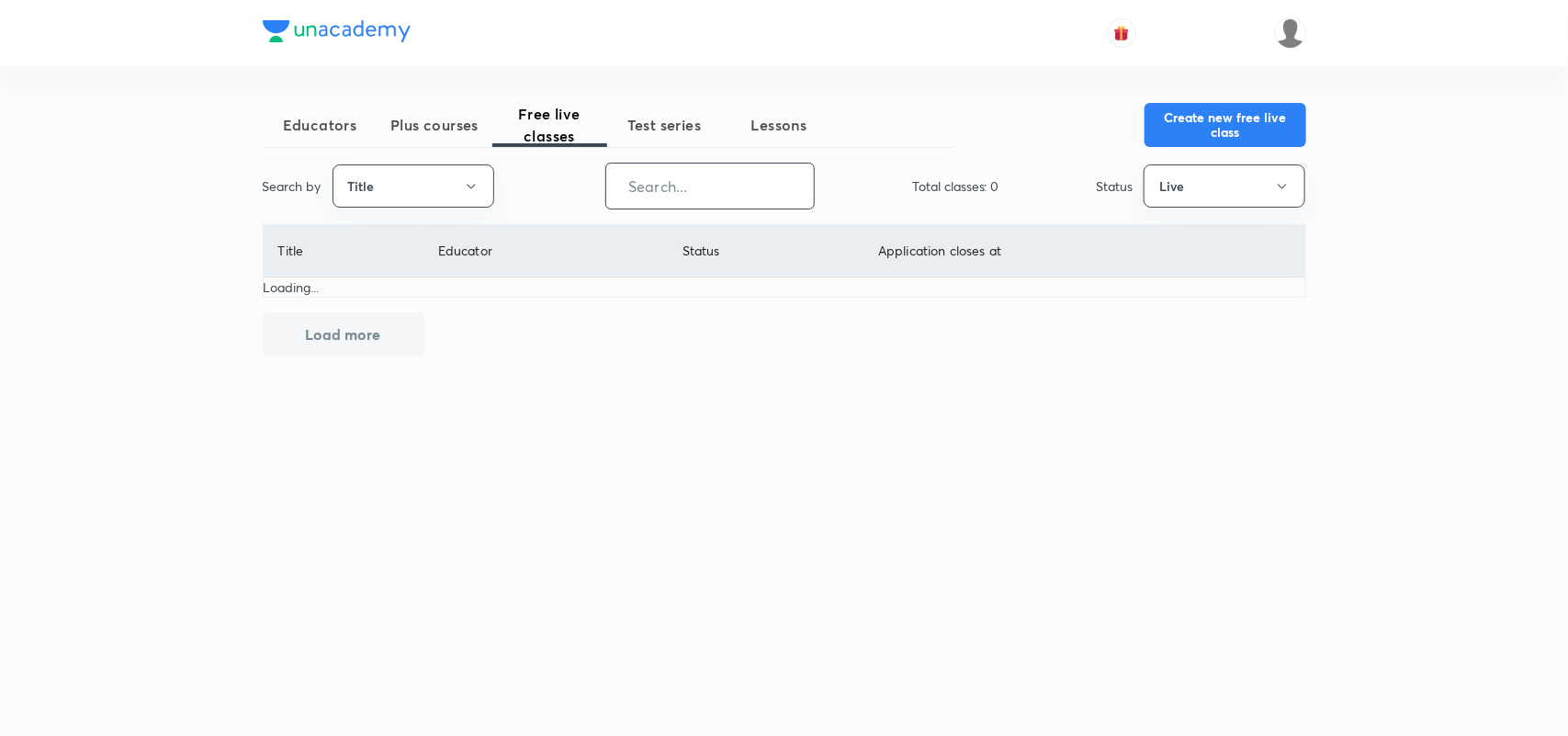 click at bounding box center [710, 186] 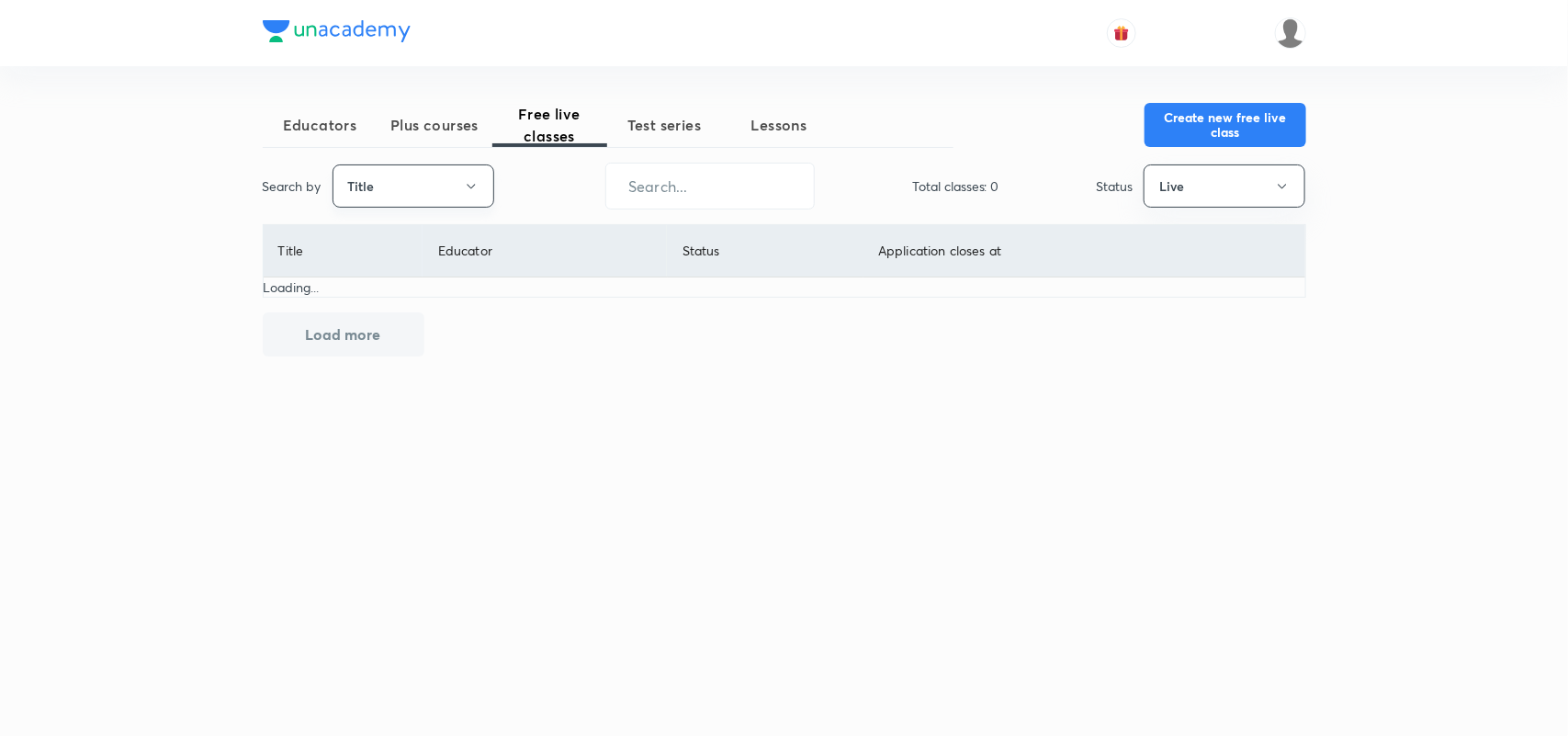 click on "Title" at bounding box center (413, 186) 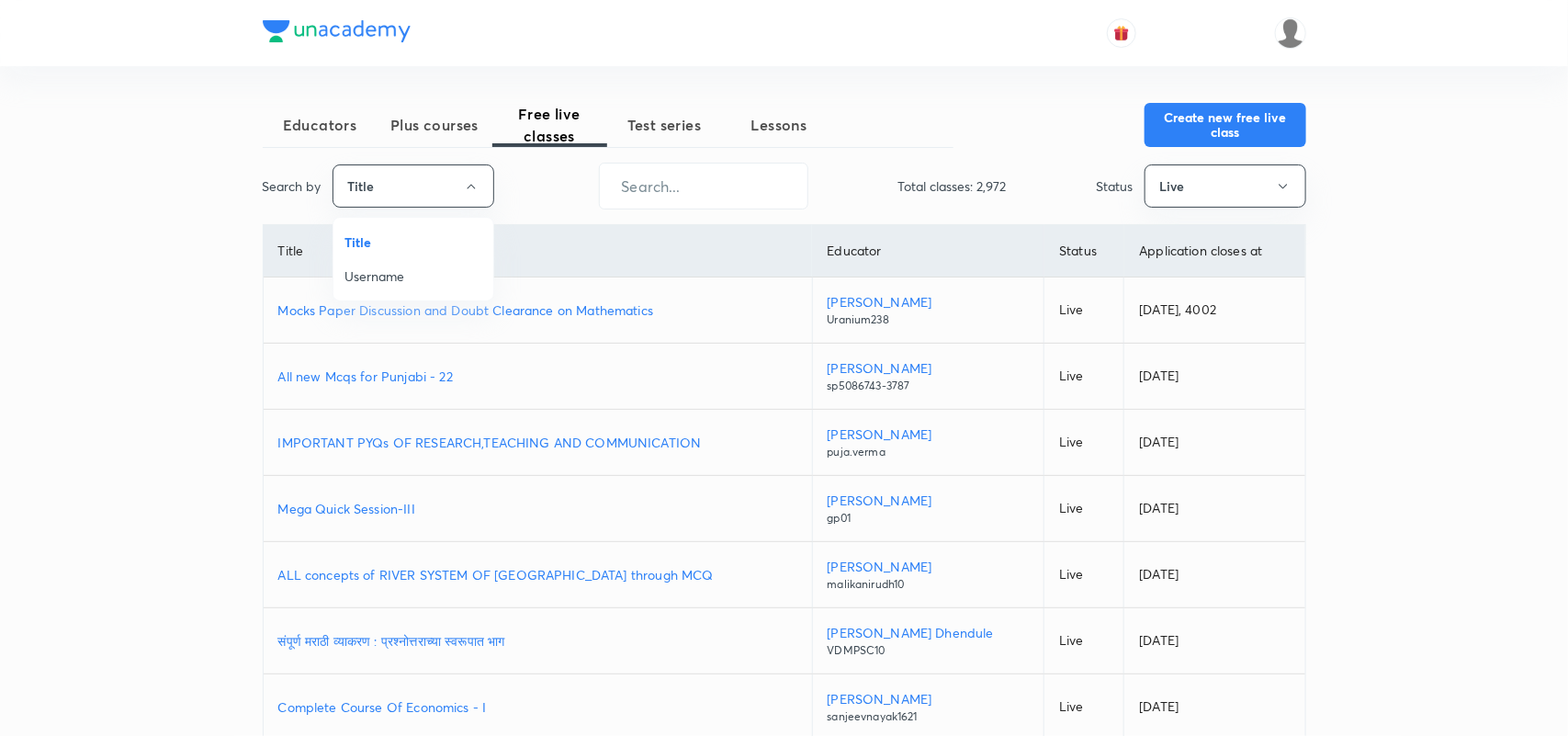 click on "Username" at bounding box center [413, 276] 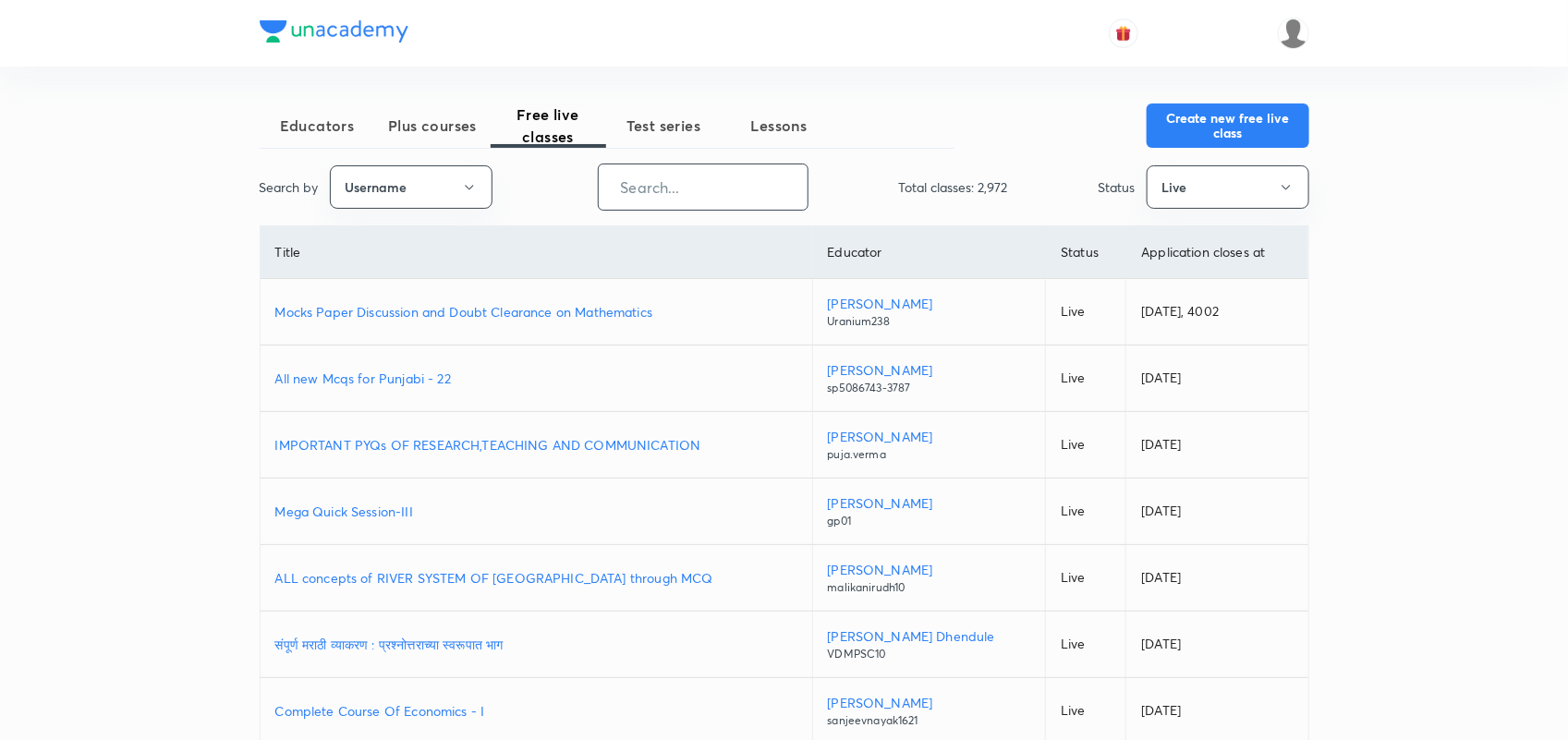 click at bounding box center [703, 187] 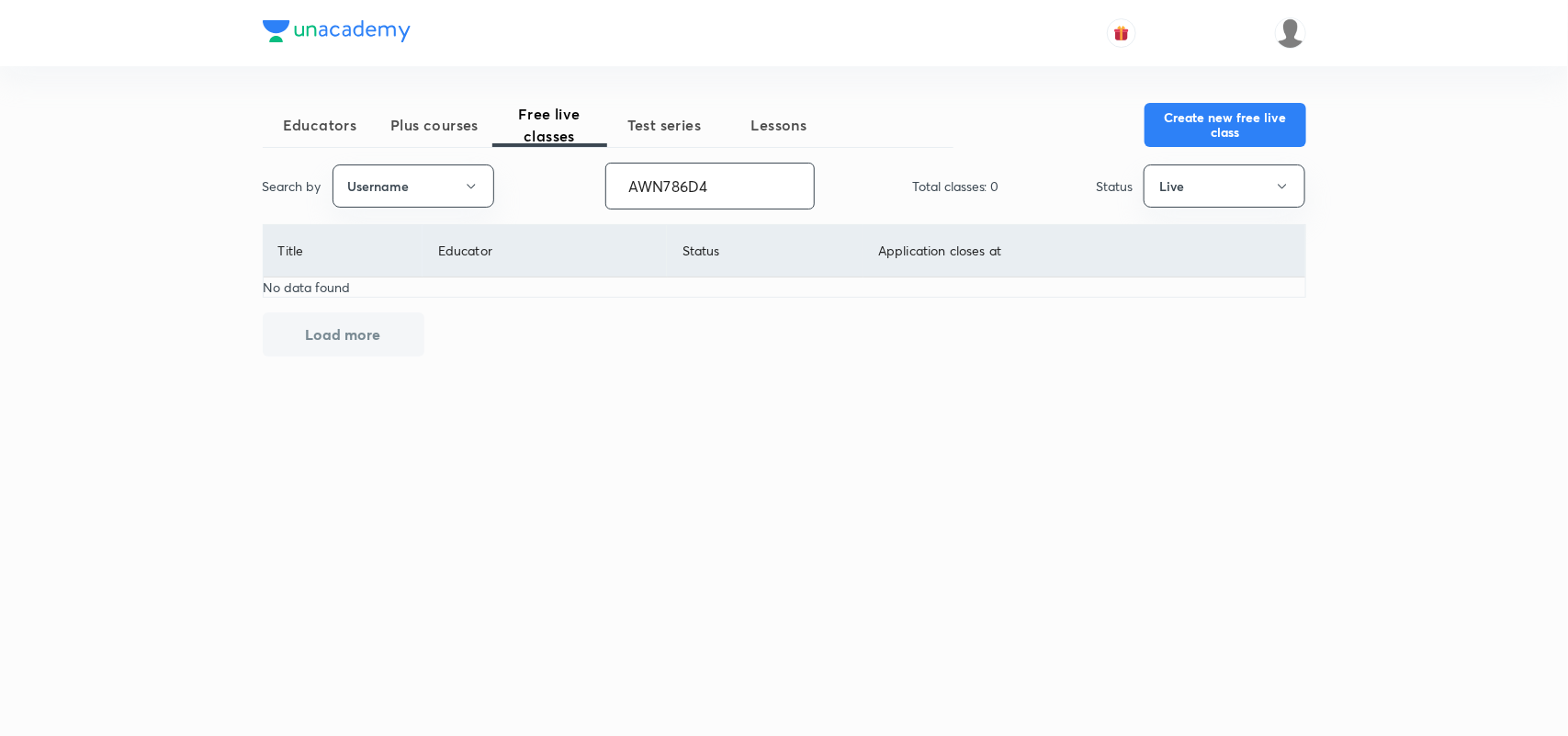 click on "AWN786D4" at bounding box center [710, 186] 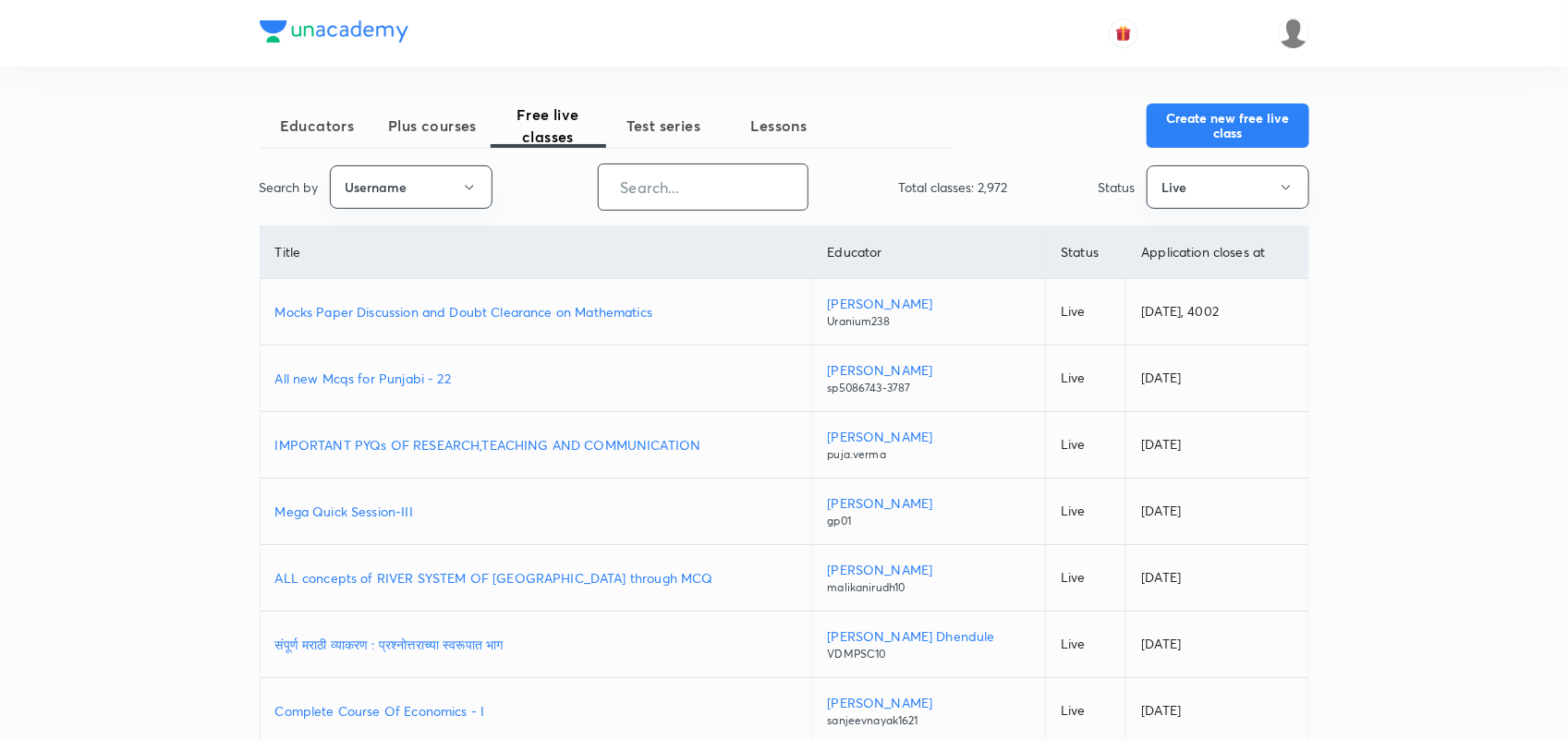 click at bounding box center [703, 187] 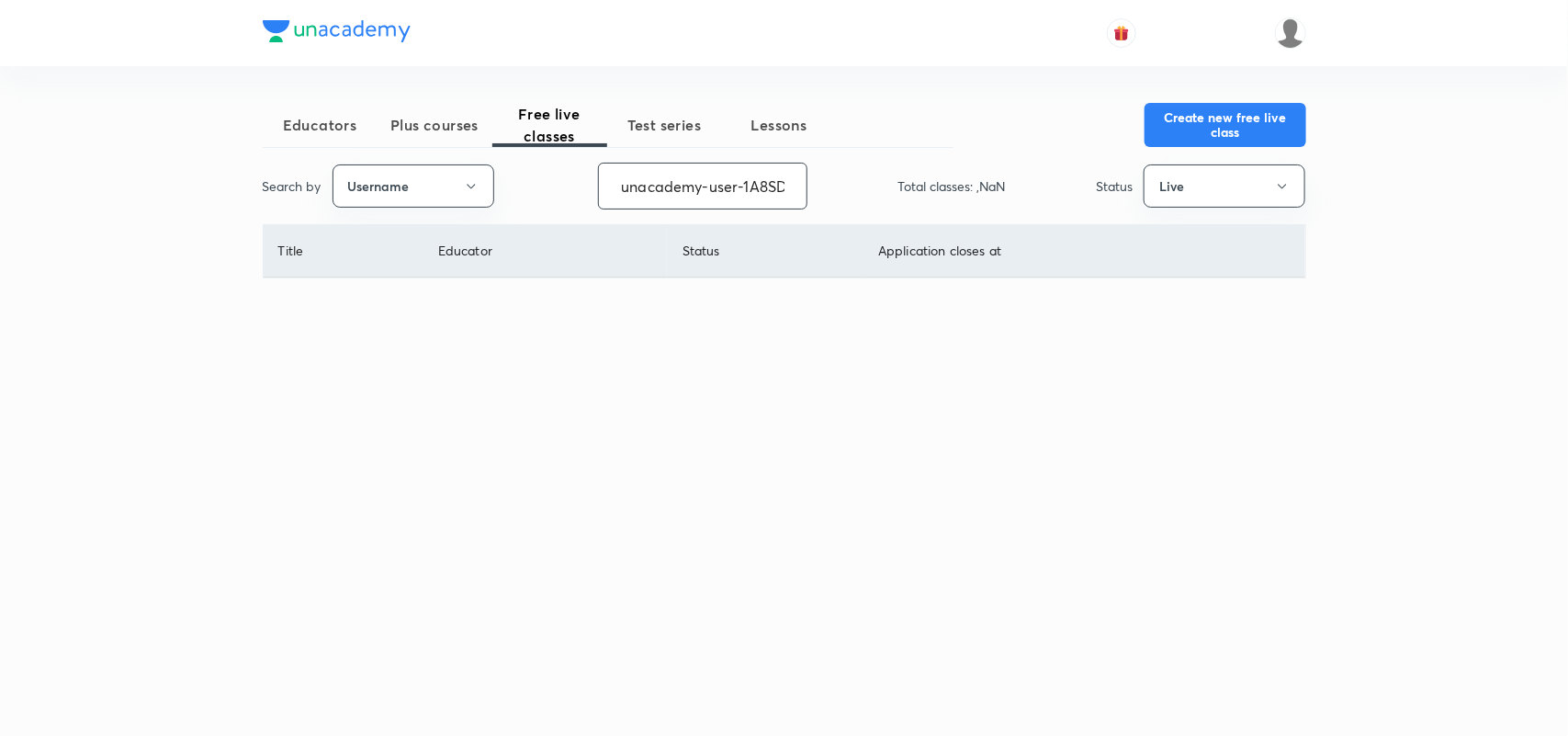 scroll, scrollTop: 0, scrollLeft: 70, axis: horizontal 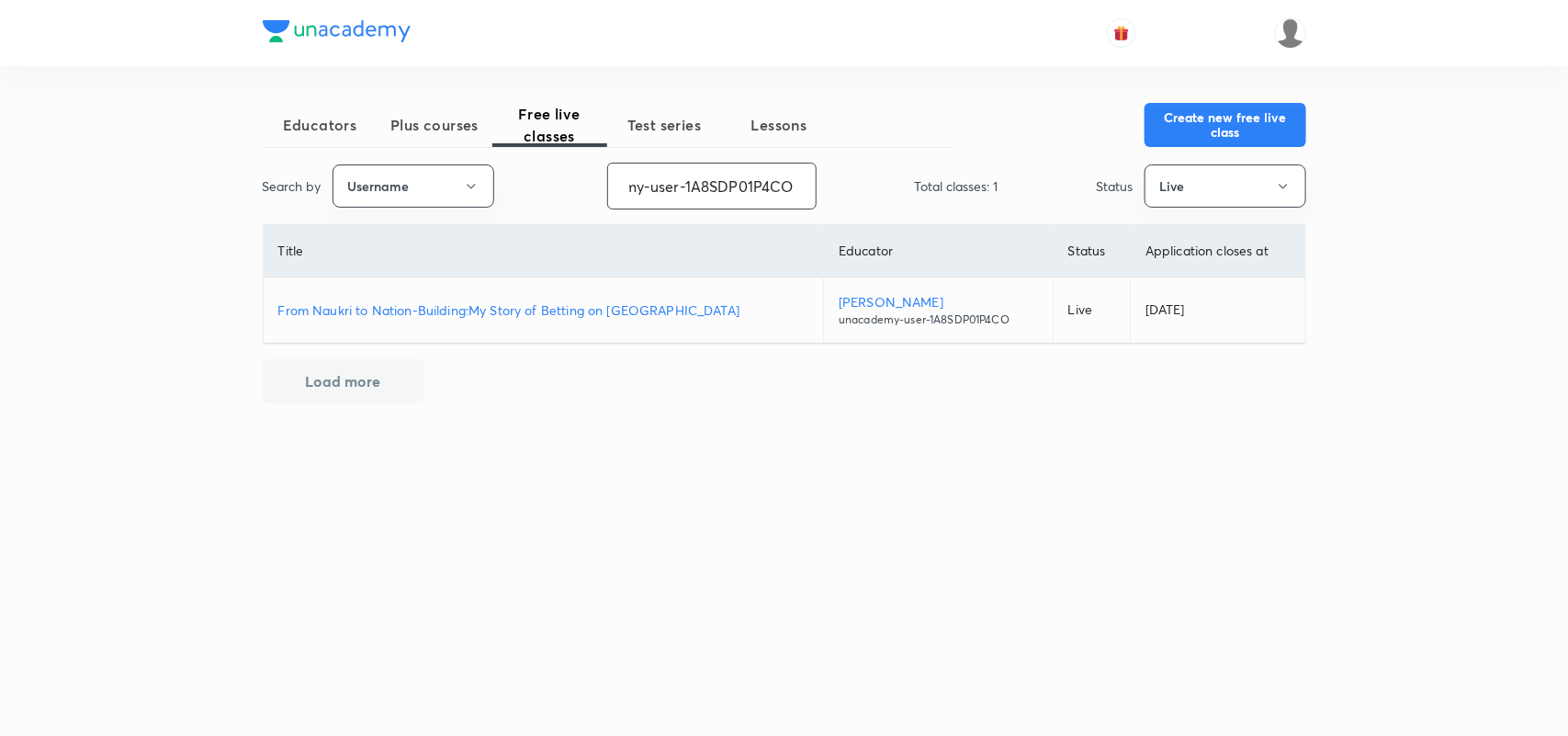 type on "unacademy-user-1A8SDP01P4CO" 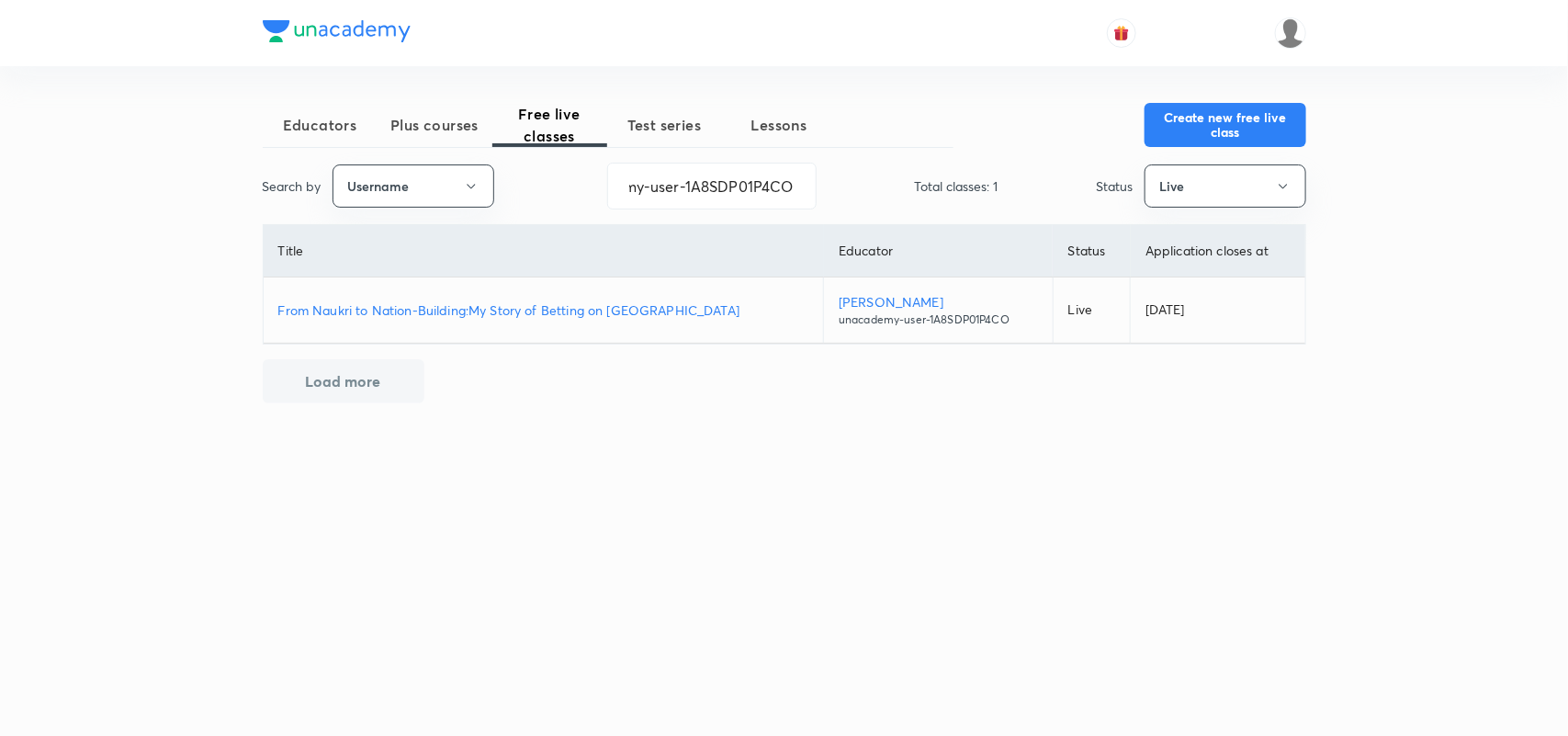scroll, scrollTop: 0, scrollLeft: 0, axis: both 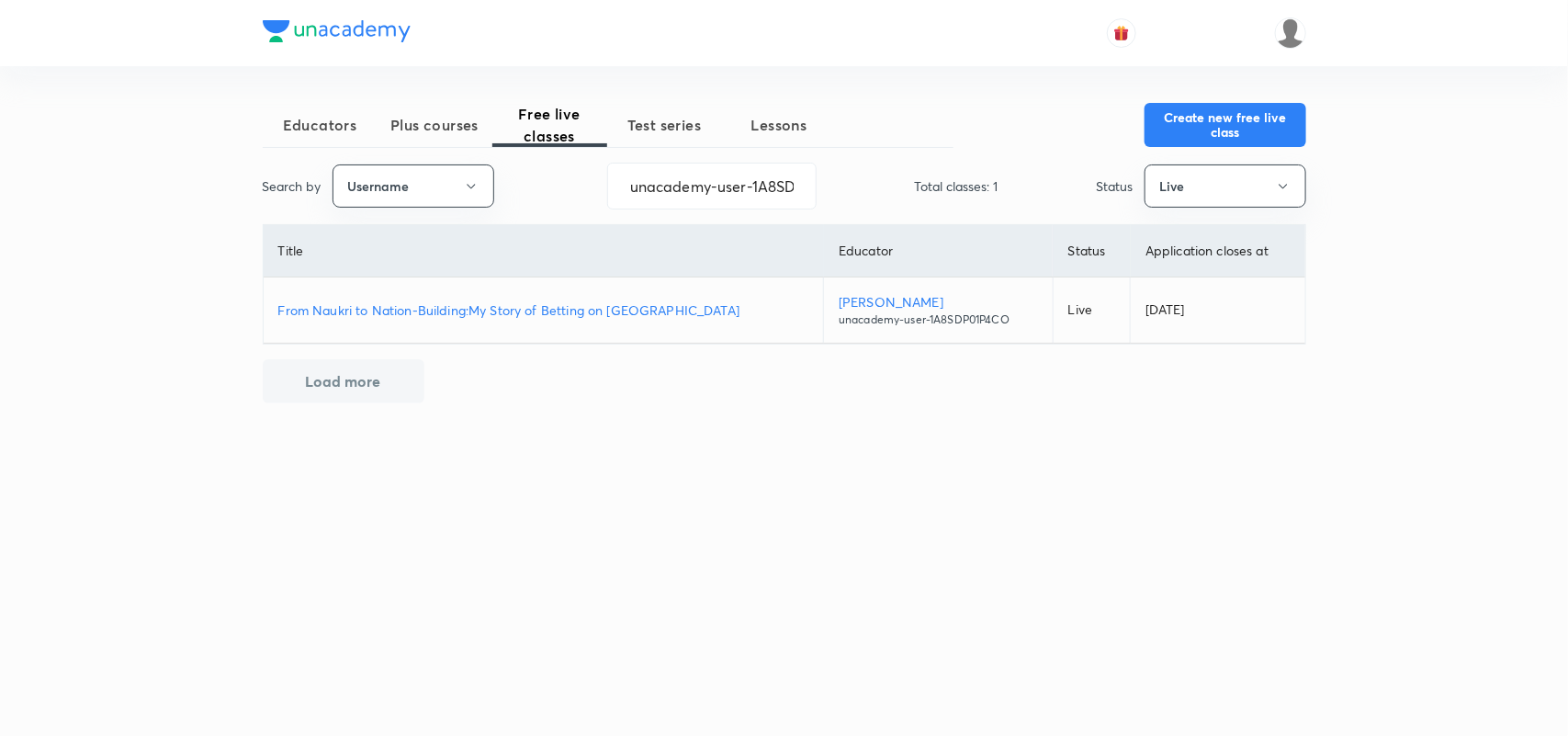 click on "From Naukri to Nation-Building:My Story of Betting on India" at bounding box center (544, 310) 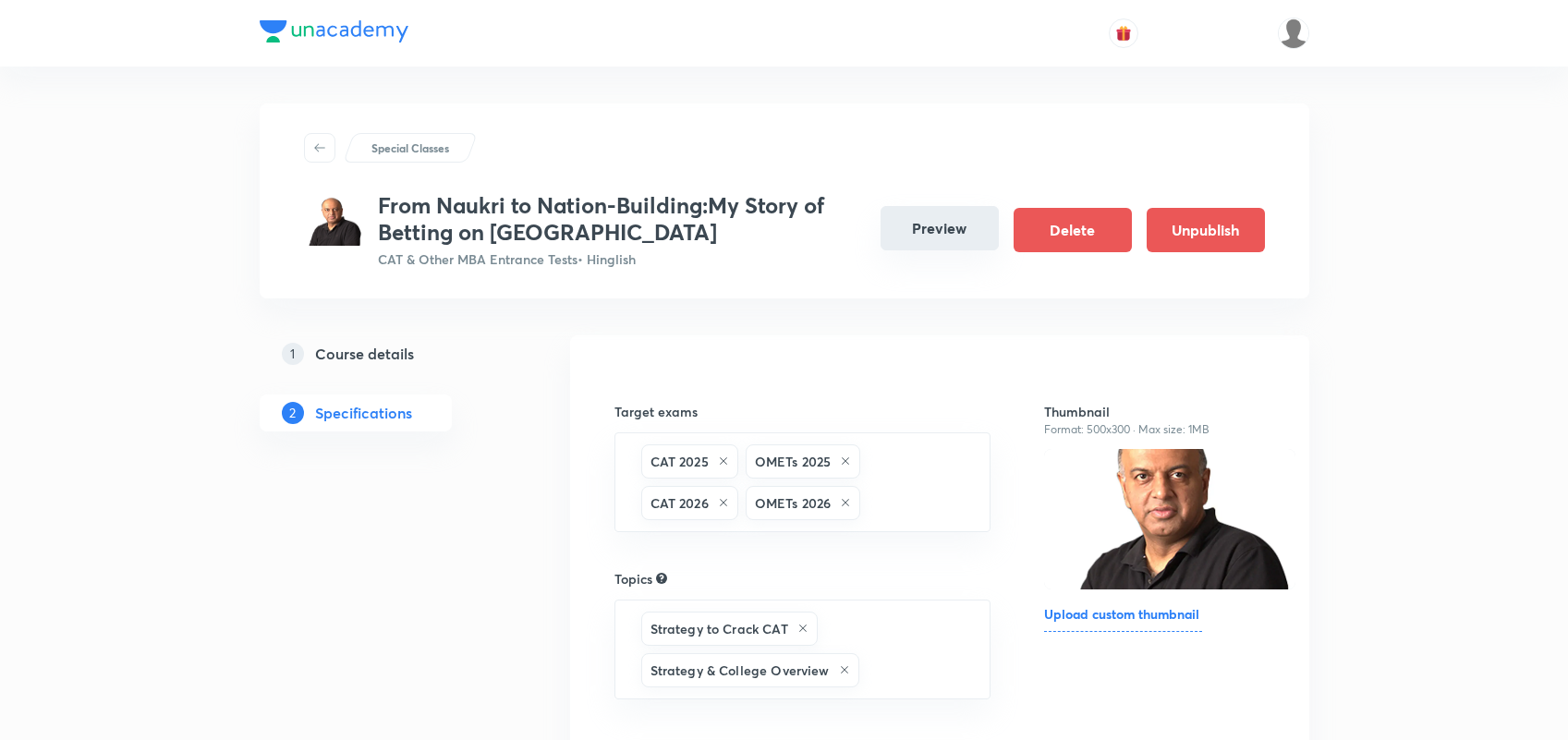 click on "Preview" at bounding box center [940, 228] 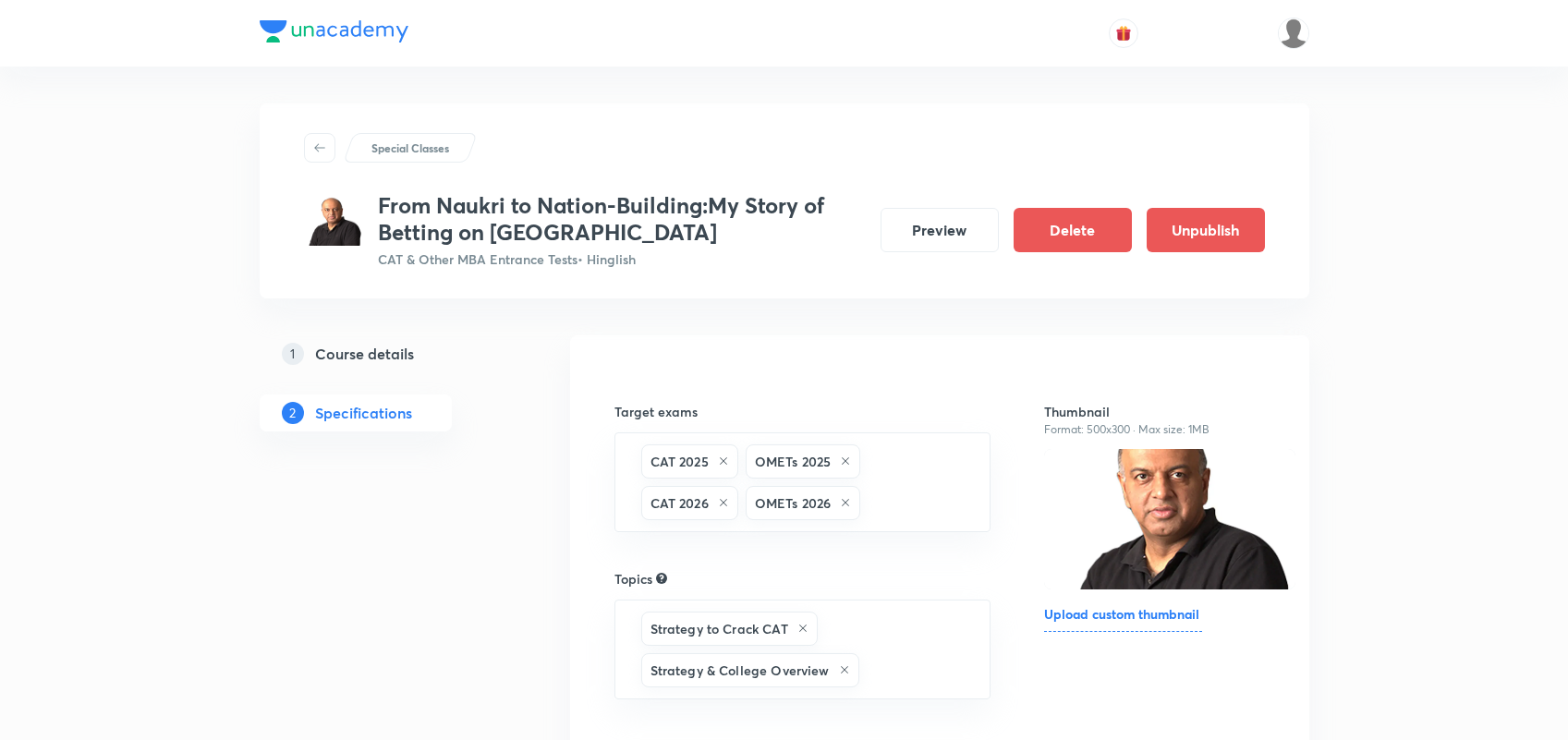 scroll, scrollTop: 0, scrollLeft: 0, axis: both 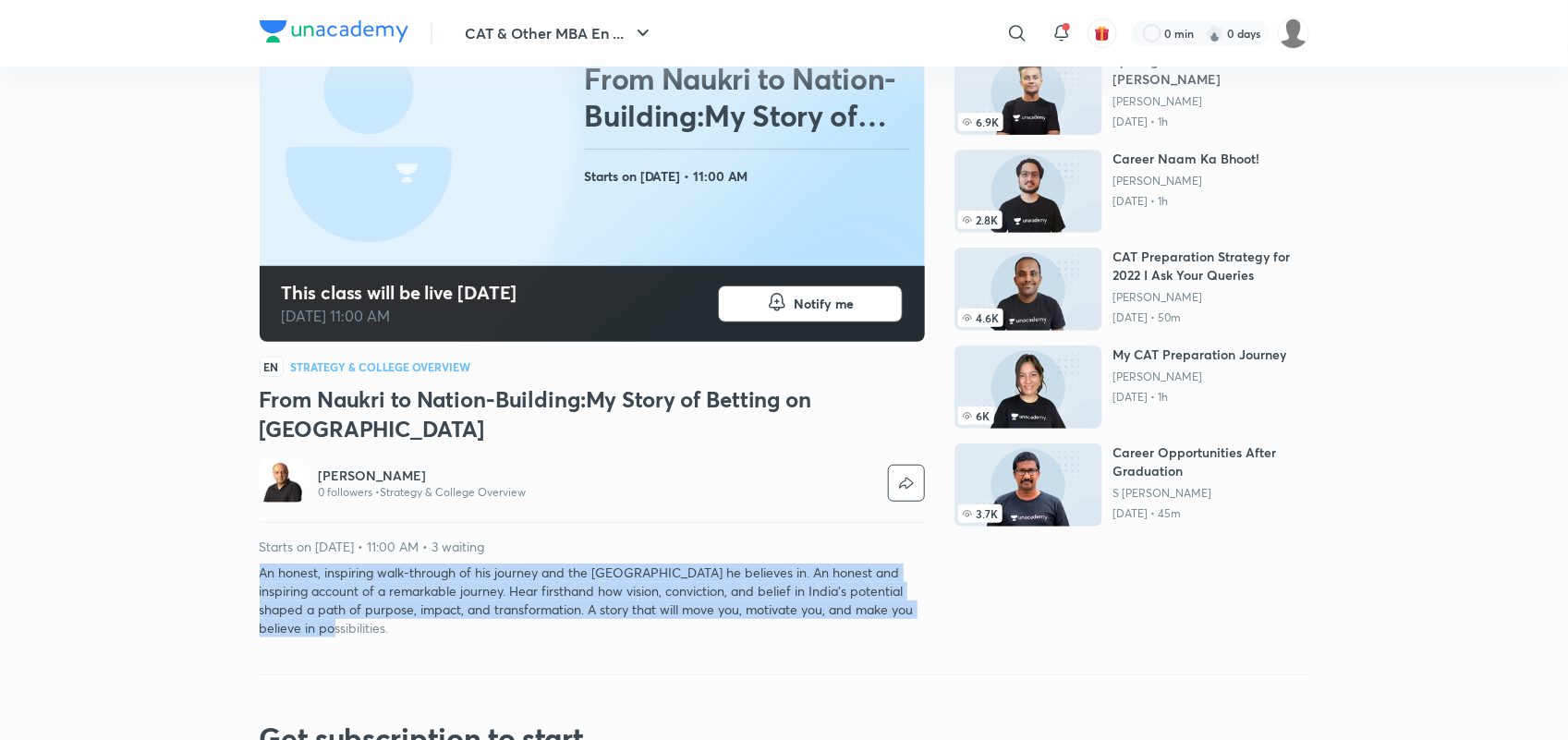 drag, startPoint x: 255, startPoint y: 541, endPoint x: 405, endPoint y: 601, distance: 161.55494 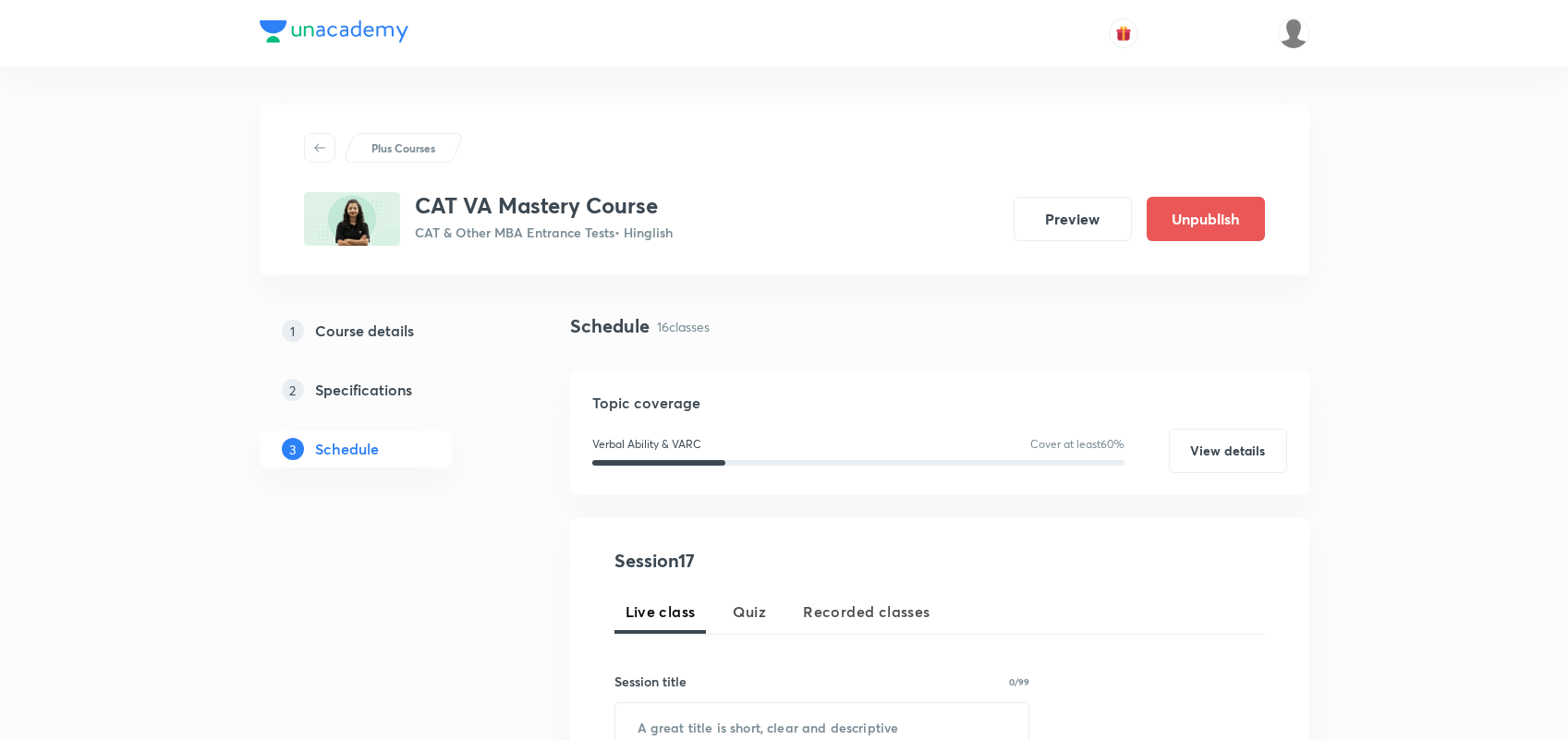 scroll, scrollTop: 2069, scrollLeft: 0, axis: vertical 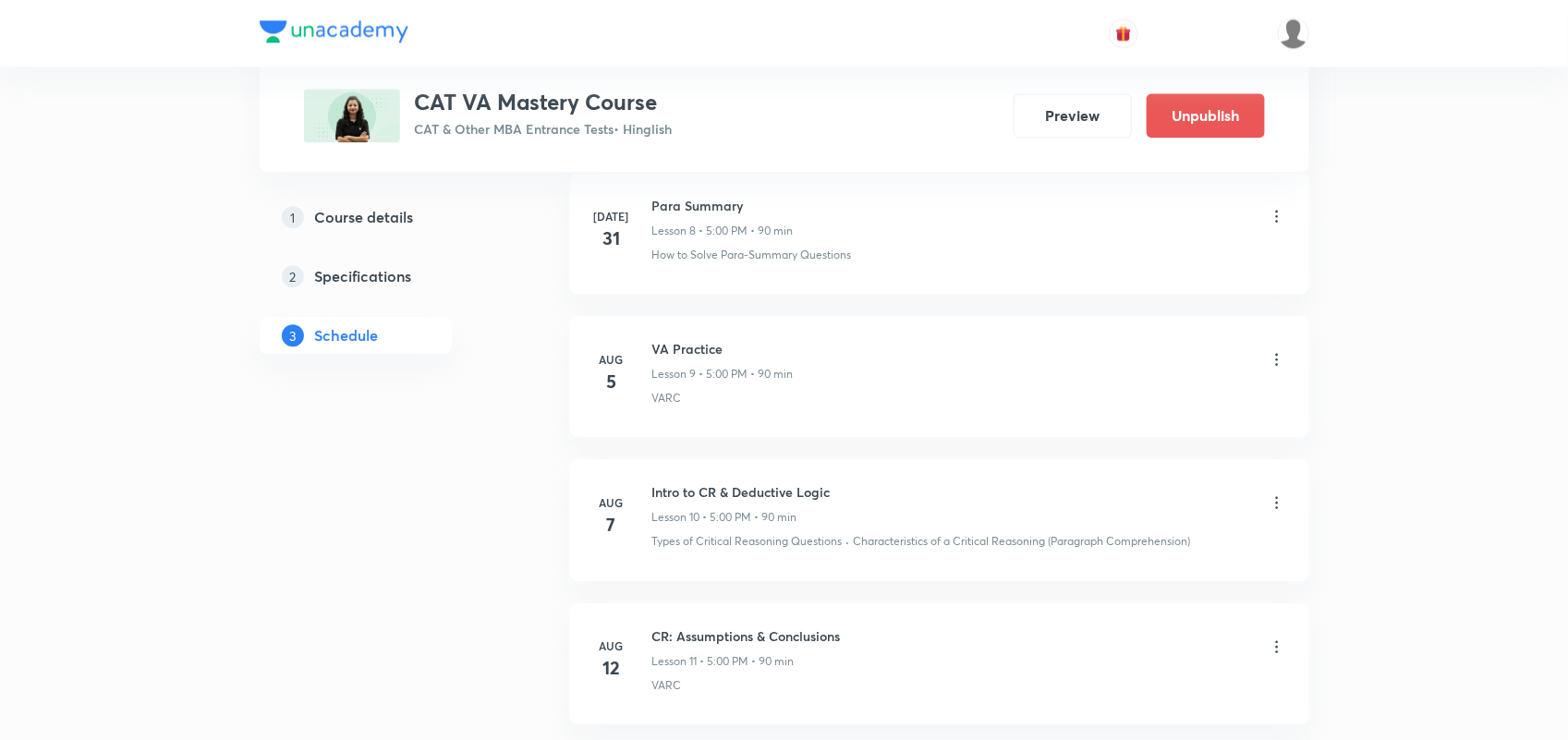 click on "VA Practice Lesson 9 • 5:00 PM • 90 min" at bounding box center (723, 360) 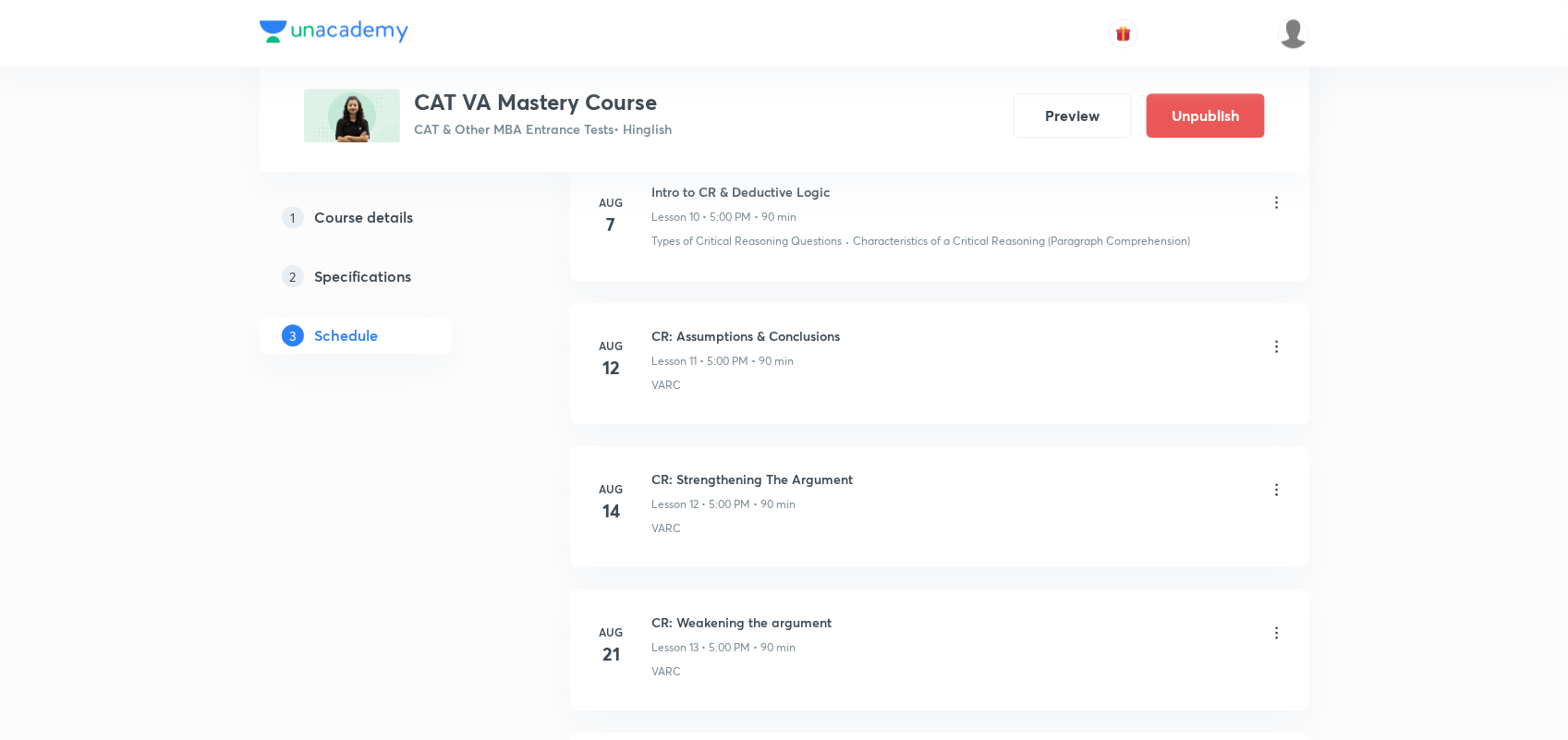 scroll, scrollTop: 2377, scrollLeft: 0, axis: vertical 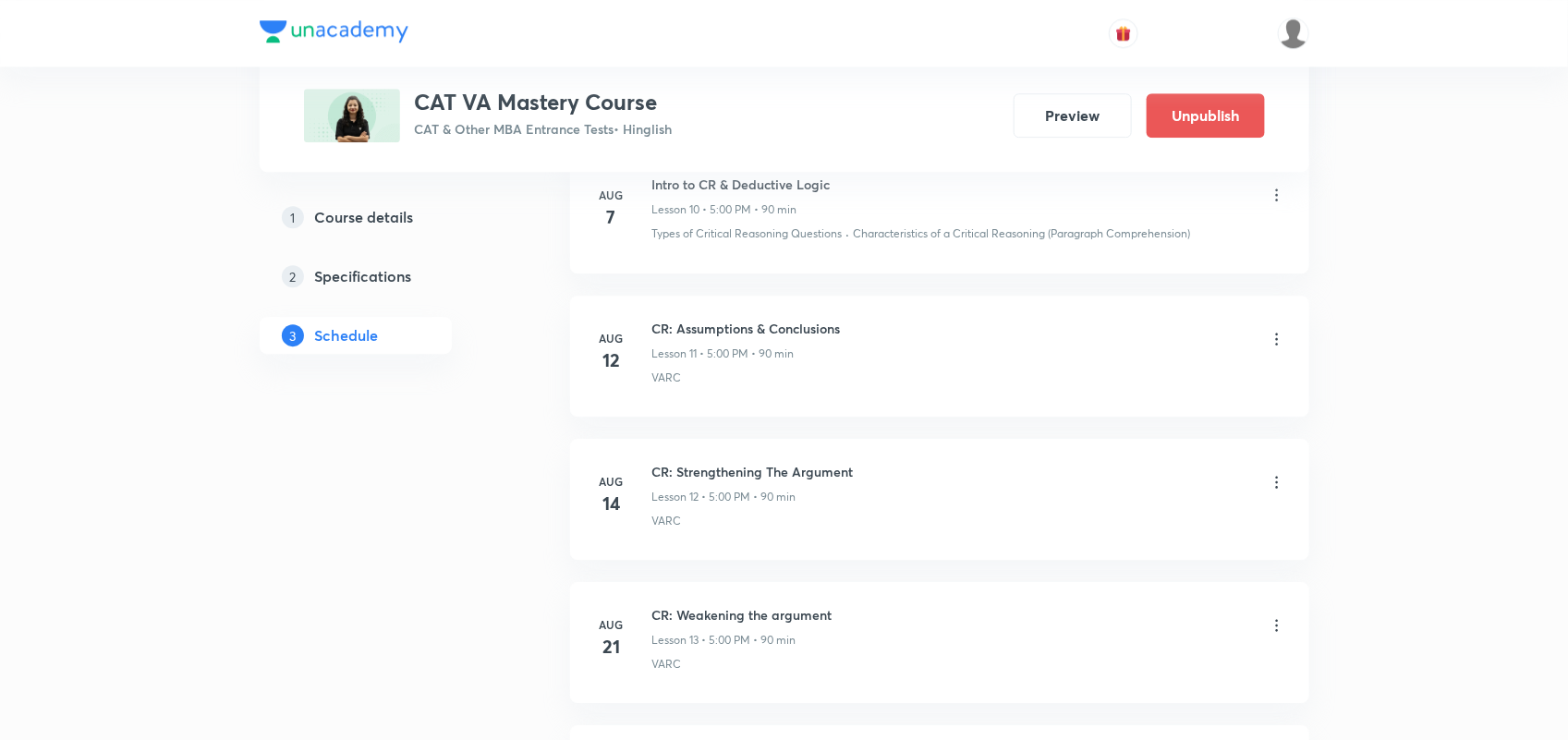 click 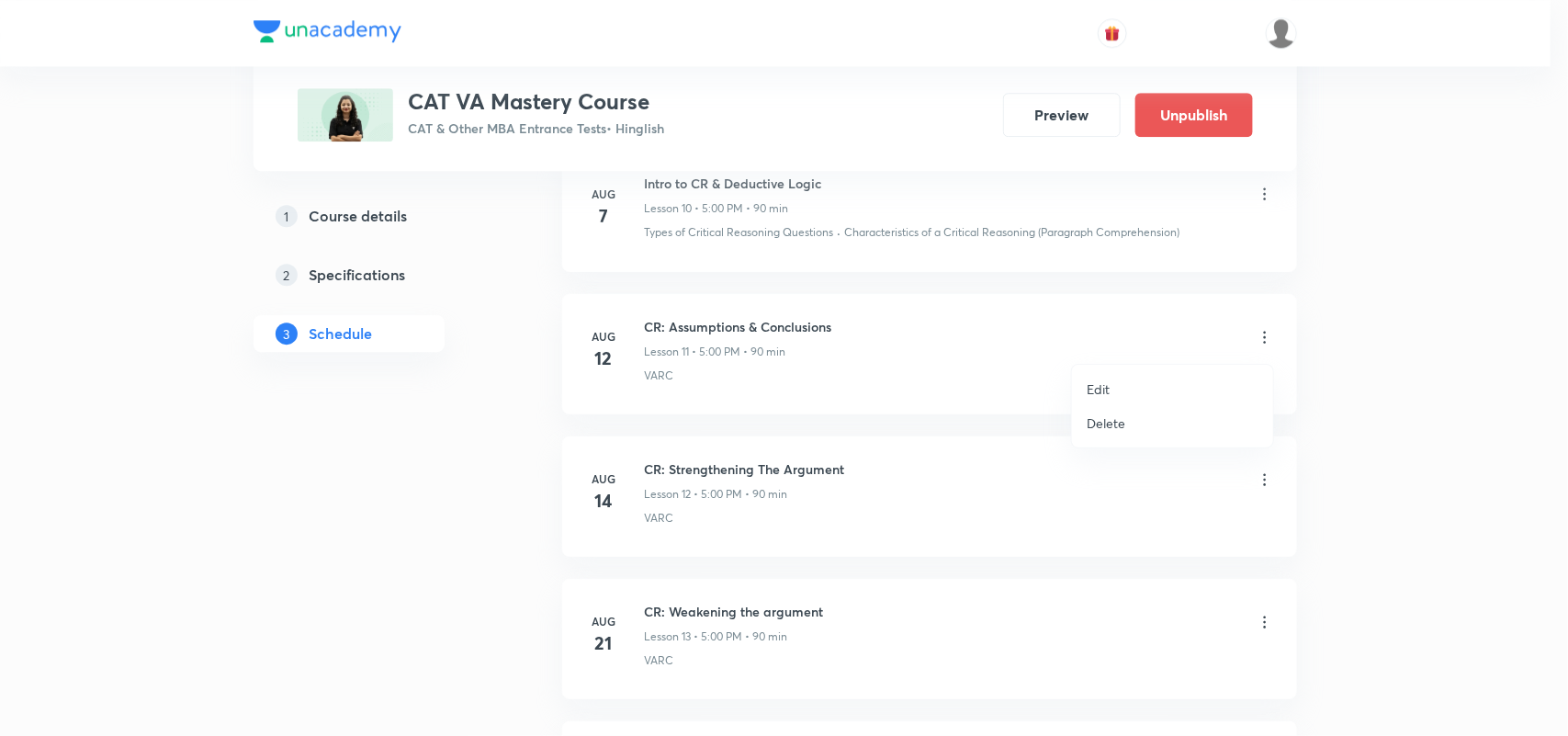click on "Edit" at bounding box center (1172, 389) 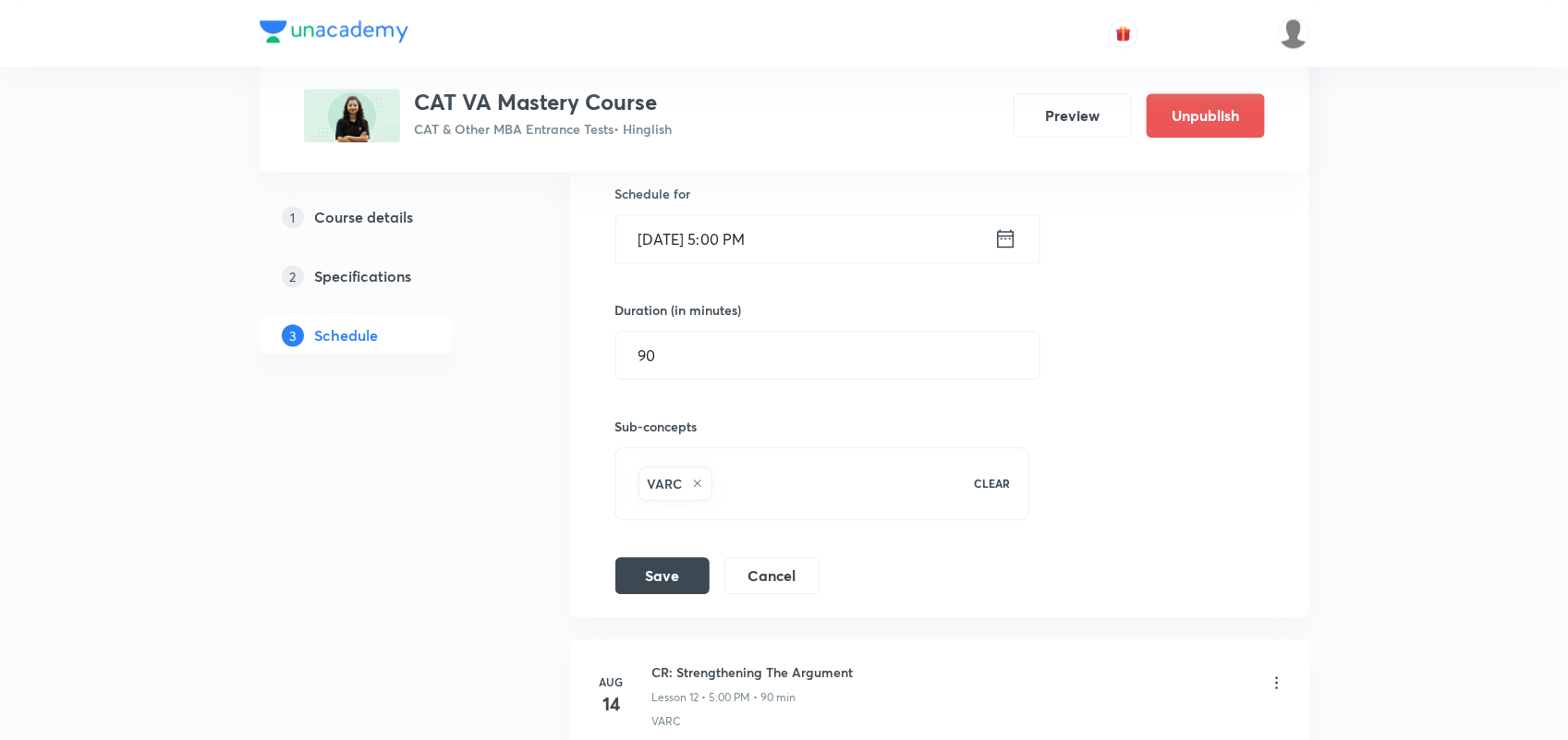 scroll, scrollTop: 2032, scrollLeft: 0, axis: vertical 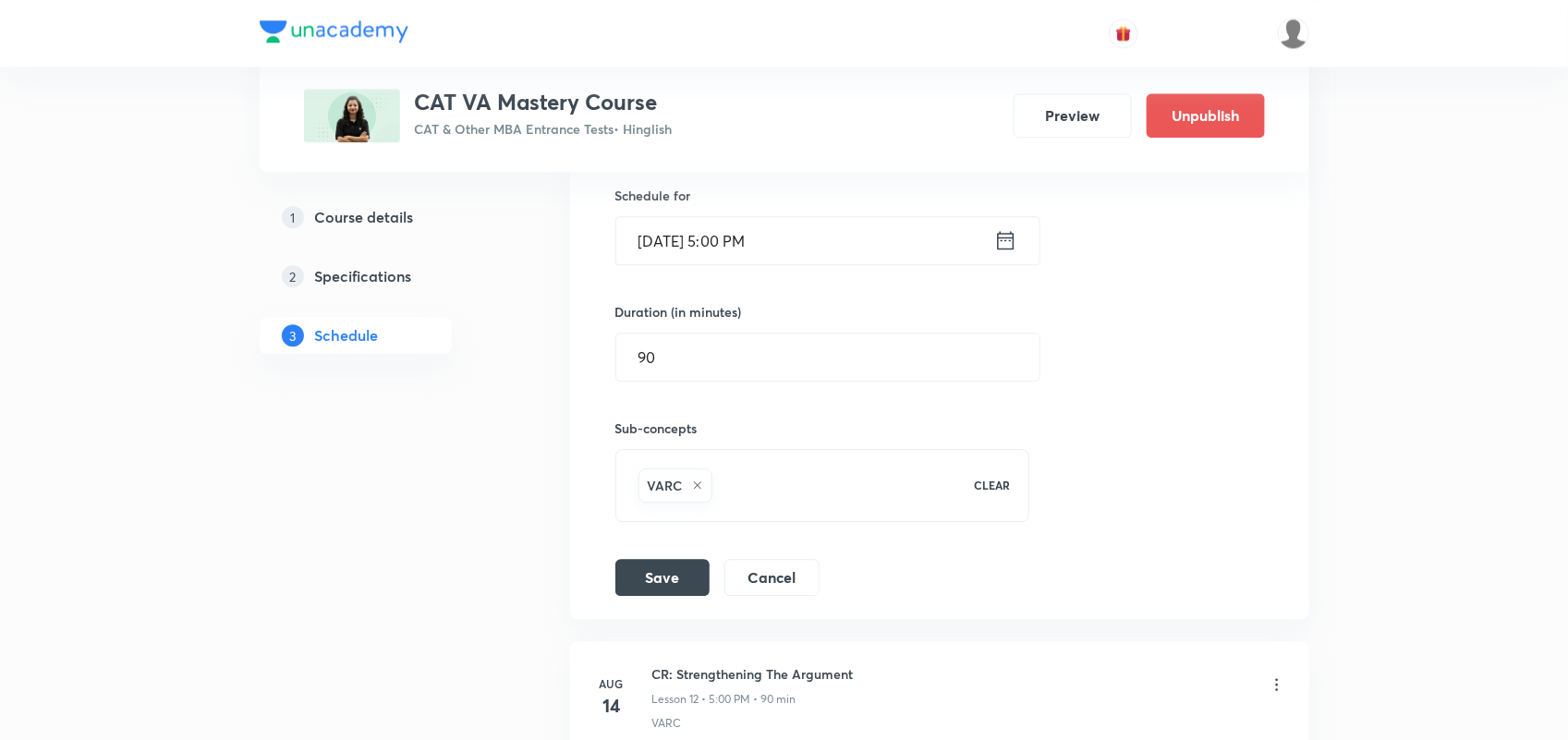 click 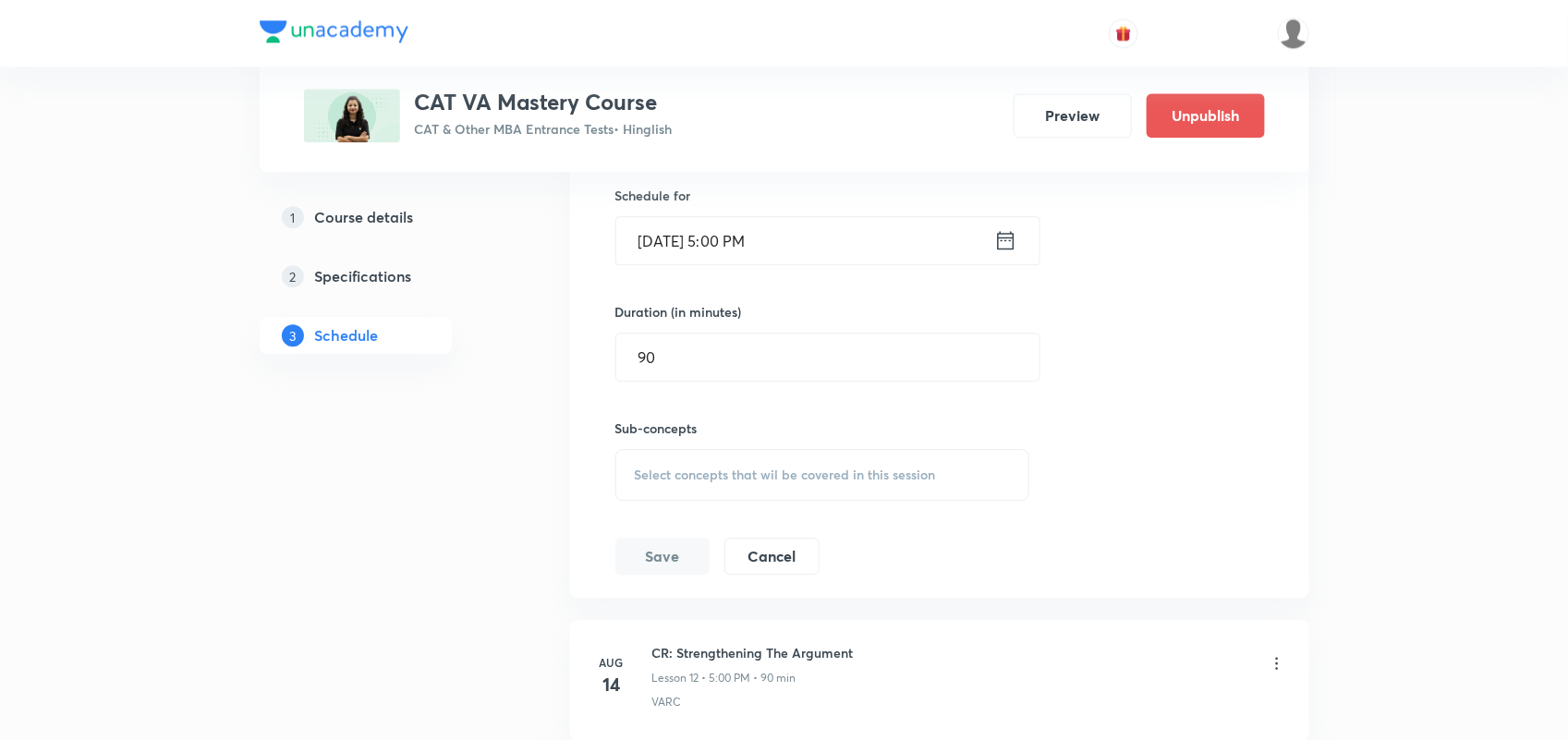 click on "Select concepts that wil be covered in this session" at bounding box center [785, 475] 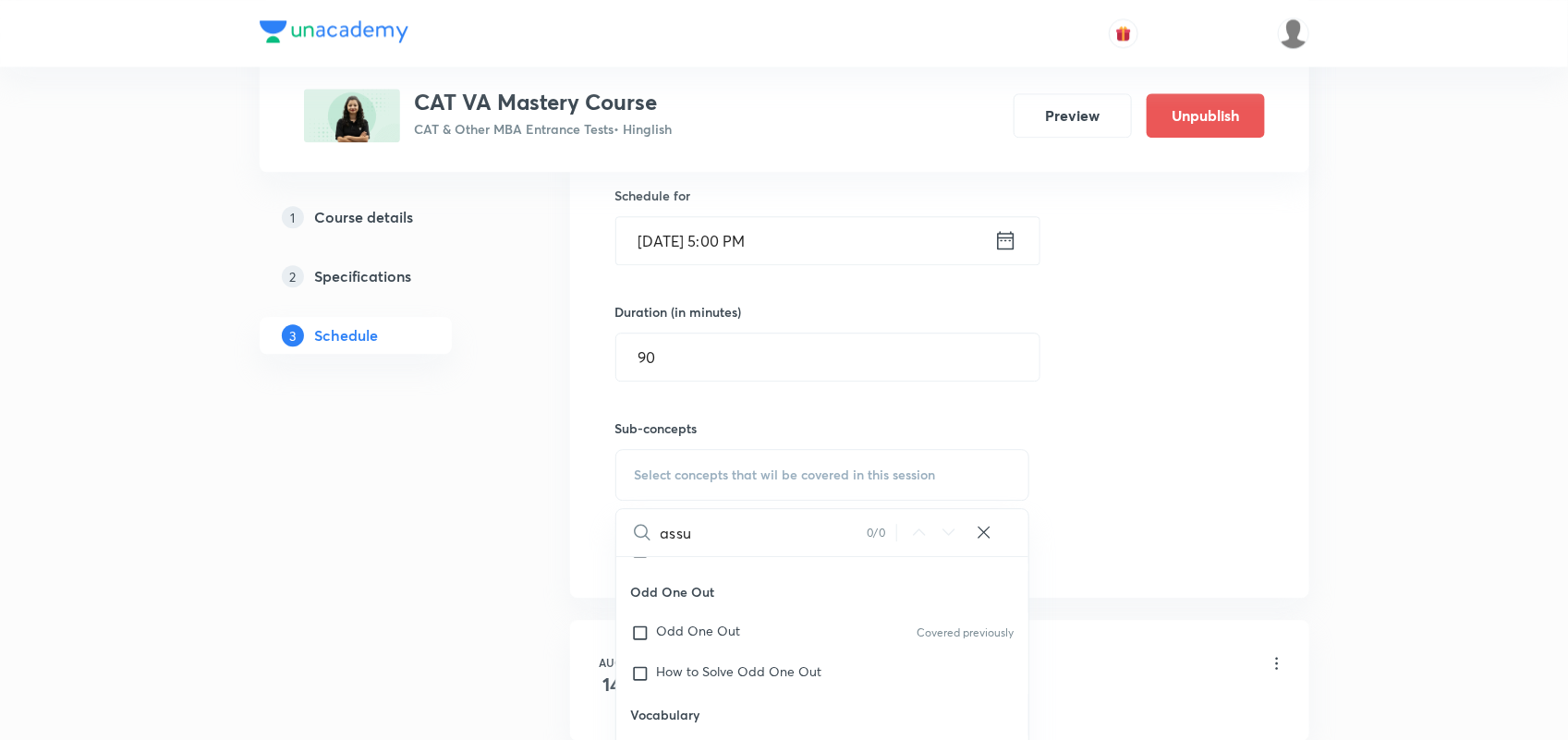 scroll, scrollTop: 255, scrollLeft: 0, axis: vertical 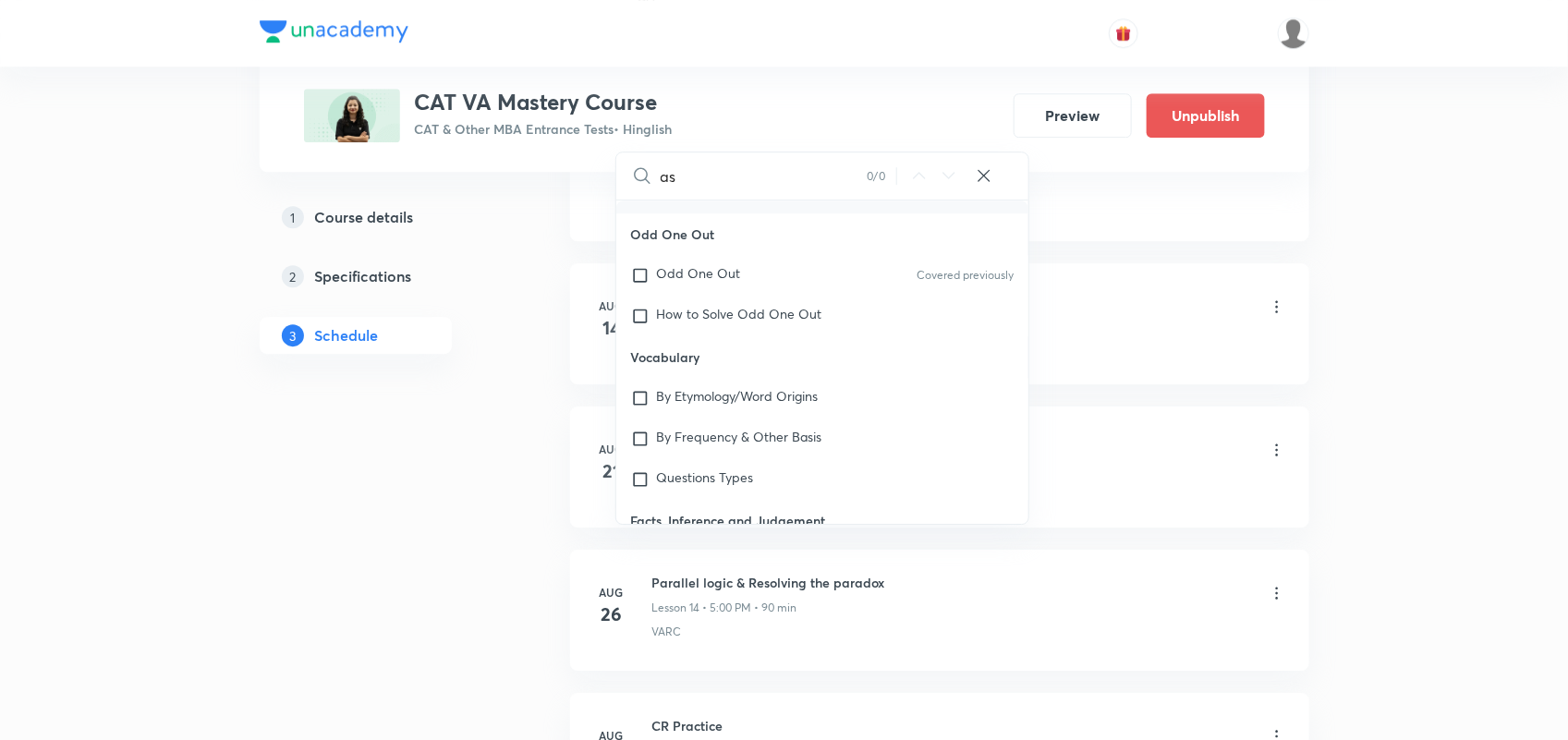 type on "a" 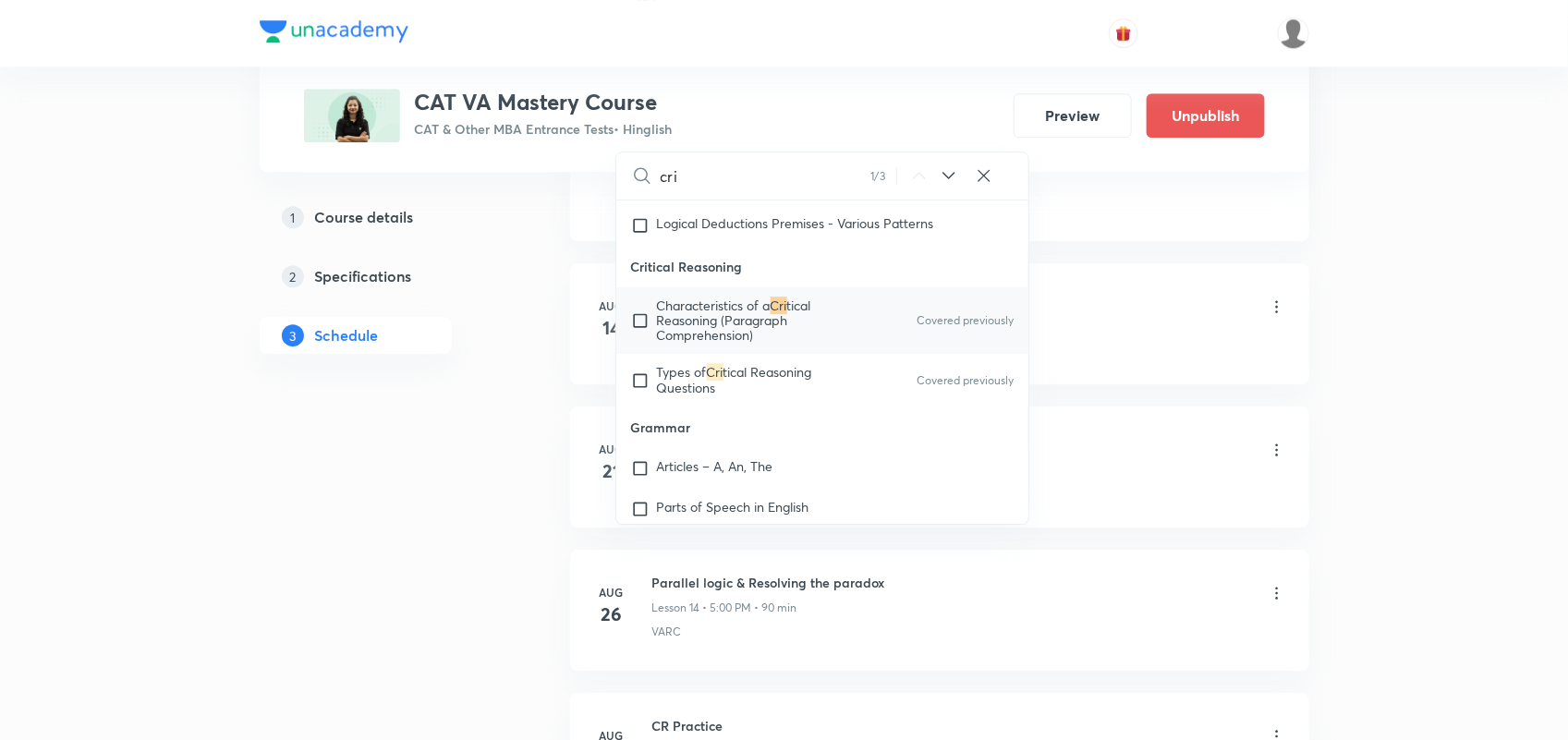 scroll, scrollTop: 756, scrollLeft: 0, axis: vertical 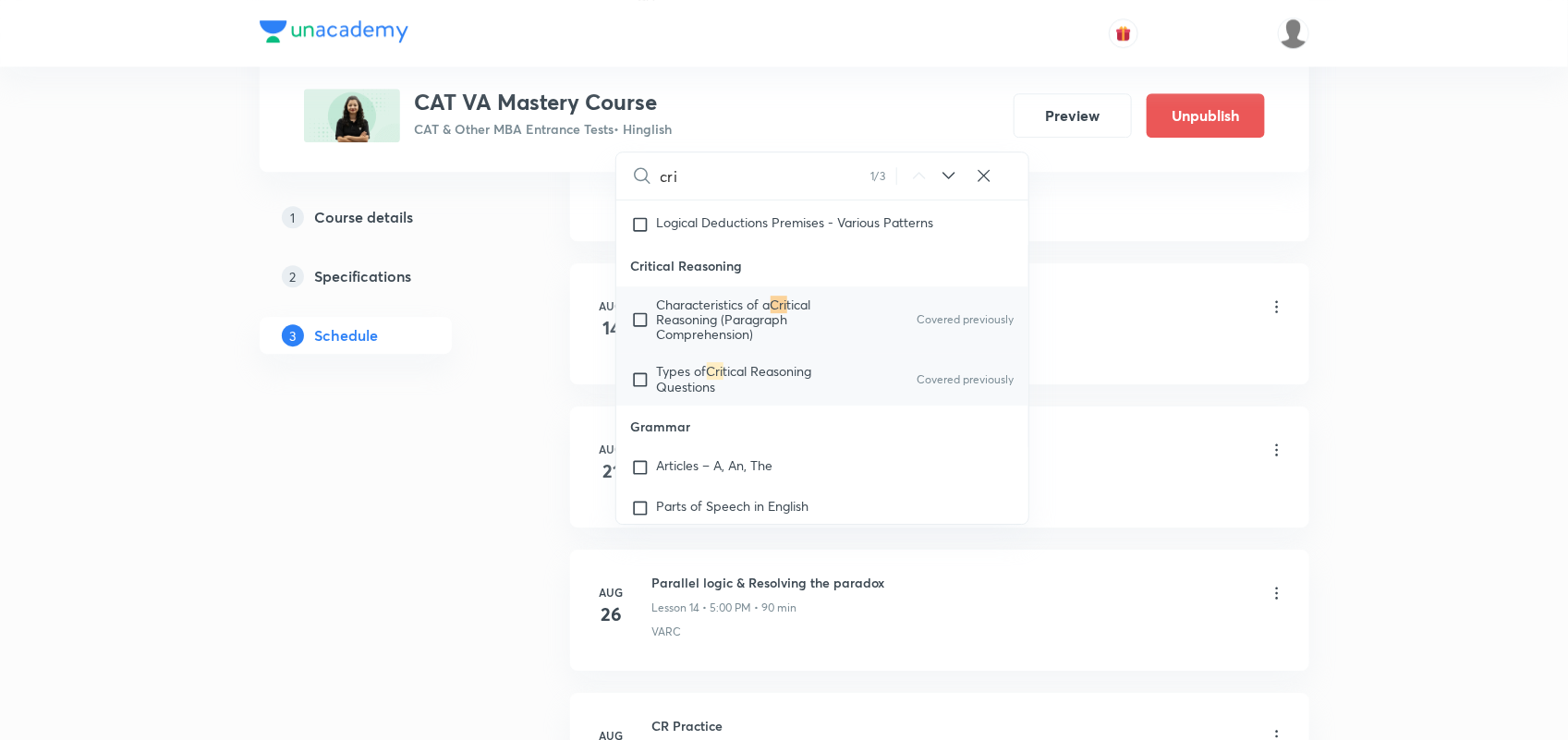 type on "cri" 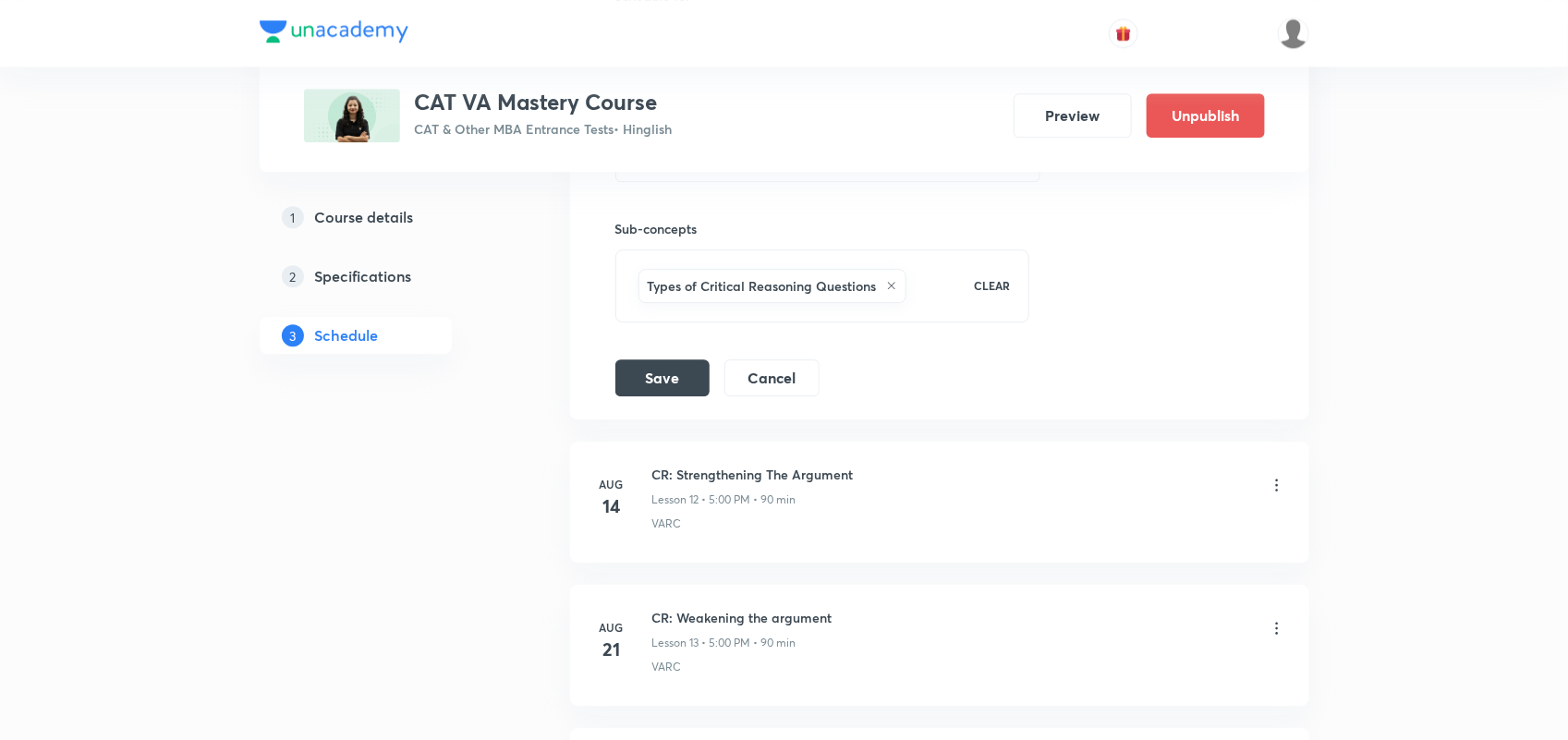 scroll, scrollTop: 2227, scrollLeft: 0, axis: vertical 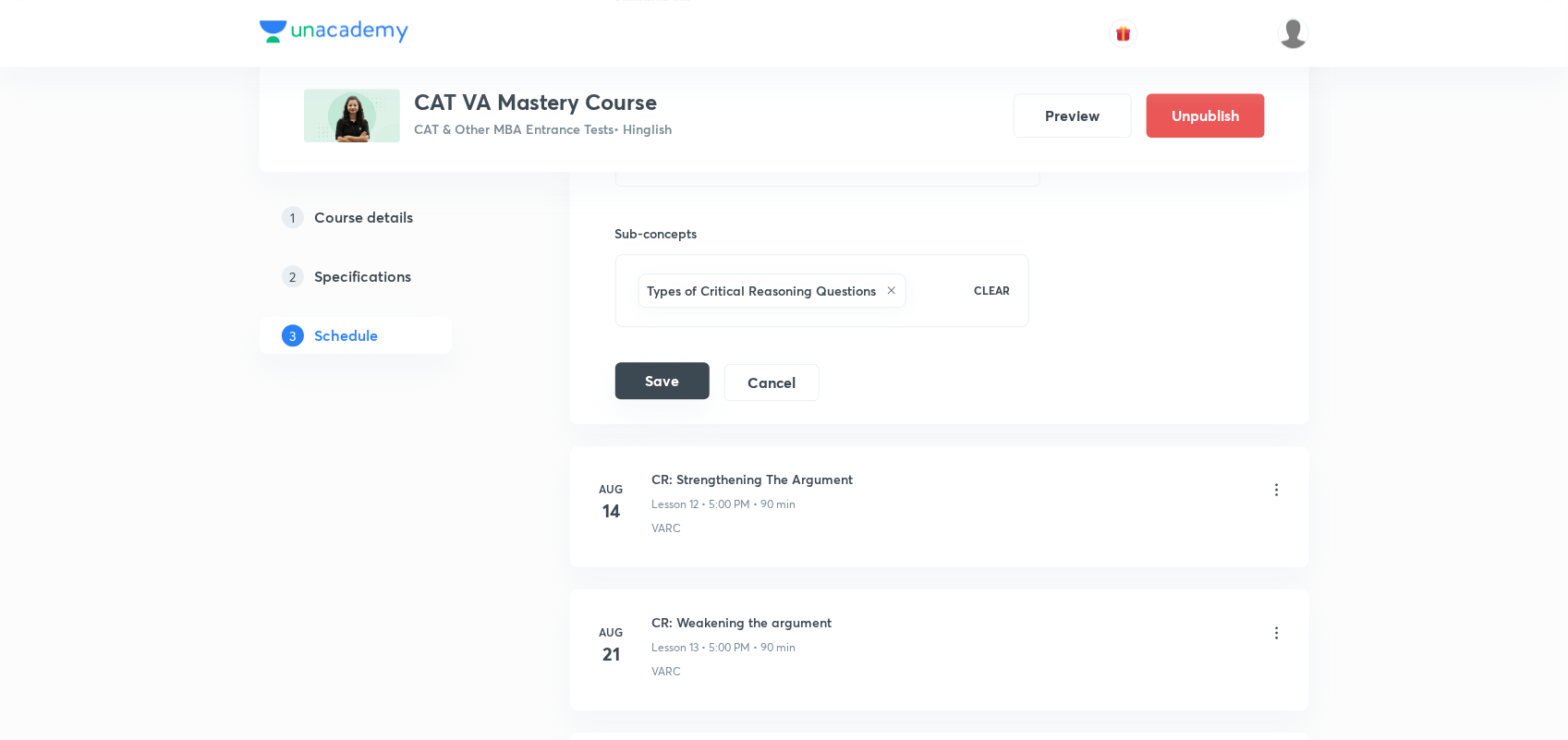 click on "Save" at bounding box center (662, 381) 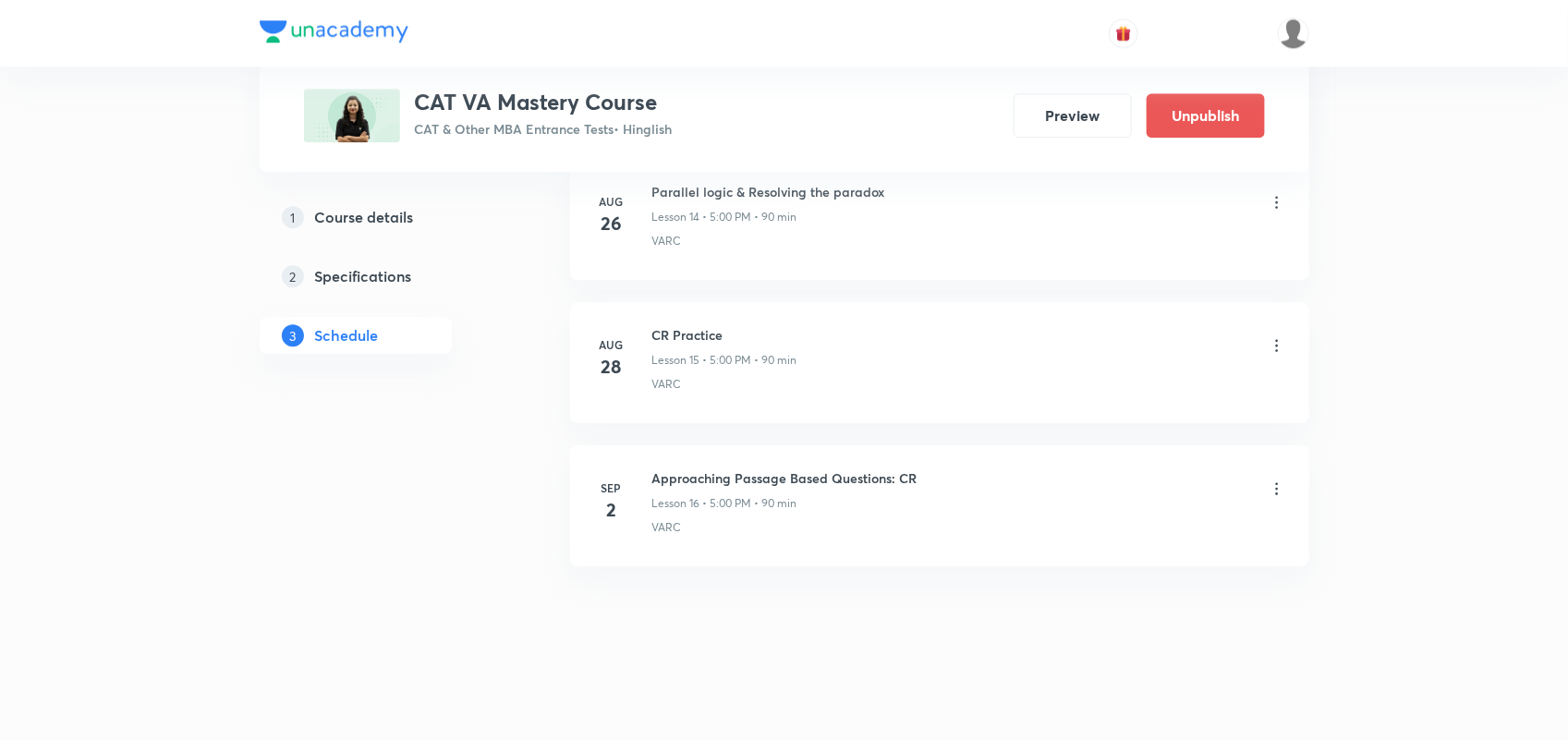 scroll, scrollTop: 2337, scrollLeft: 0, axis: vertical 